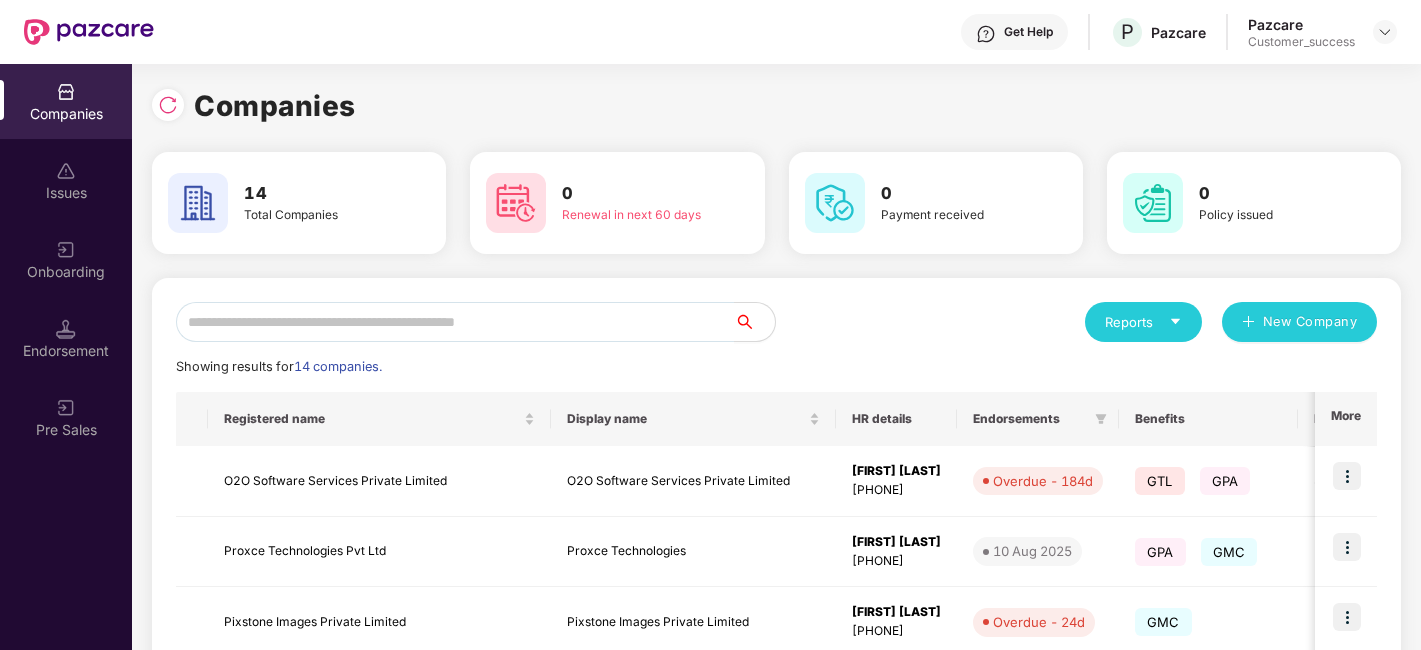 scroll, scrollTop: 0, scrollLeft: 0, axis: both 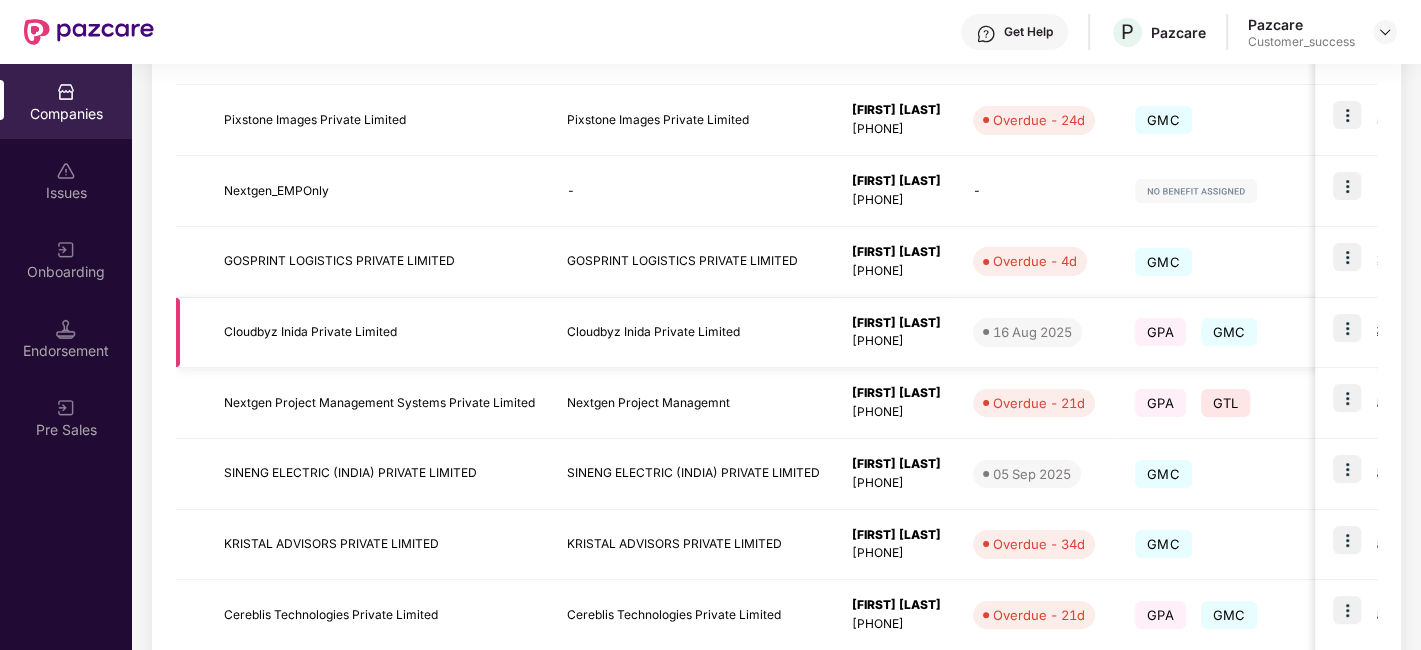 click at bounding box center [1346, 333] 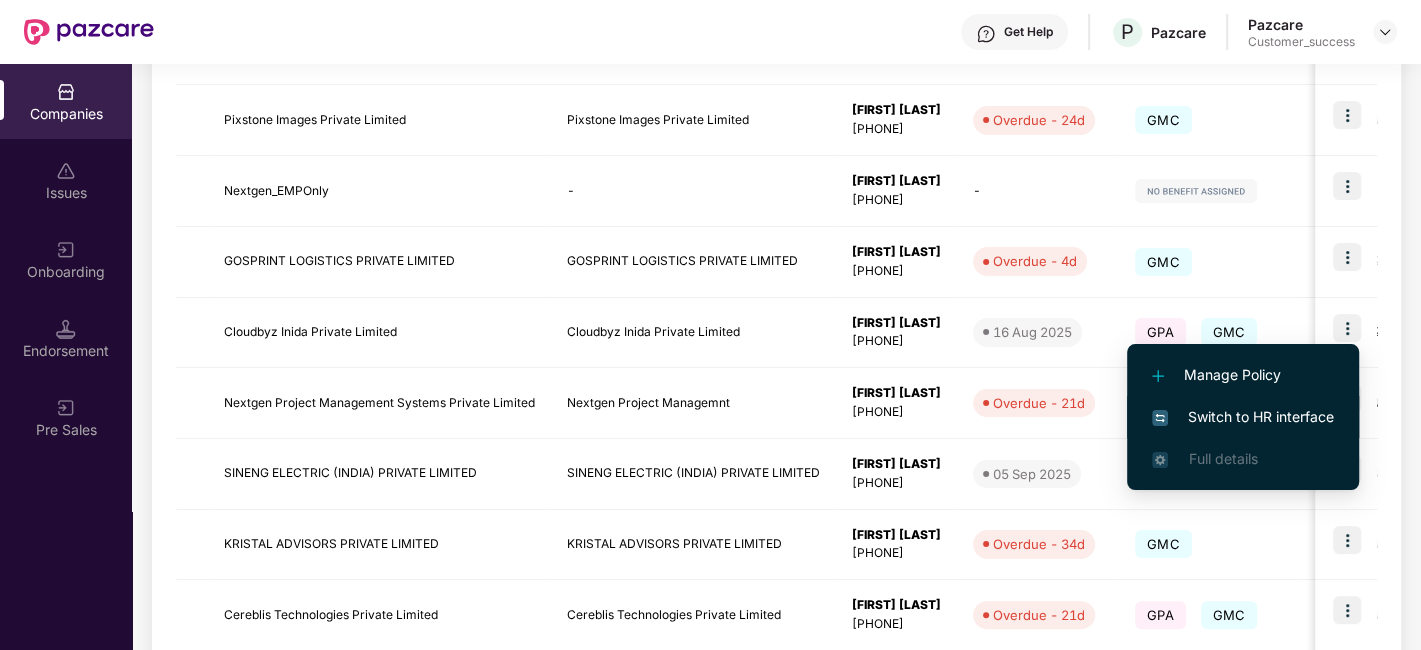click on "Switch to HR interface" at bounding box center [1243, 417] 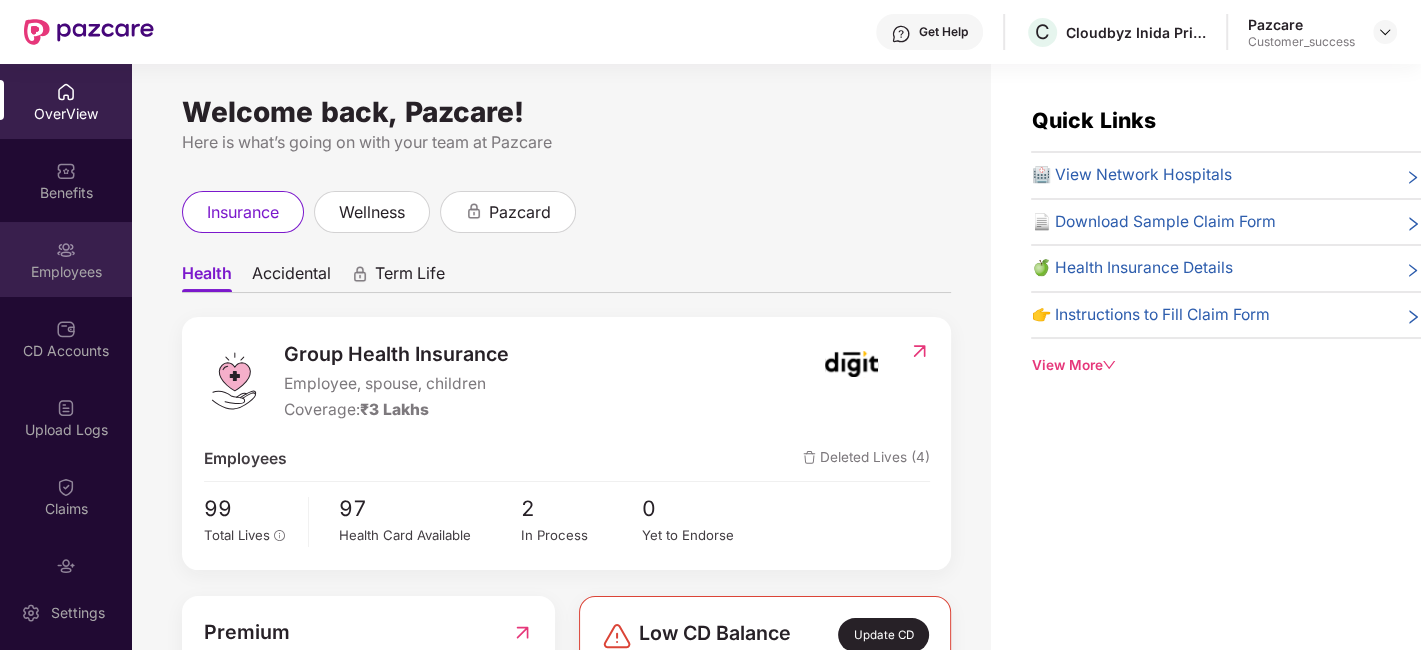 click on "Employees" at bounding box center (66, 272) 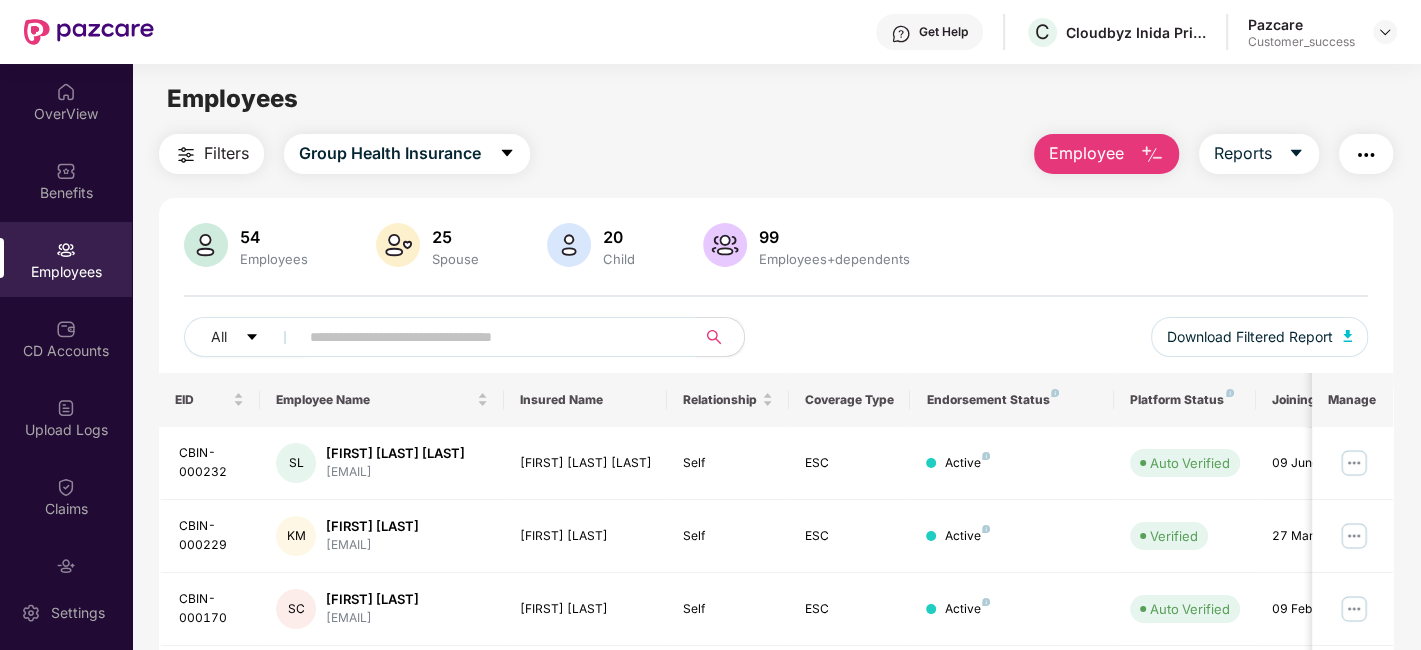 click at bounding box center (489, 337) 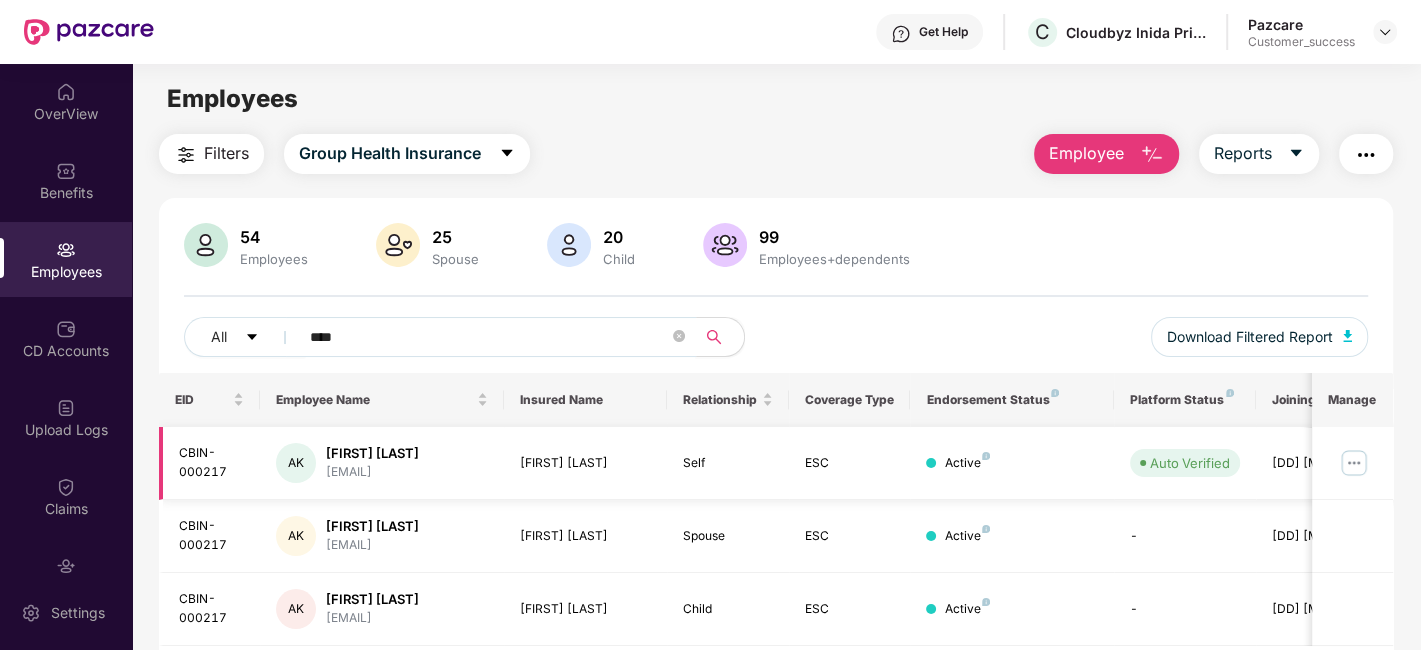 scroll, scrollTop: 65, scrollLeft: 0, axis: vertical 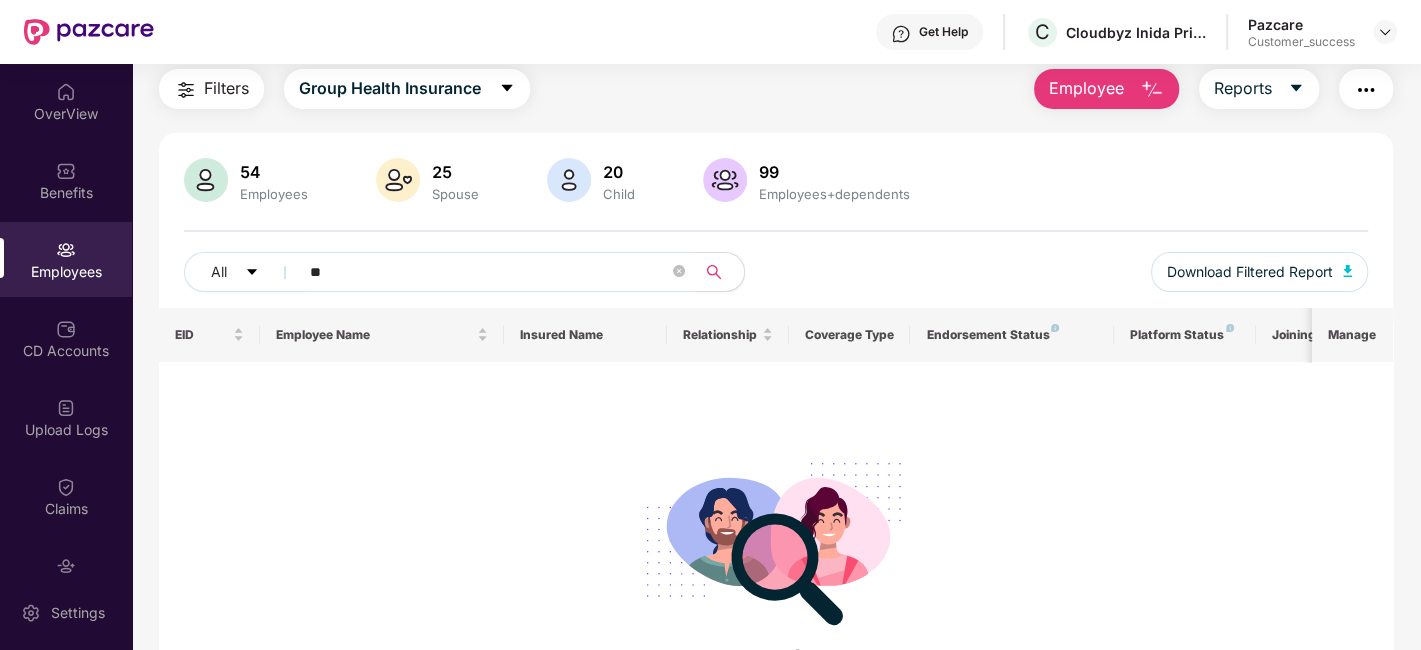 type on "*" 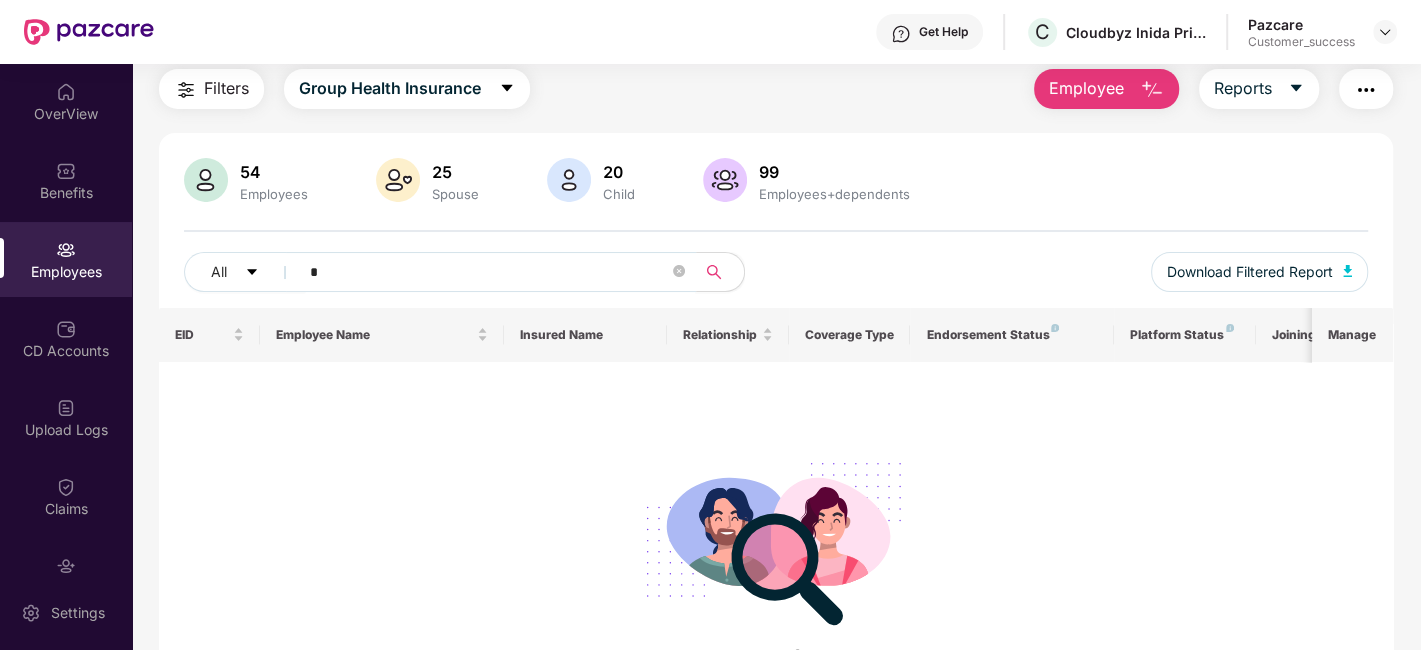 type 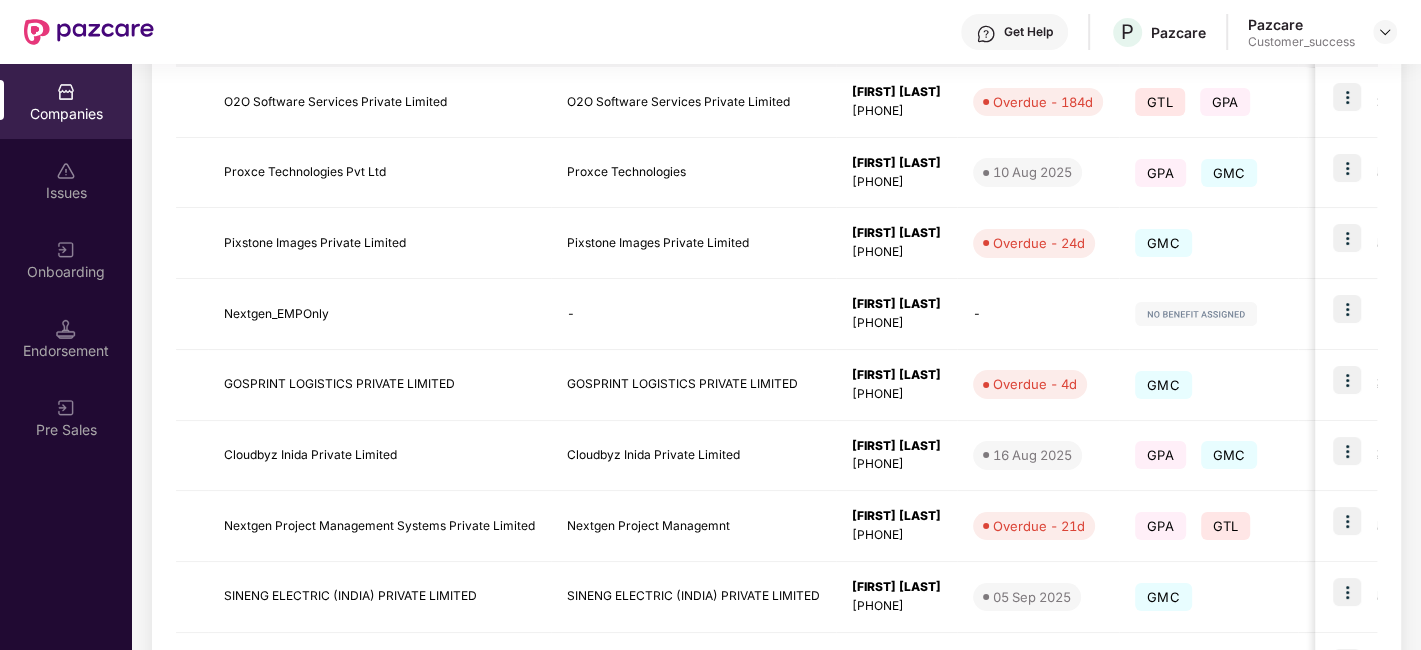 scroll, scrollTop: 611, scrollLeft: 0, axis: vertical 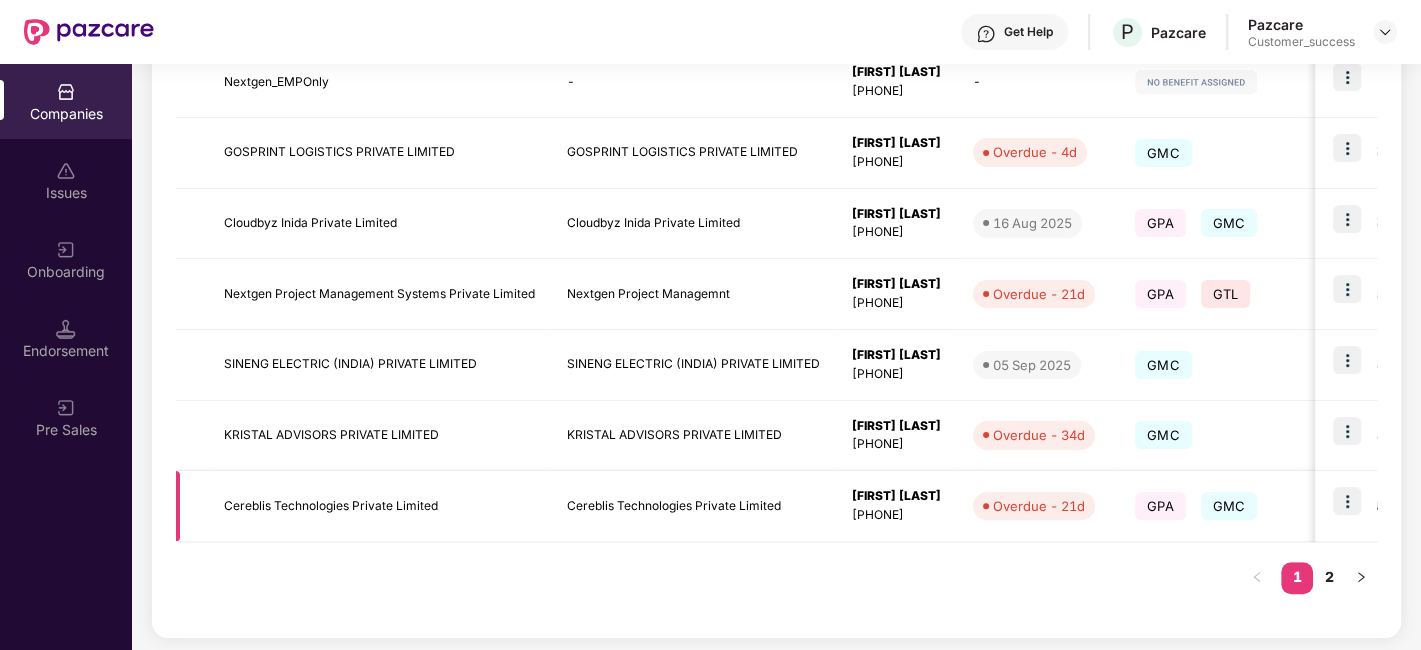 click at bounding box center [1347, 501] 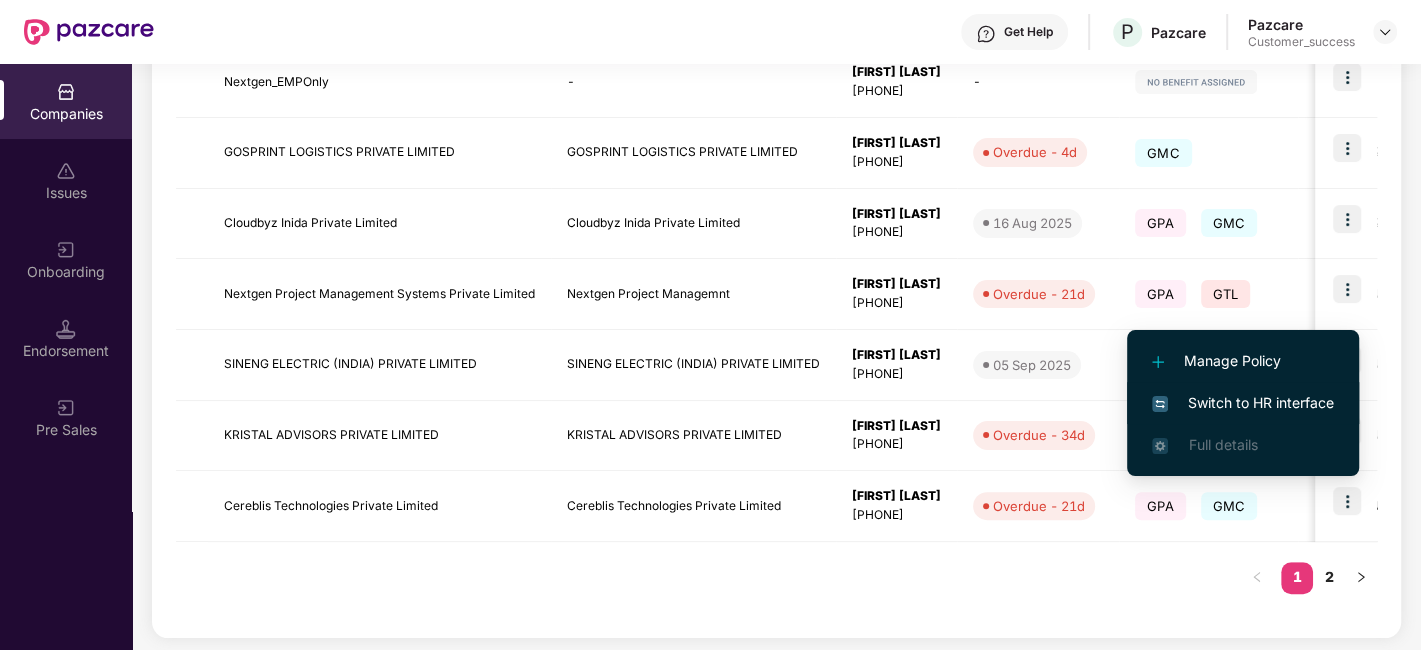click on "Switch to HR interface" at bounding box center (1243, 403) 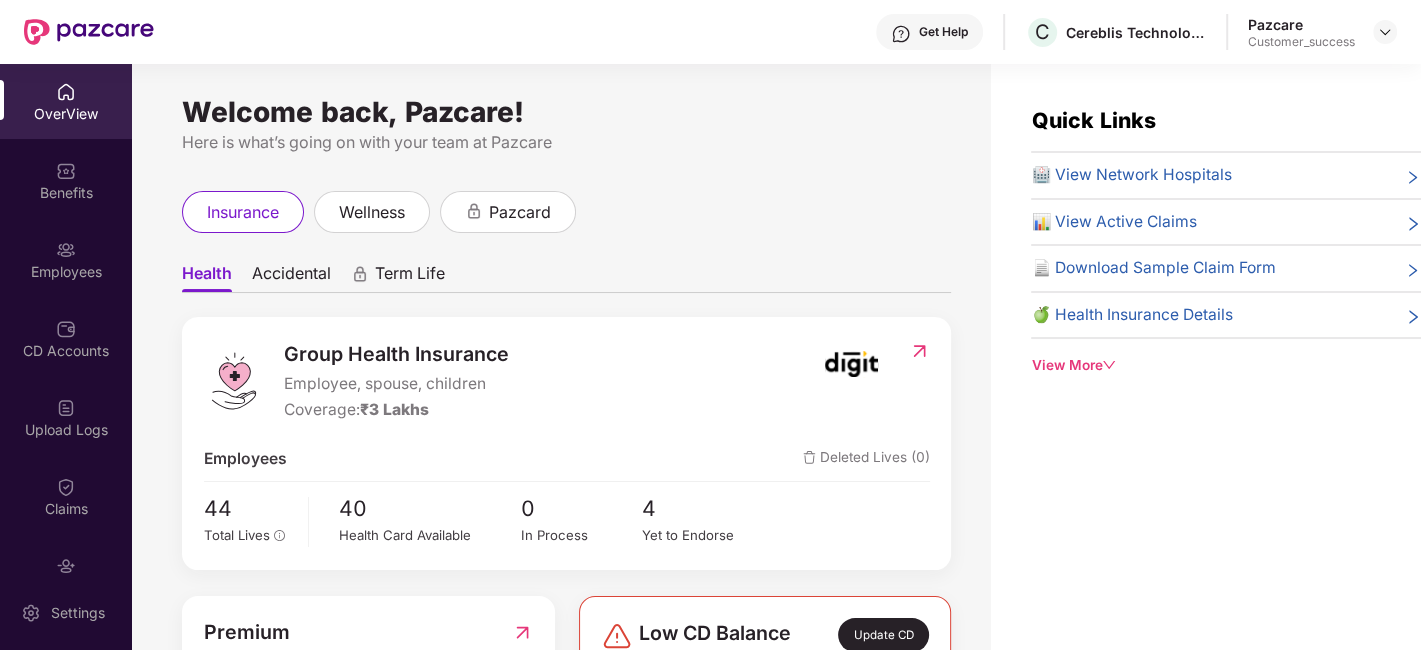 click on "Employees" at bounding box center [66, 272] 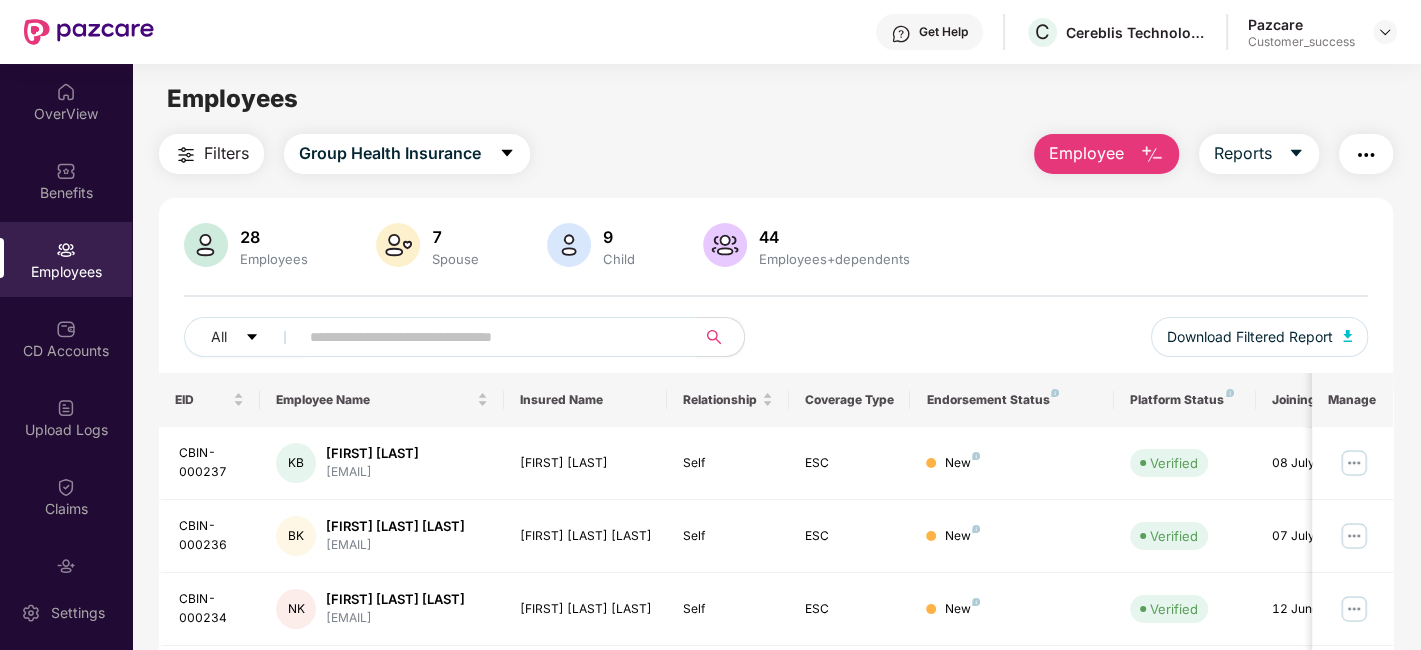 click at bounding box center [489, 337] 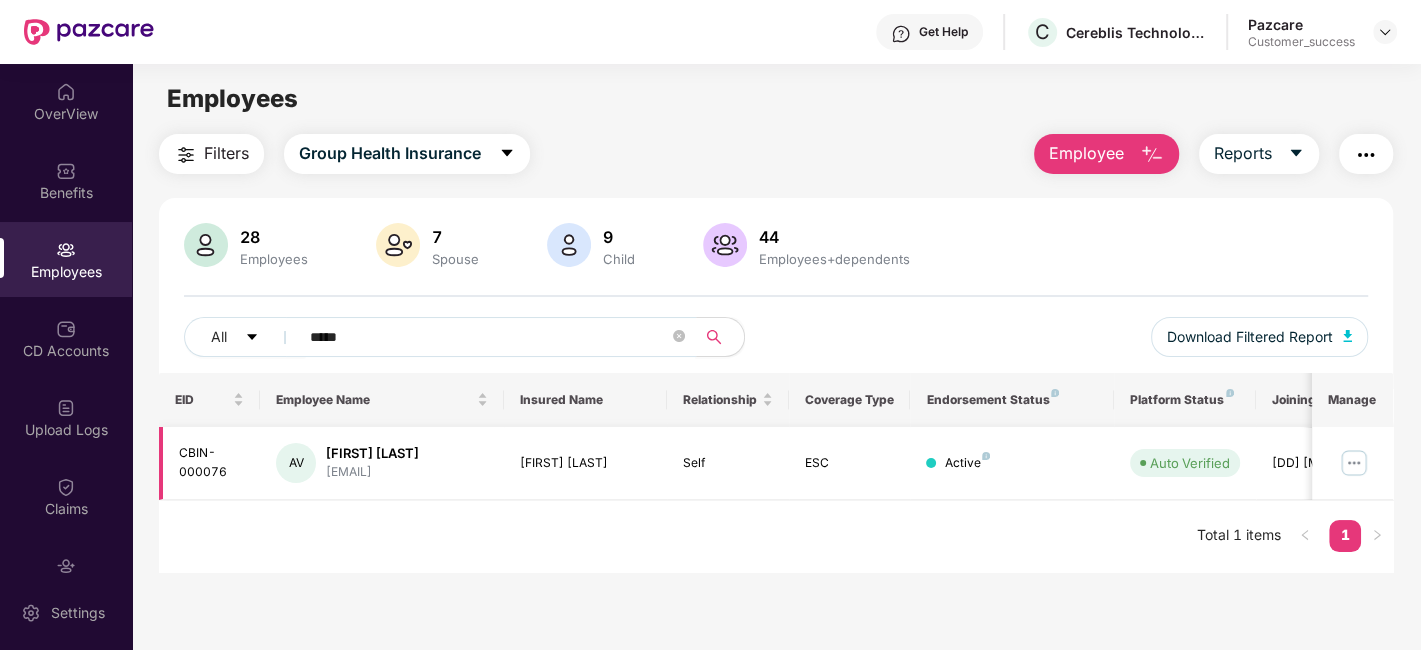 type on "*****" 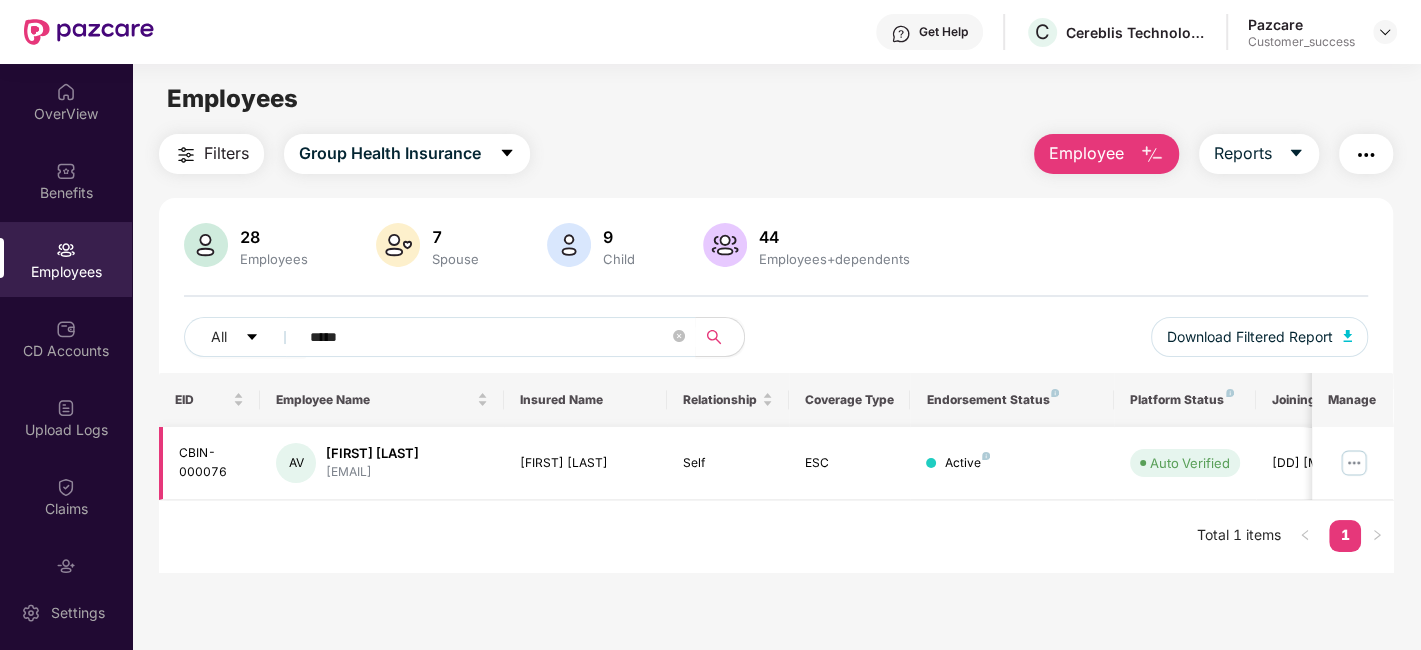 click at bounding box center (1354, 463) 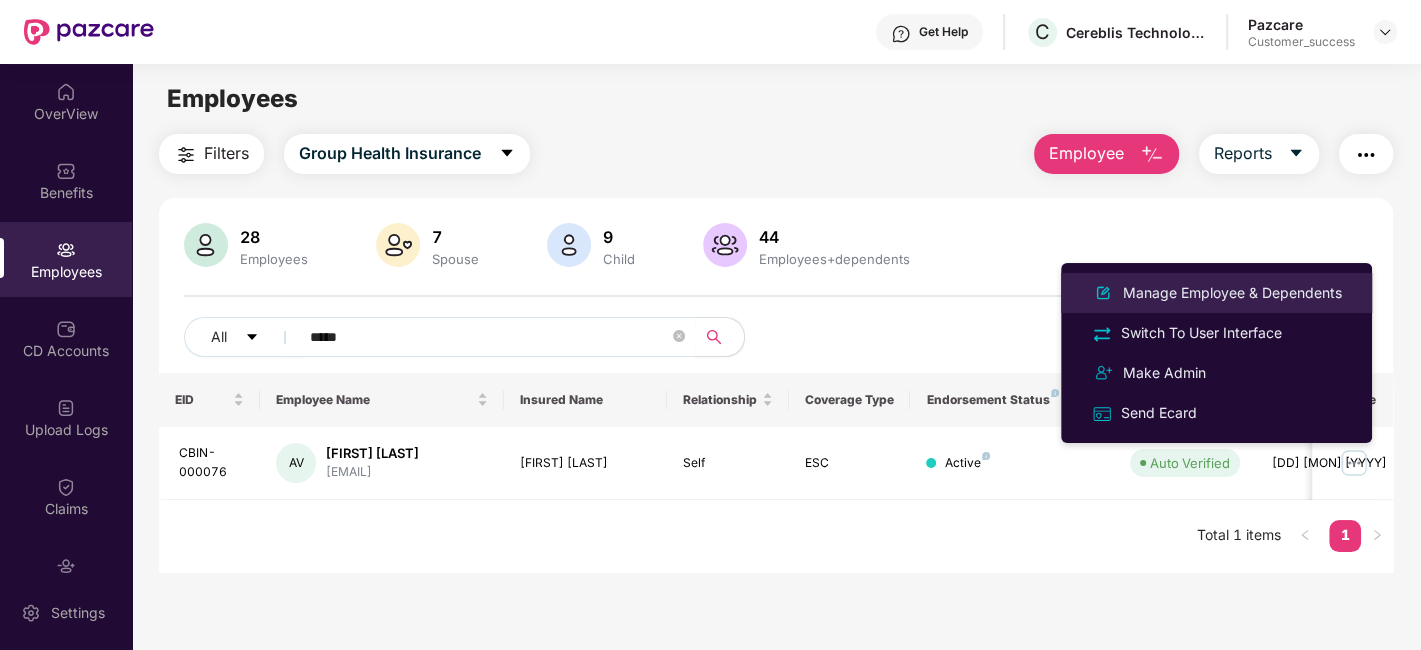 click on "Manage Employee & Dependents" at bounding box center [1216, 293] 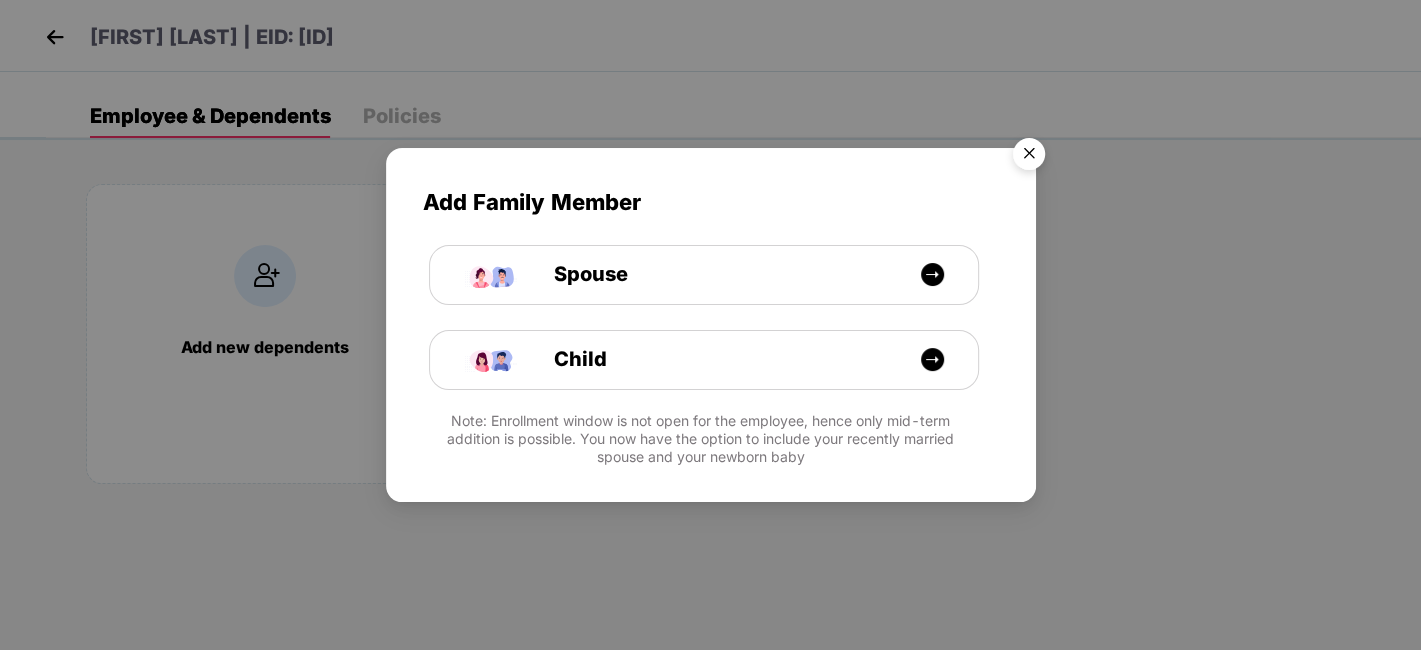 click at bounding box center [1029, 157] 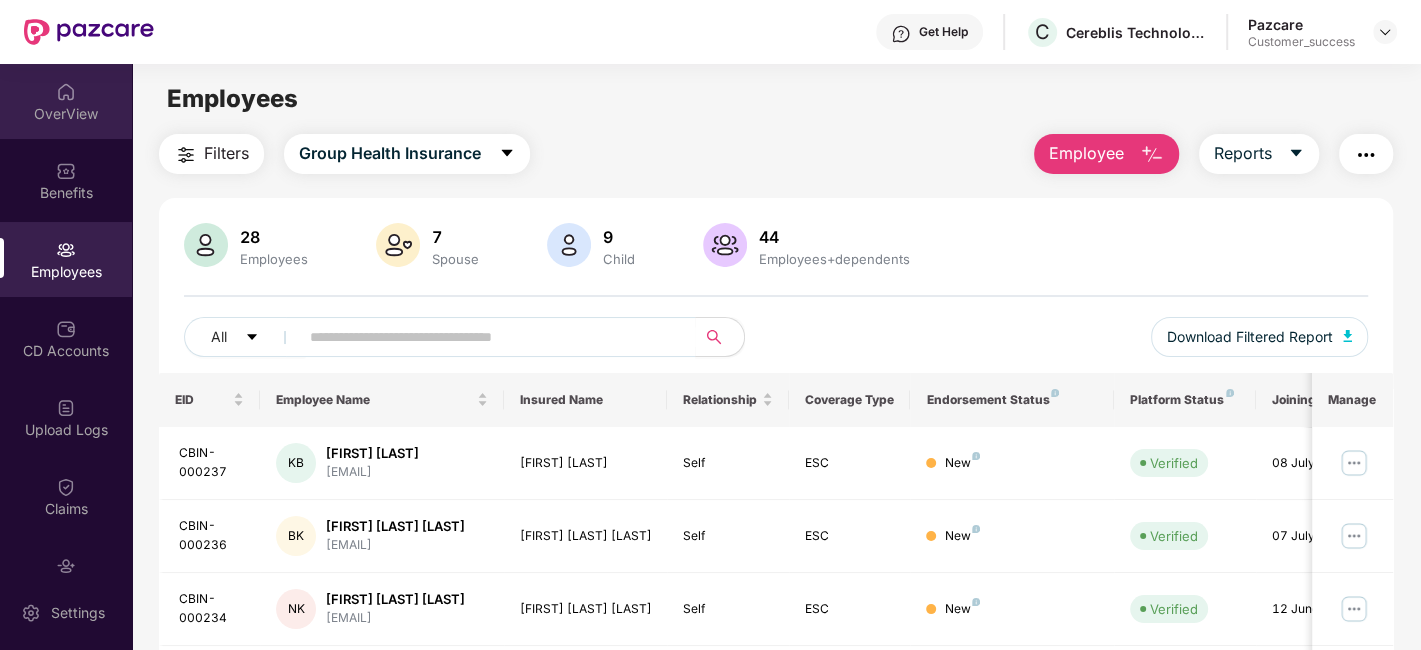 click on "OverView" at bounding box center (66, 114) 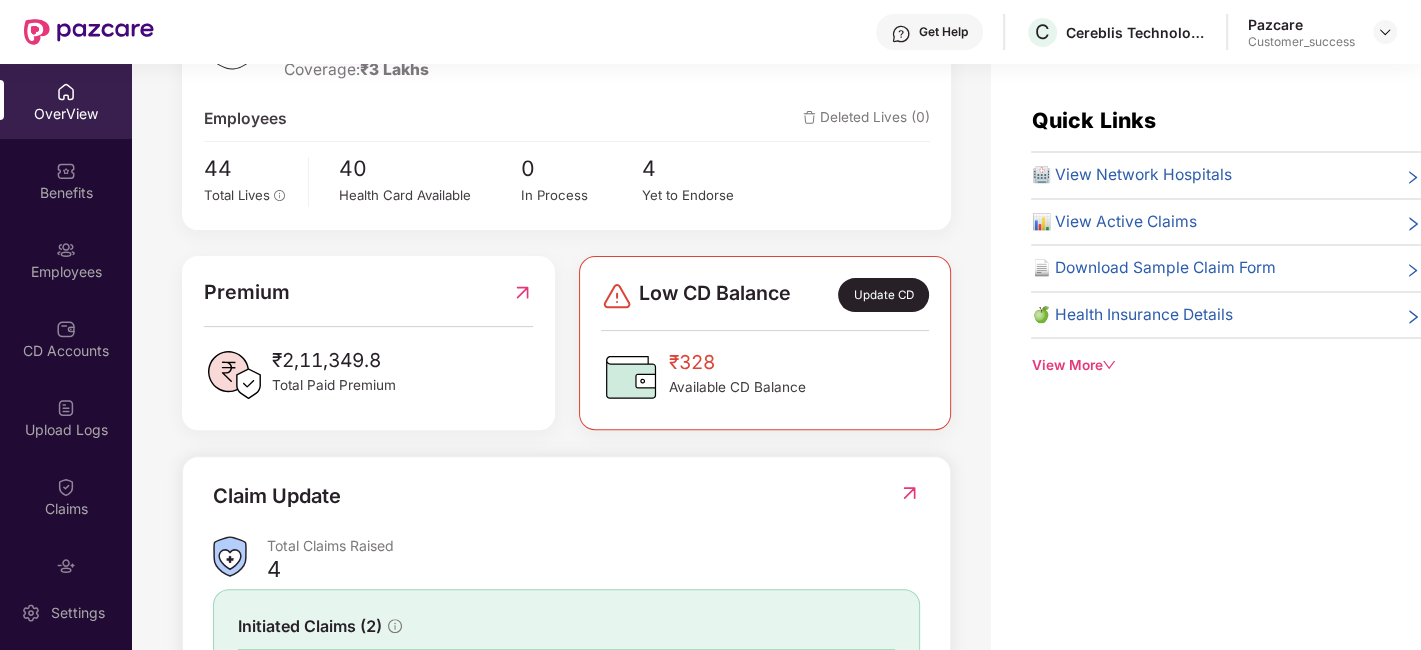 scroll, scrollTop: 574, scrollLeft: 0, axis: vertical 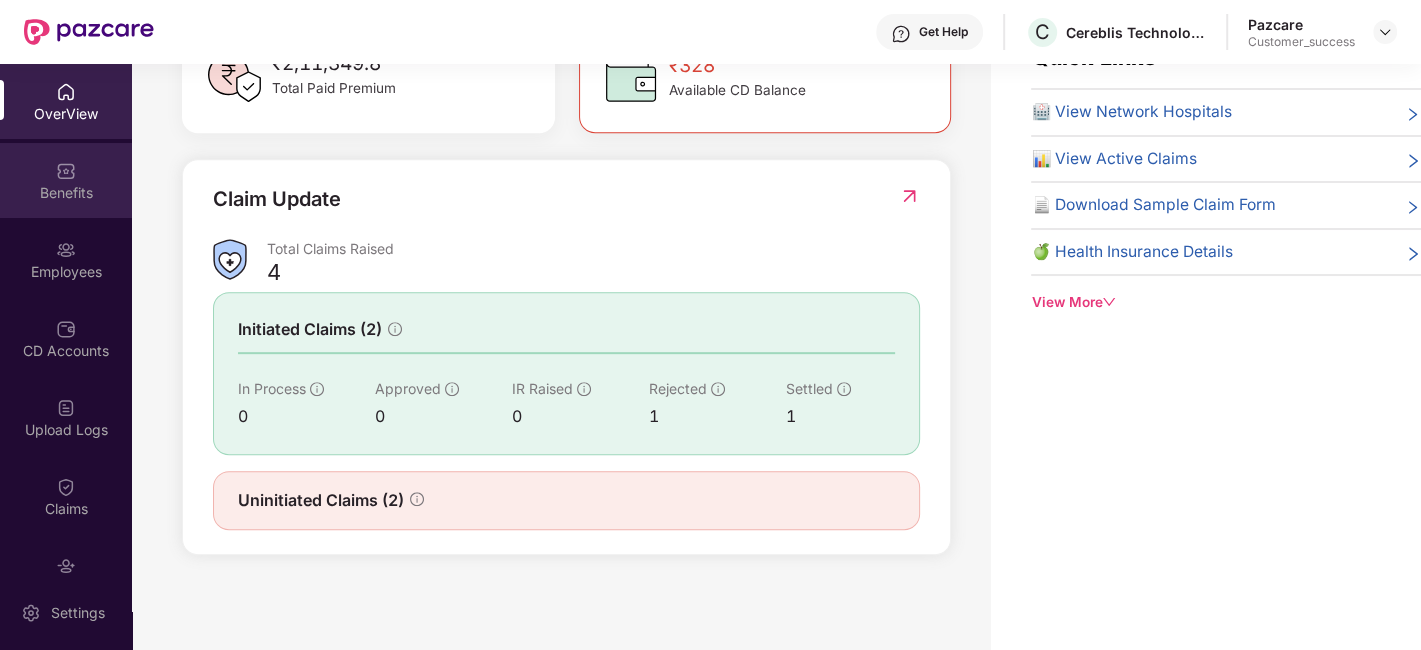 click on "Benefits" at bounding box center [66, 180] 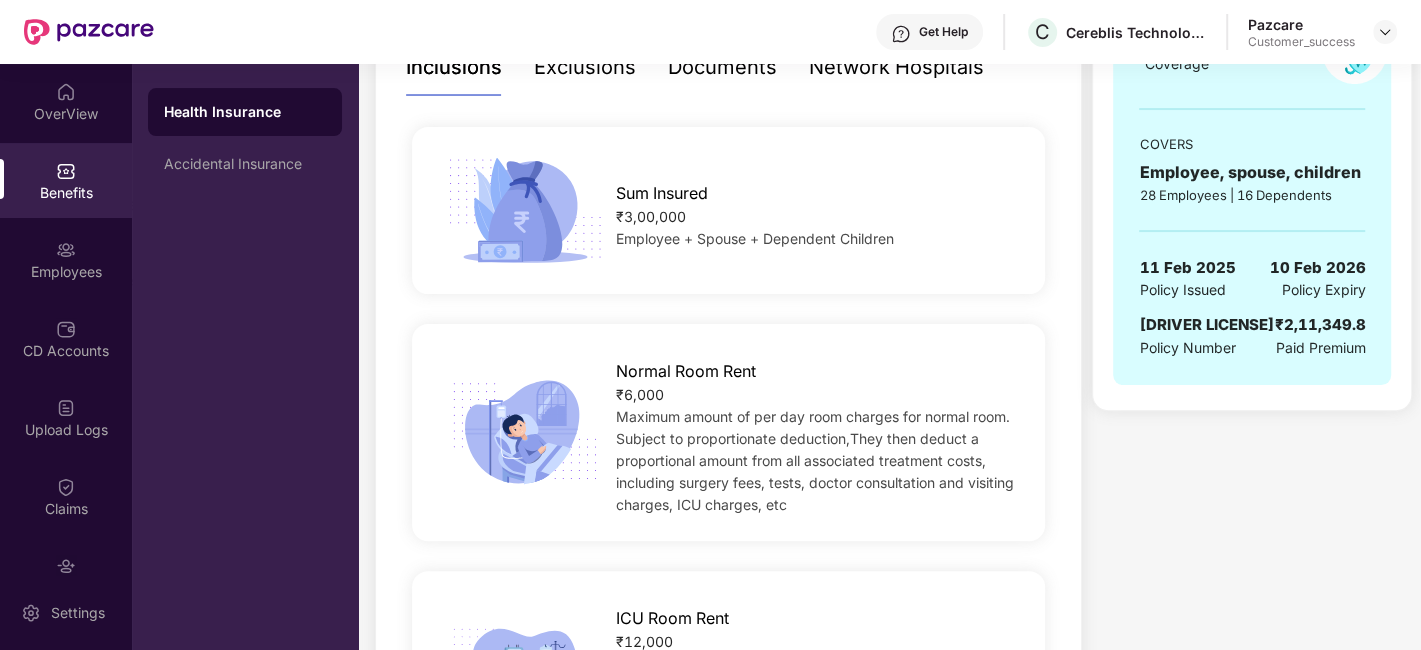 scroll, scrollTop: 0, scrollLeft: 0, axis: both 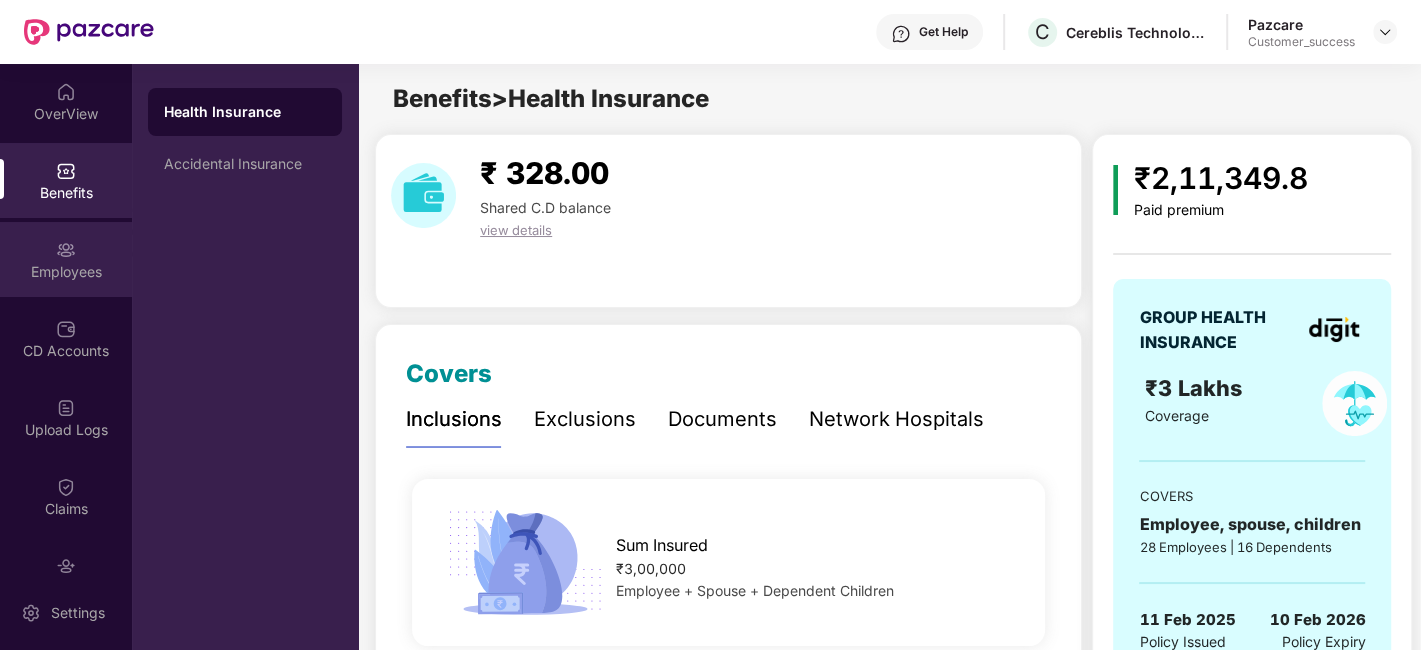 click on "Employees" at bounding box center [66, 272] 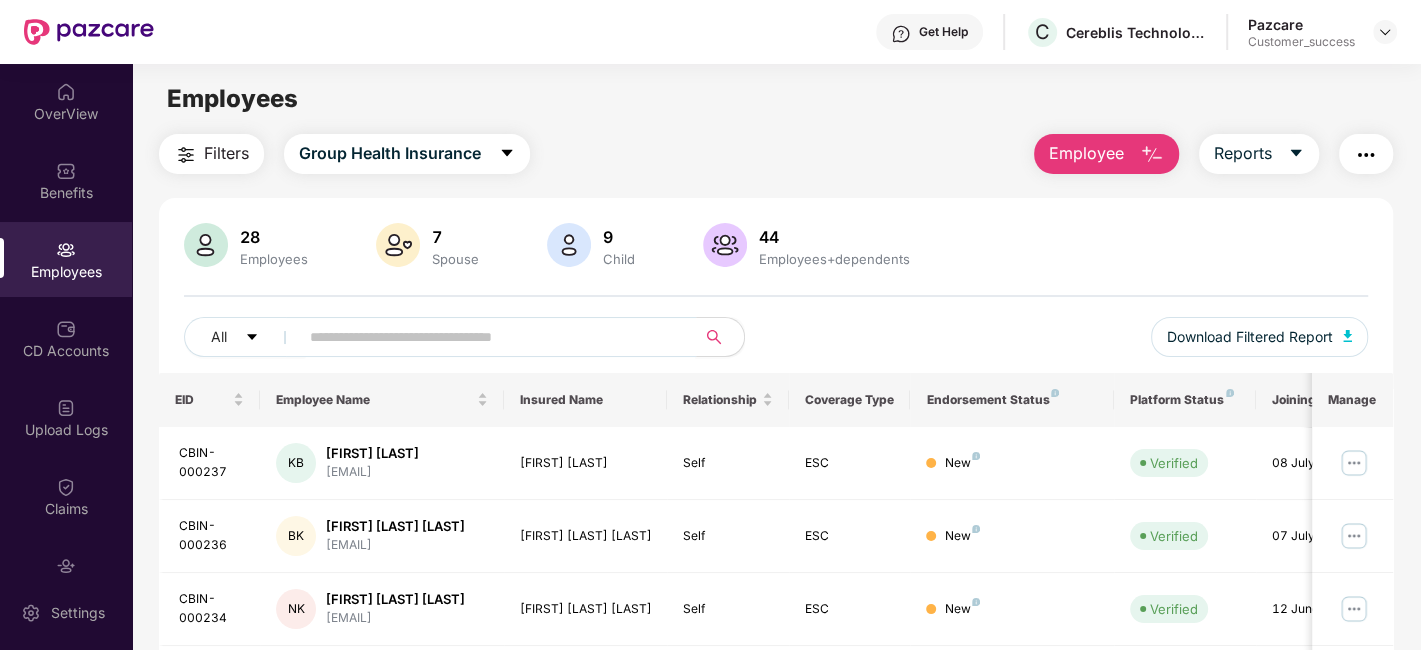 click at bounding box center (489, 337) 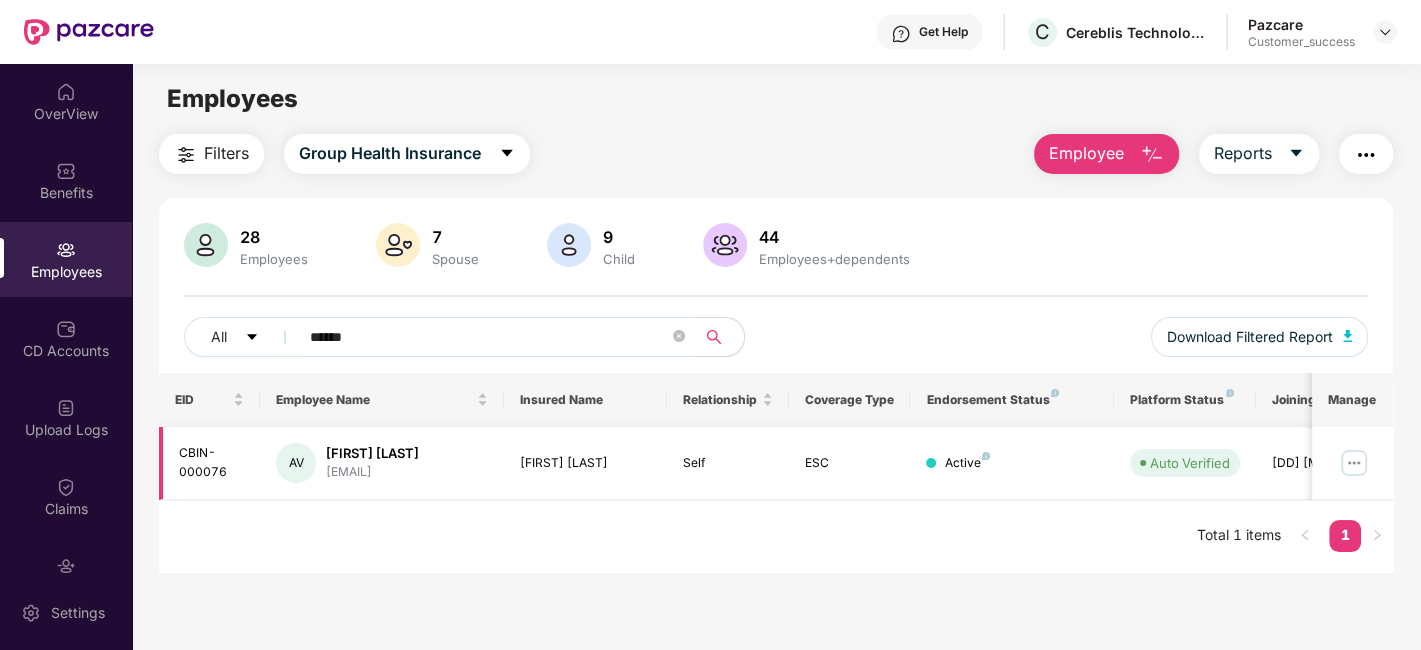 type on "******" 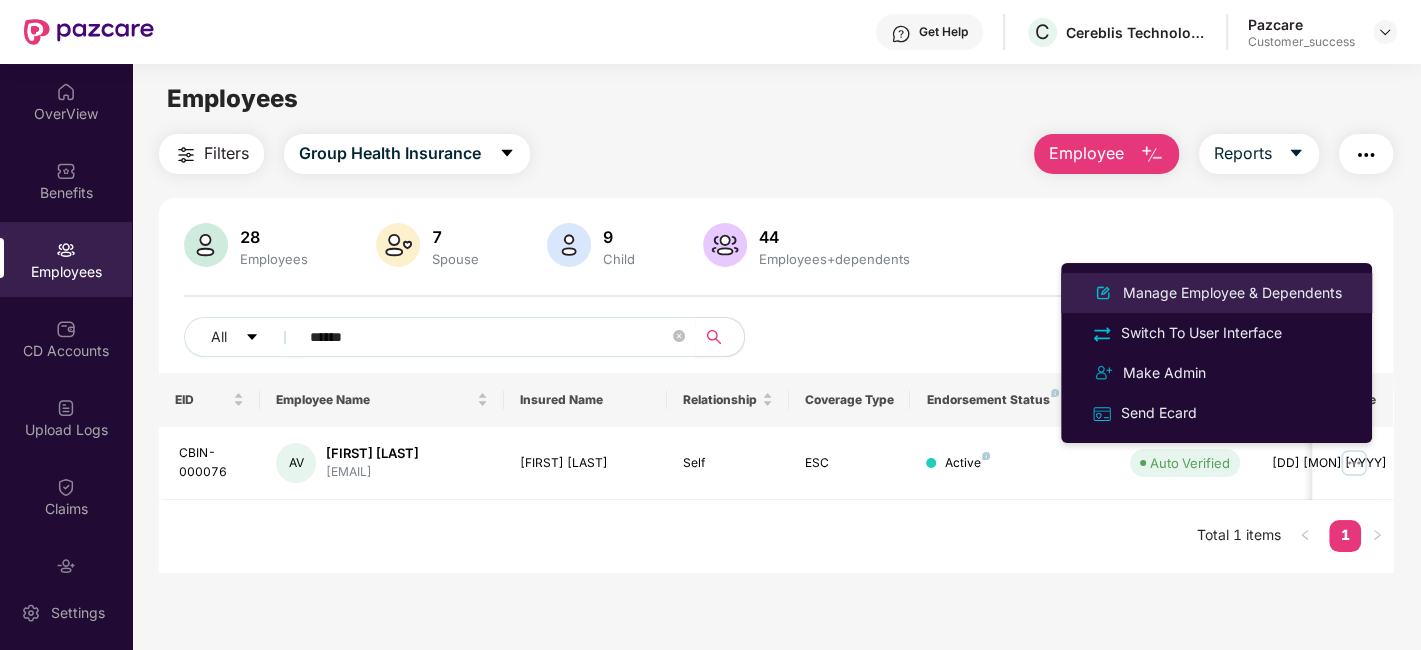 click on "Manage Employee & Dependents Switch To User Interface Make Admin Send Ecard" at bounding box center [1216, 353] 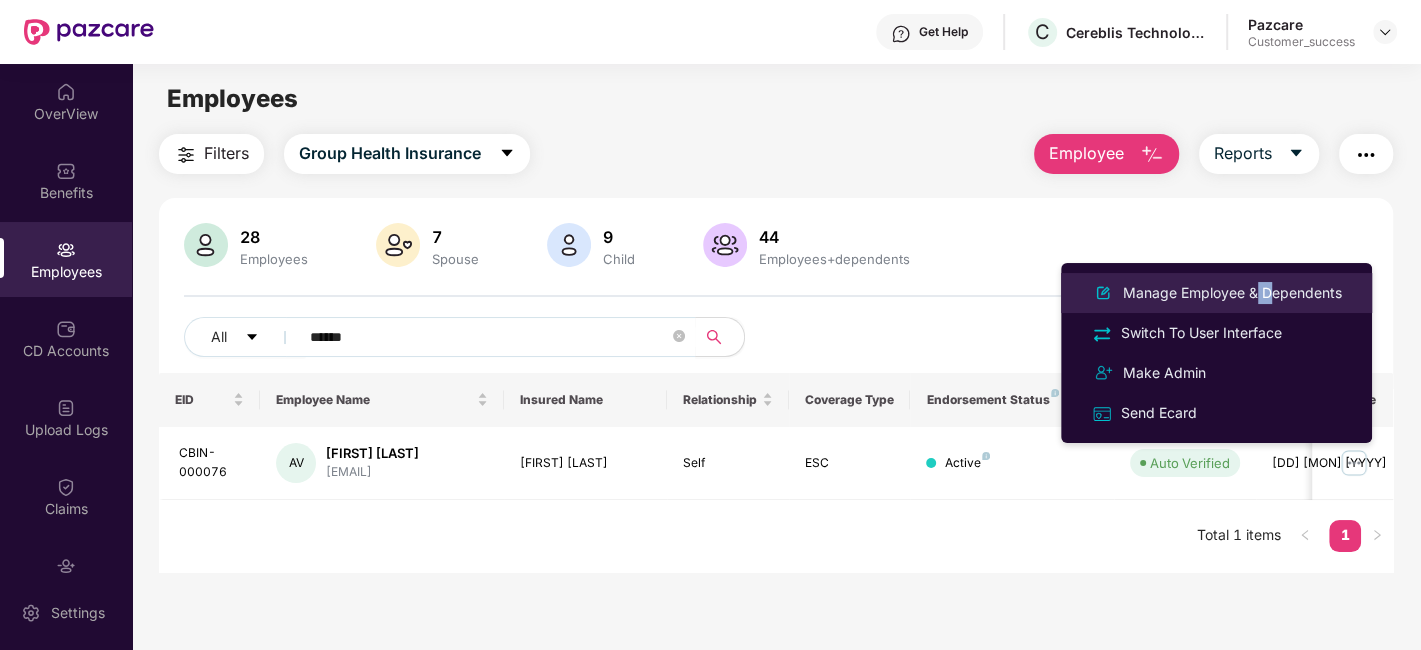 click on "Manage Employee & Dependents Switch To User Interface Make Admin Send Ecard" at bounding box center [1216, 353] 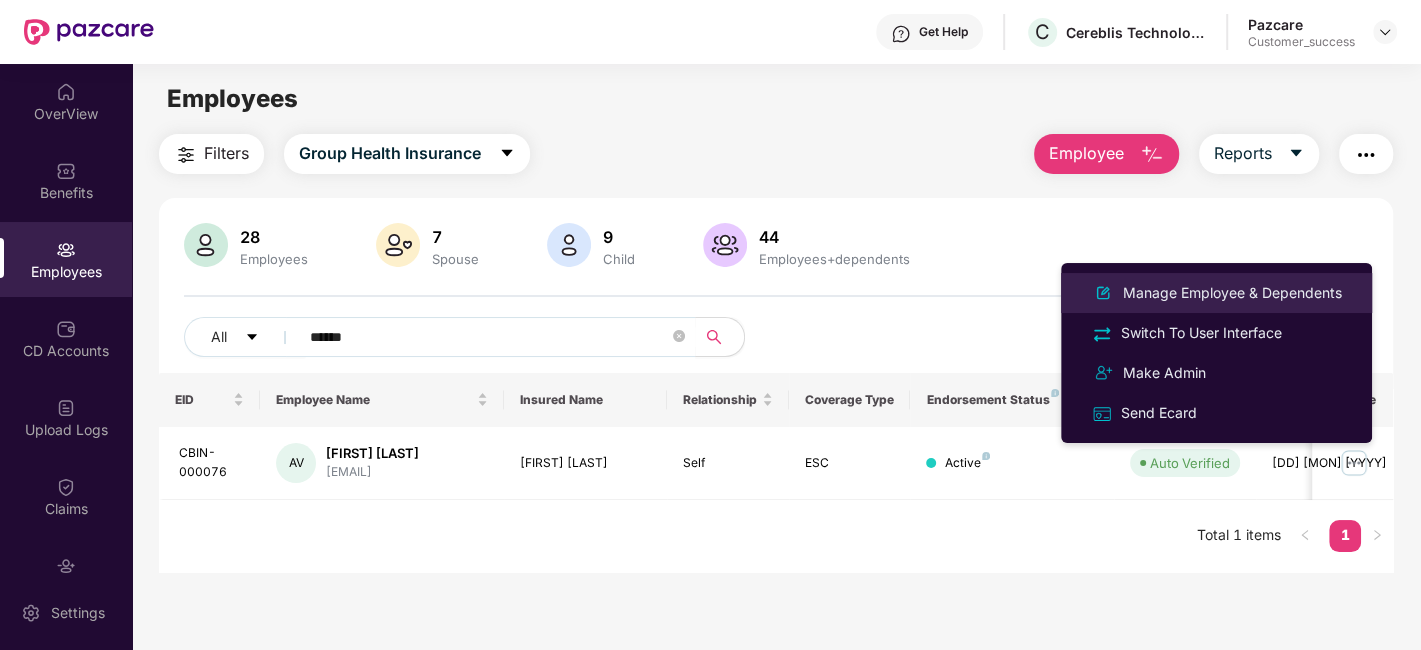 click on "Manage Employee & Dependents" at bounding box center [1232, 293] 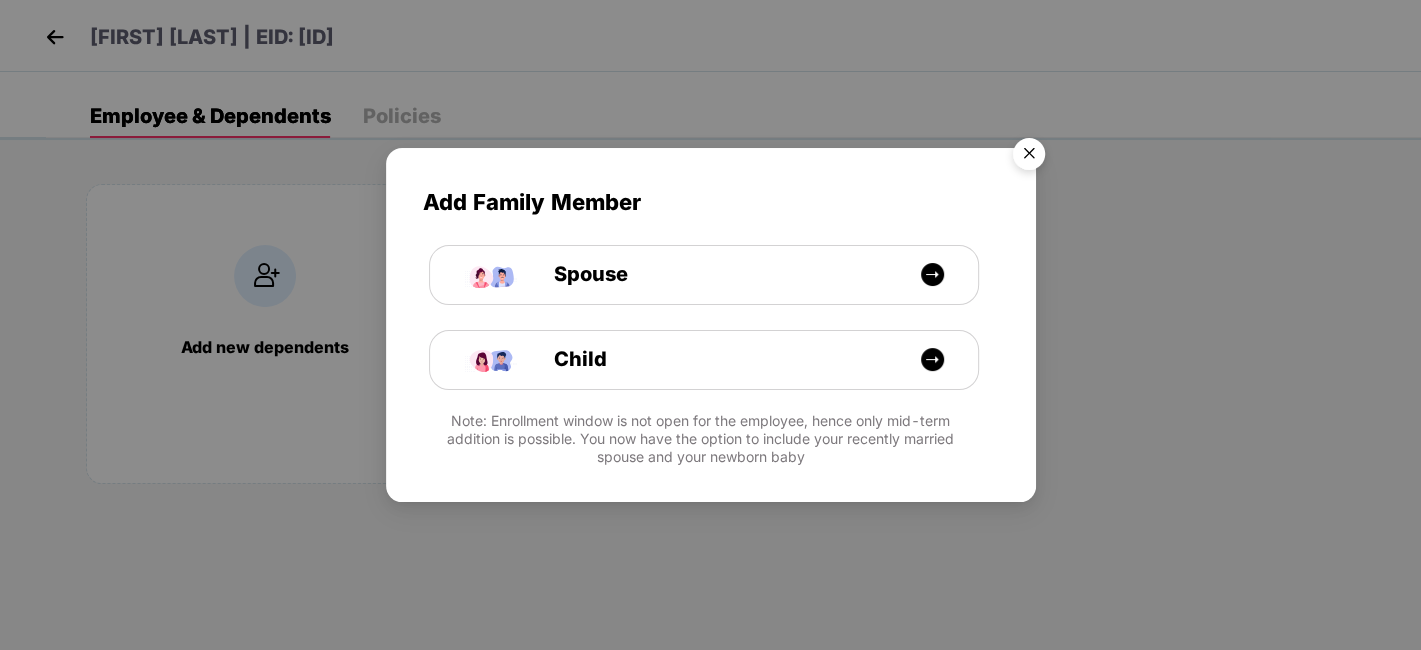click at bounding box center (1029, 157) 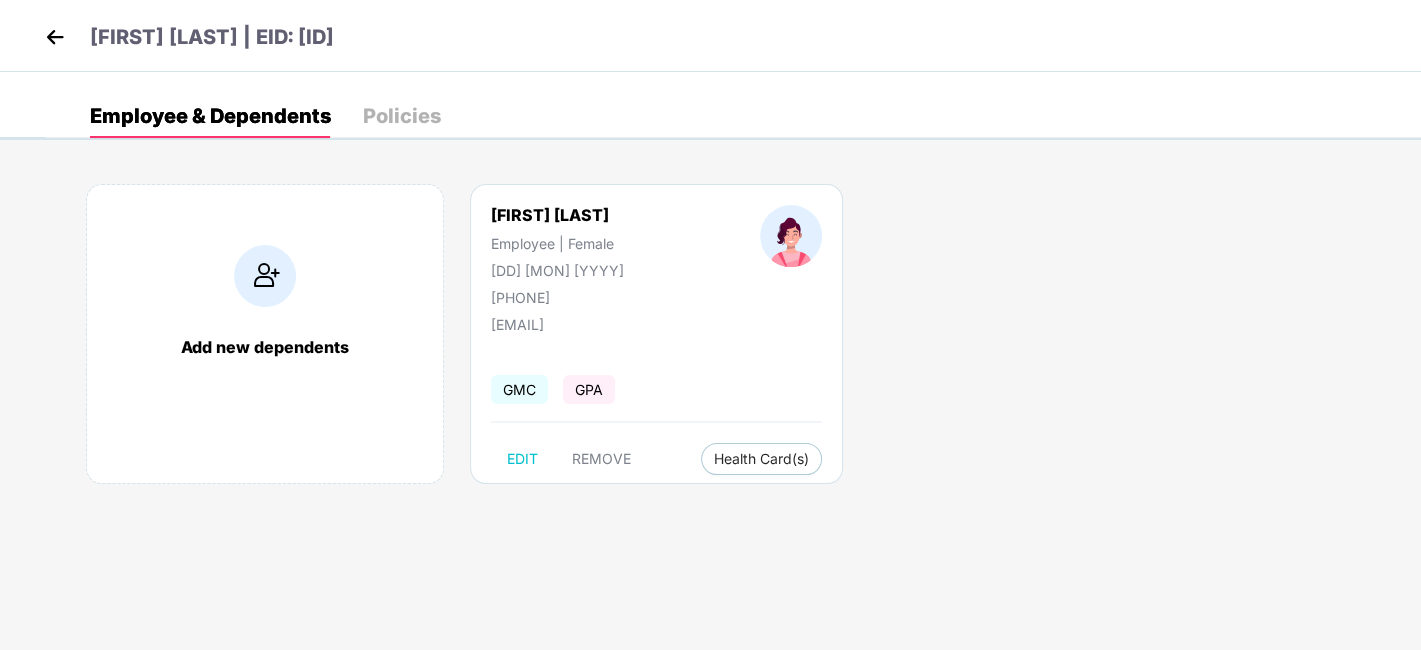 drag, startPoint x: 487, startPoint y: 290, endPoint x: 603, endPoint y: 294, distance: 116.06895 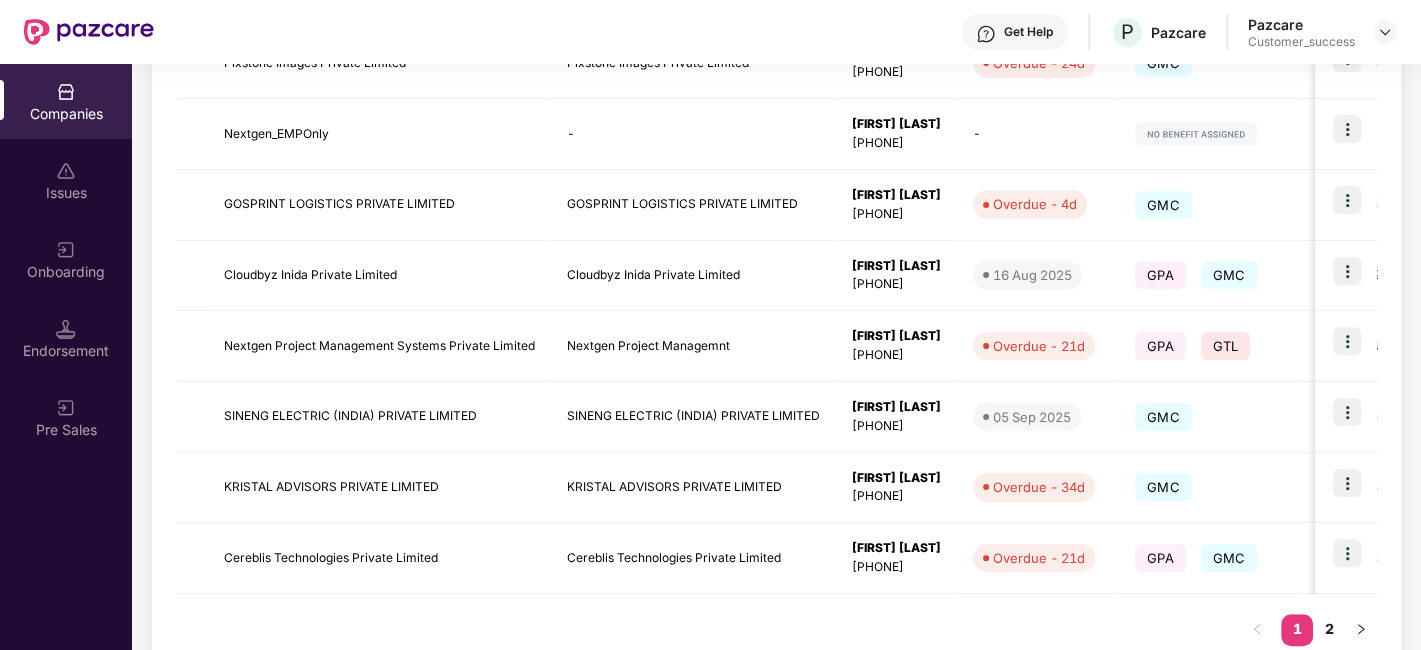 scroll, scrollTop: 560, scrollLeft: 0, axis: vertical 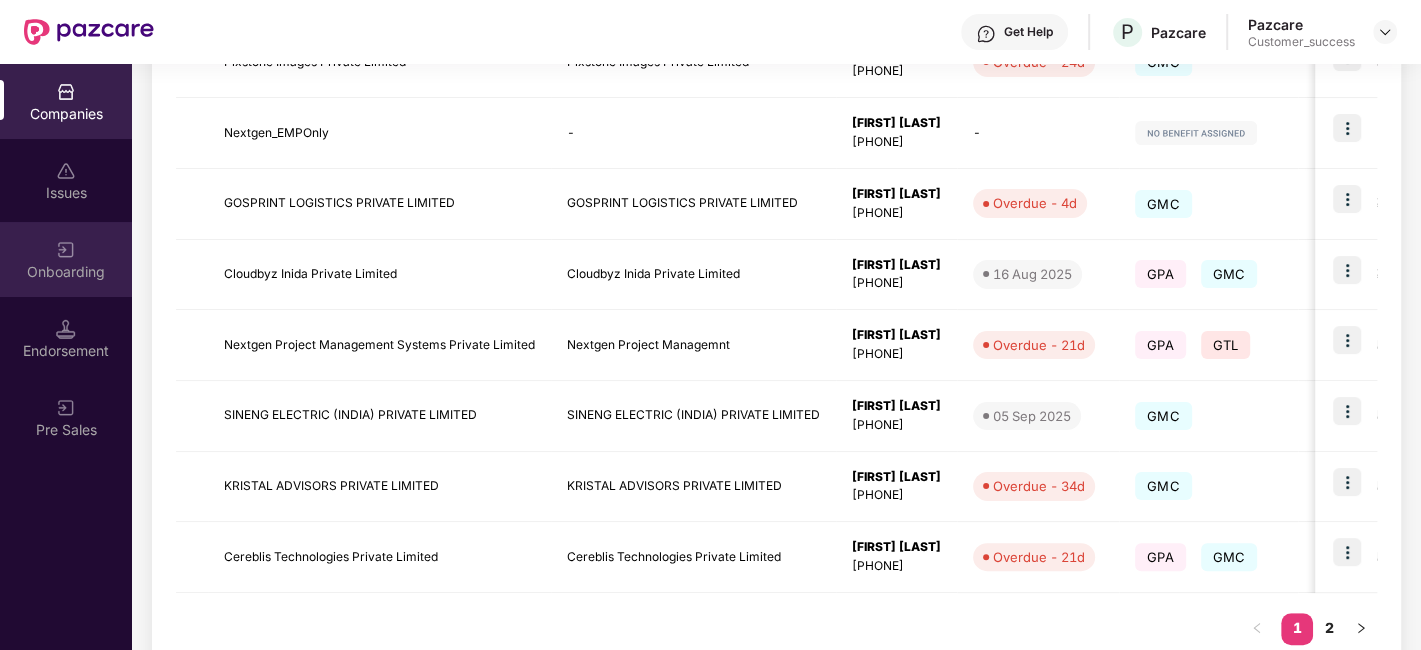 click on "Onboarding" at bounding box center [66, 272] 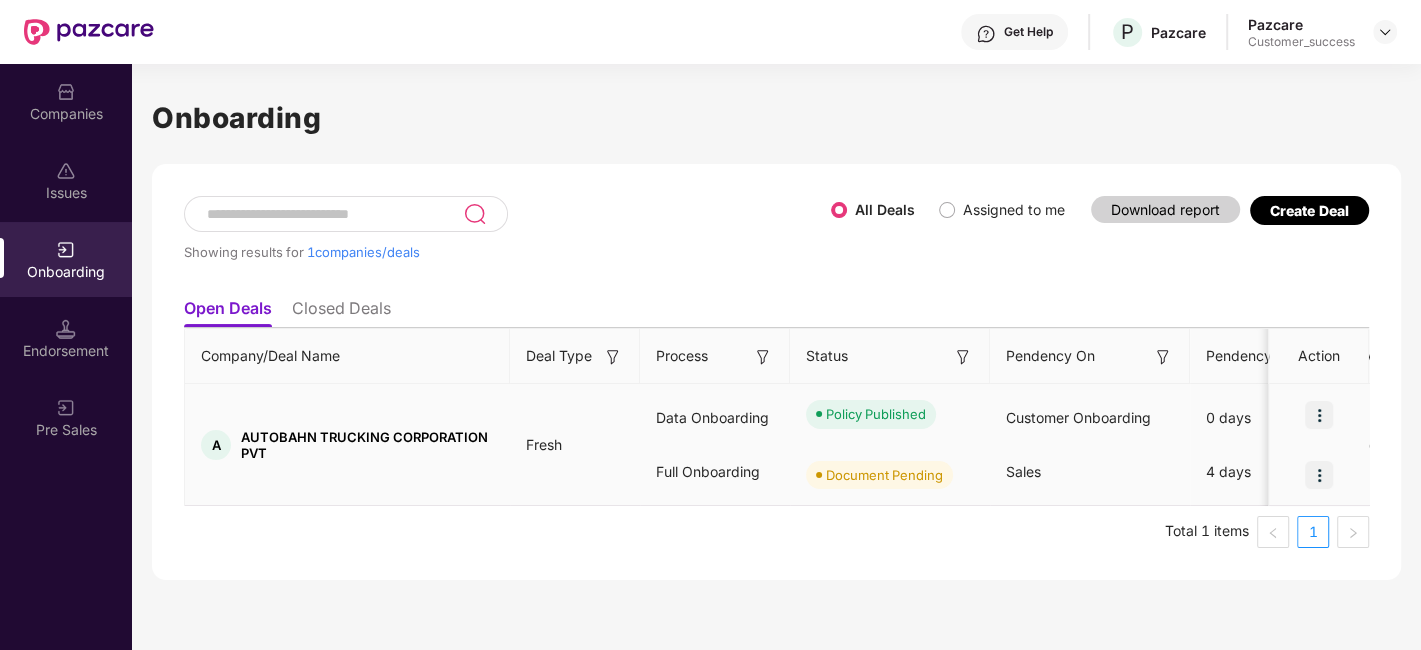 click at bounding box center (1319, 415) 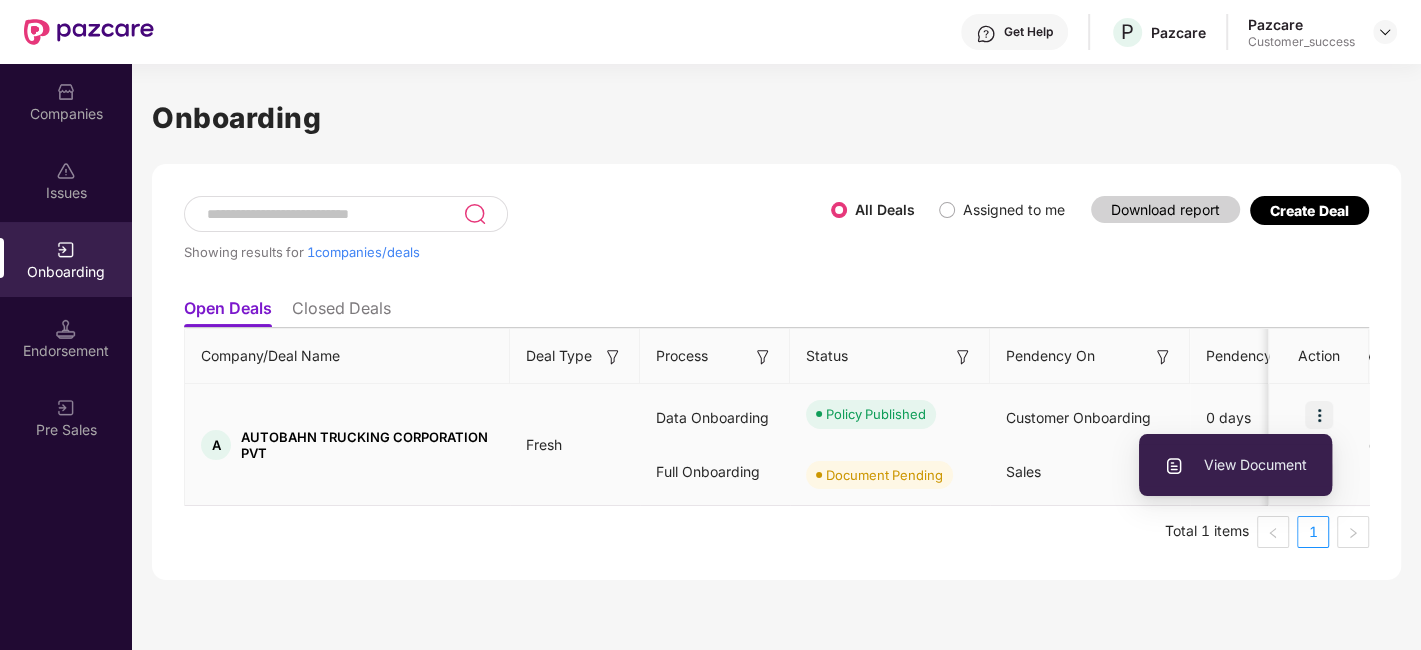 click on "View Document" at bounding box center [1235, 465] 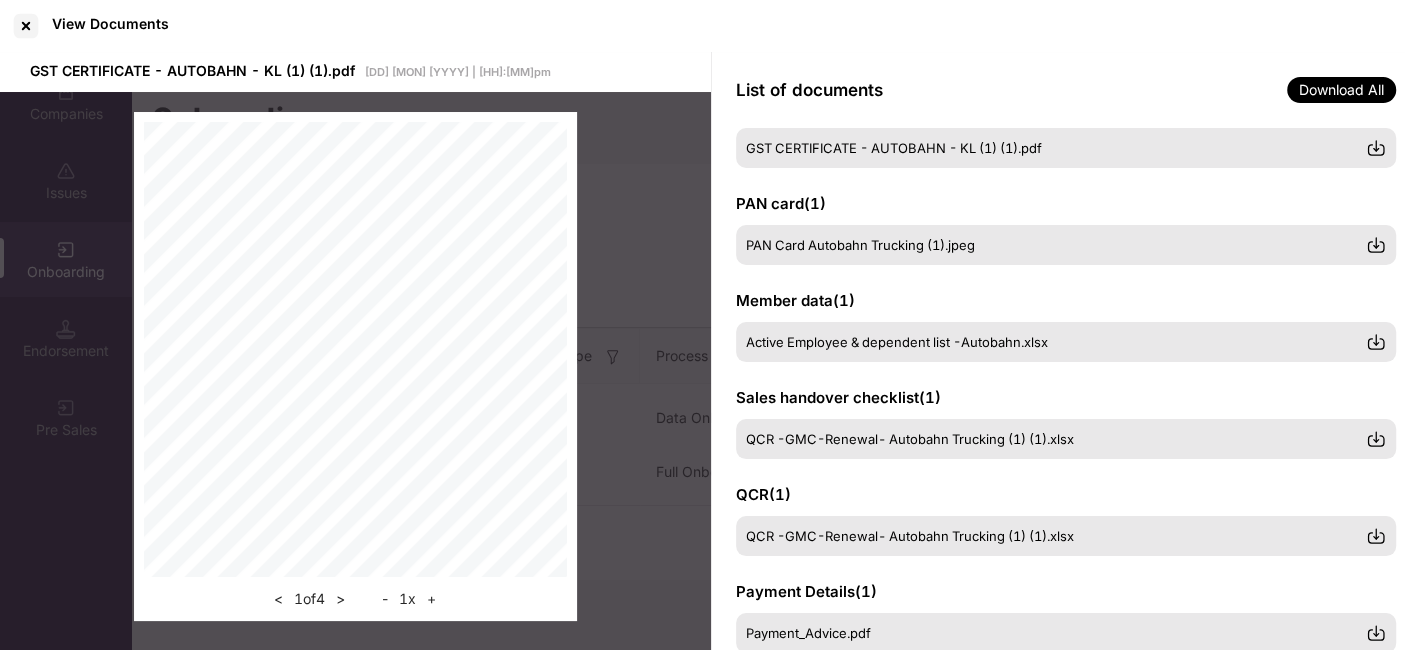 scroll, scrollTop: 57, scrollLeft: 0, axis: vertical 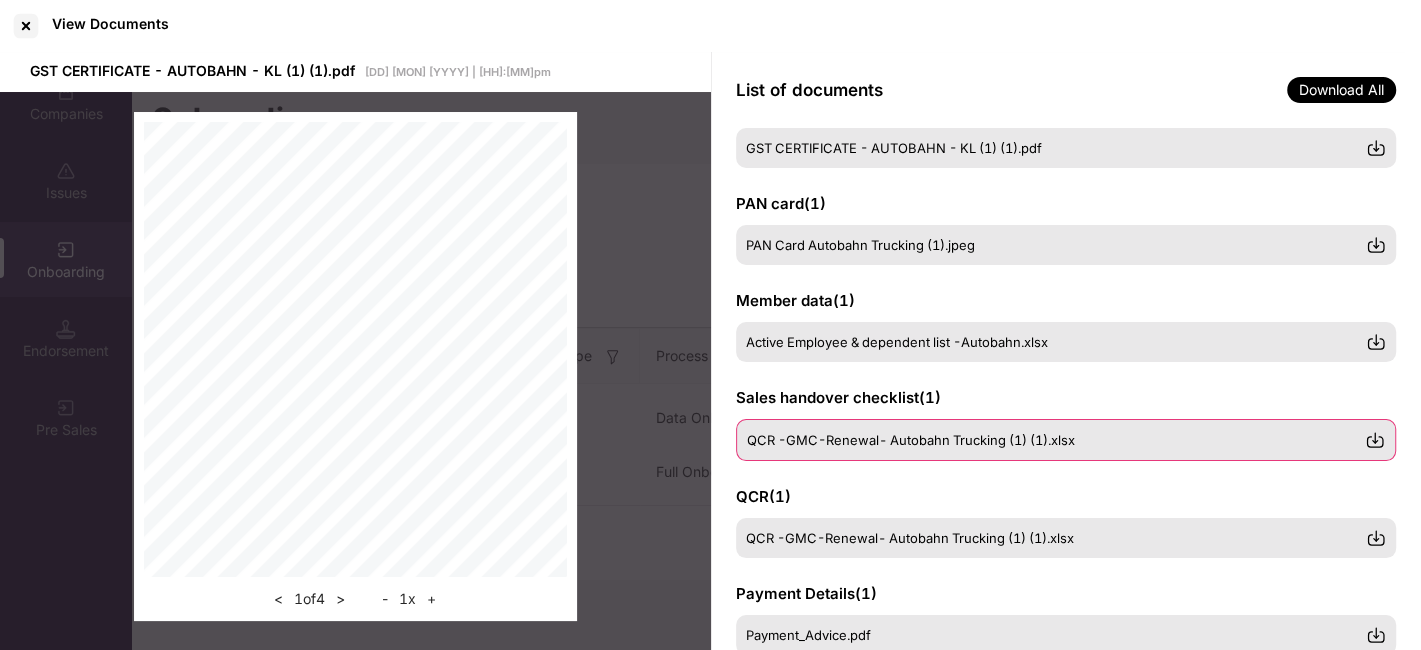 click on "QCR -GMC-Renewal-  Autobahn Trucking (1) (1).xlsx" at bounding box center [911, 440] 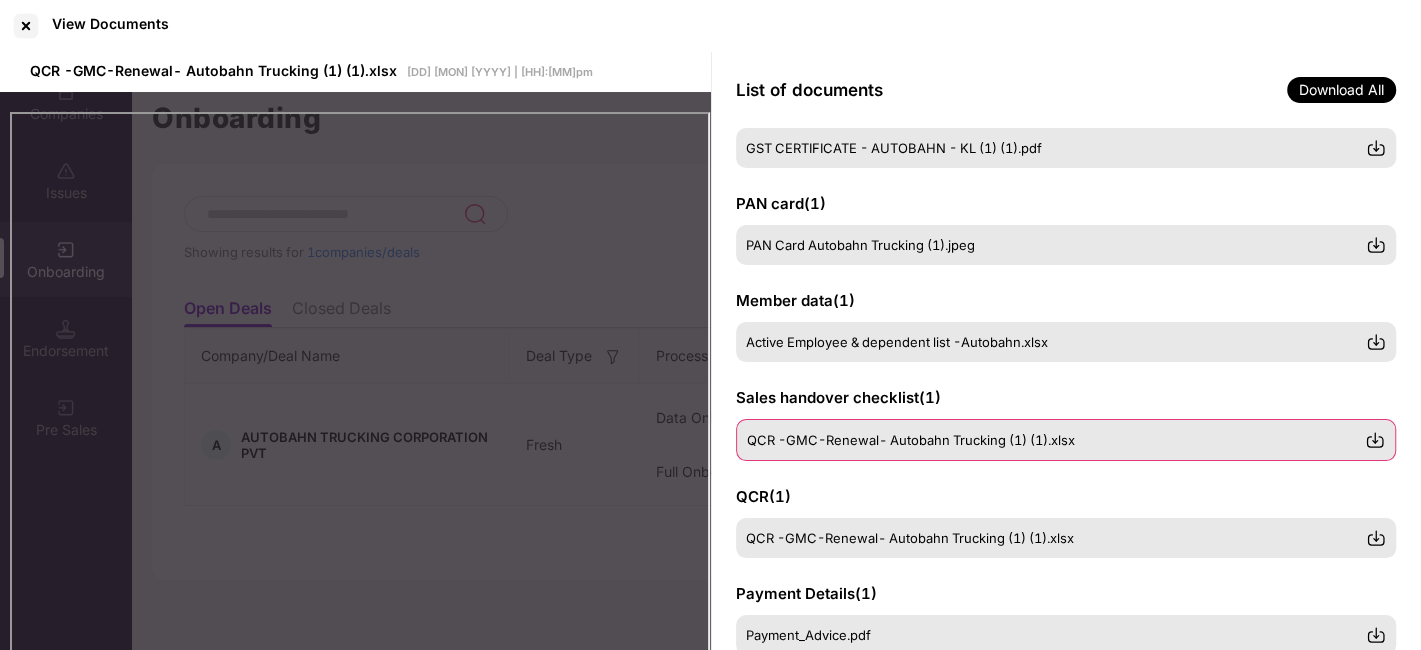 click on "QCR -GMC-Renewal-  Autobahn Trucking (1) (1).xlsx" at bounding box center [911, 440] 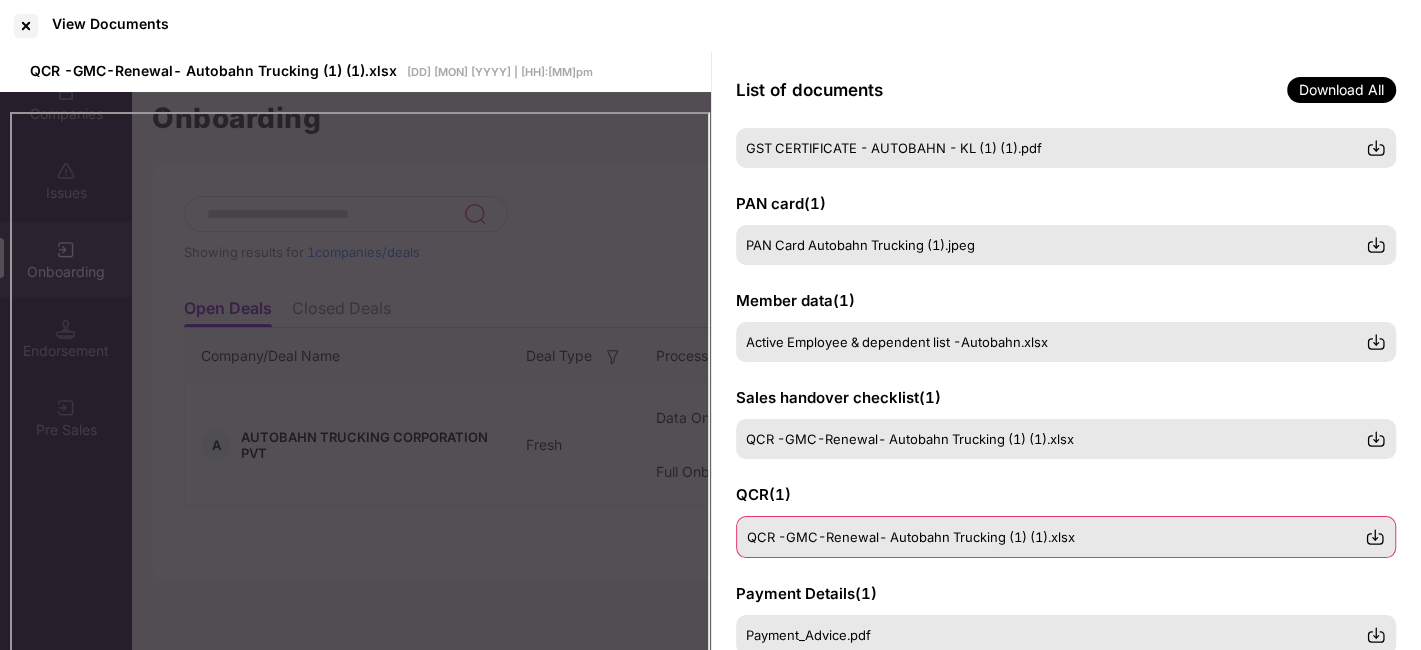 click on "QCR -GMC-Renewal-  Autobahn Trucking (1) (1).xlsx" at bounding box center [911, 537] 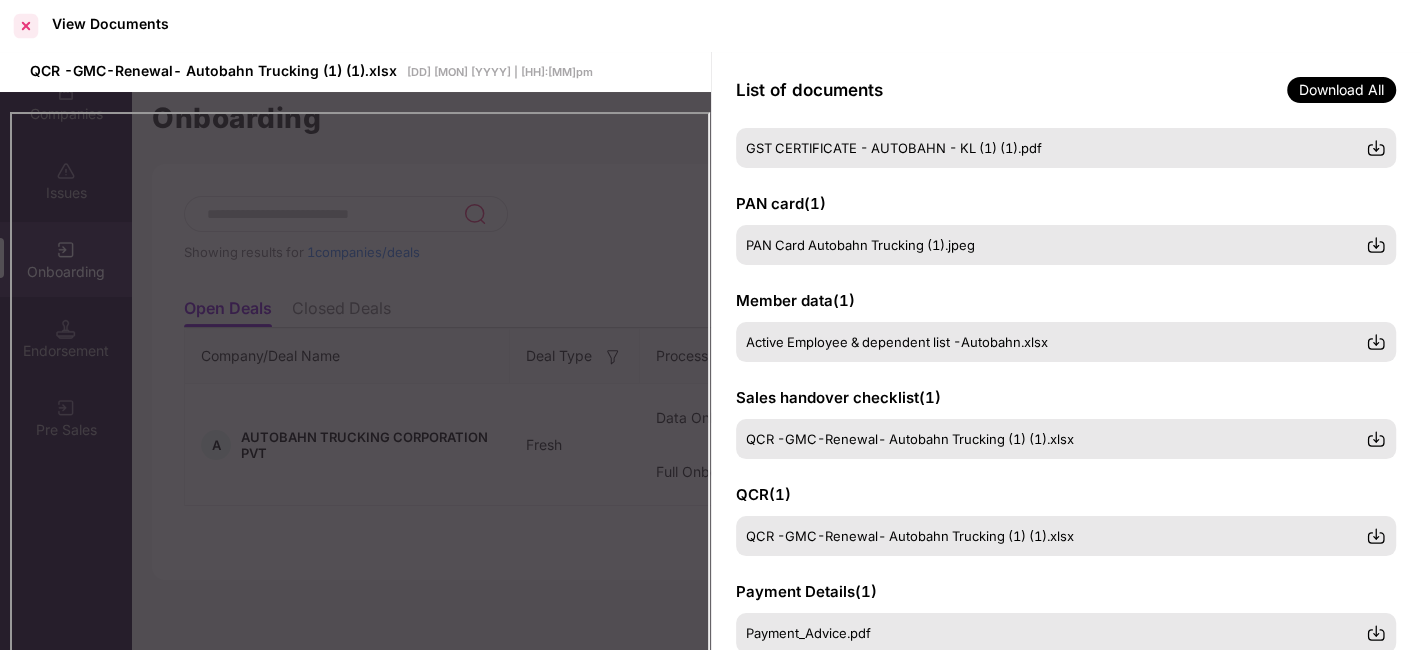 click at bounding box center (26, 26) 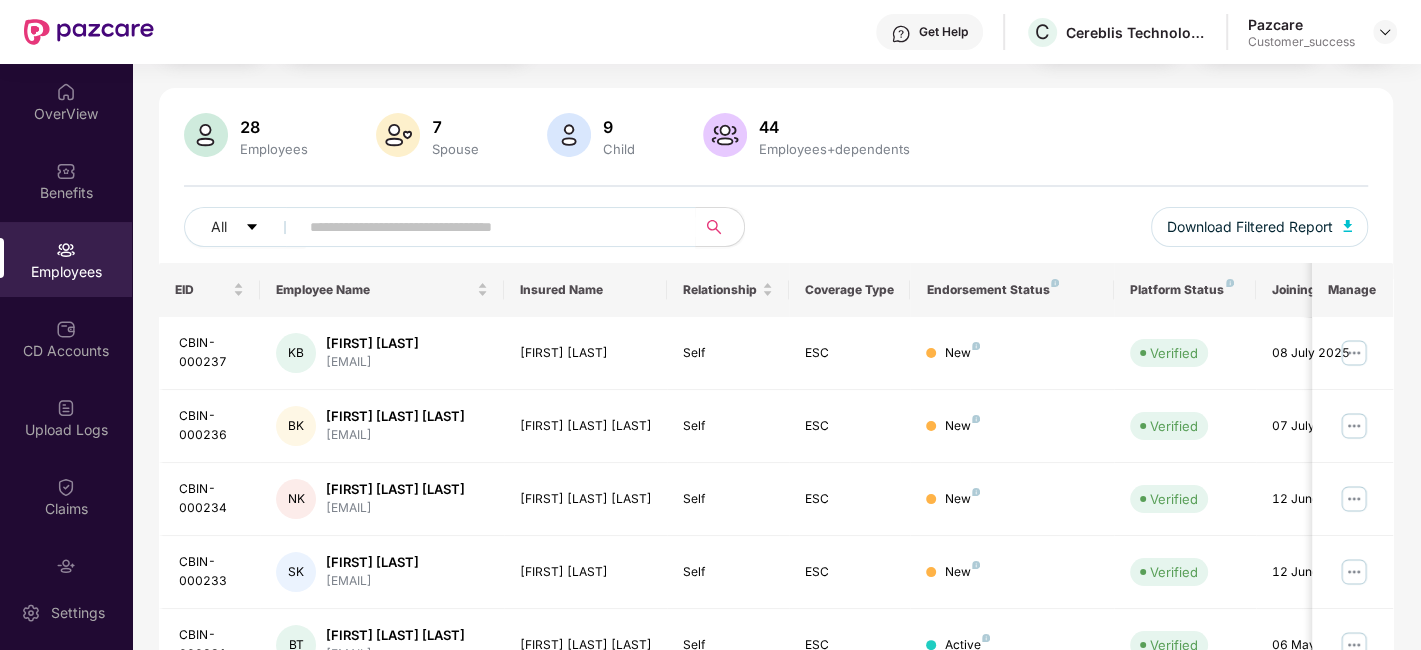 scroll, scrollTop: 228, scrollLeft: 0, axis: vertical 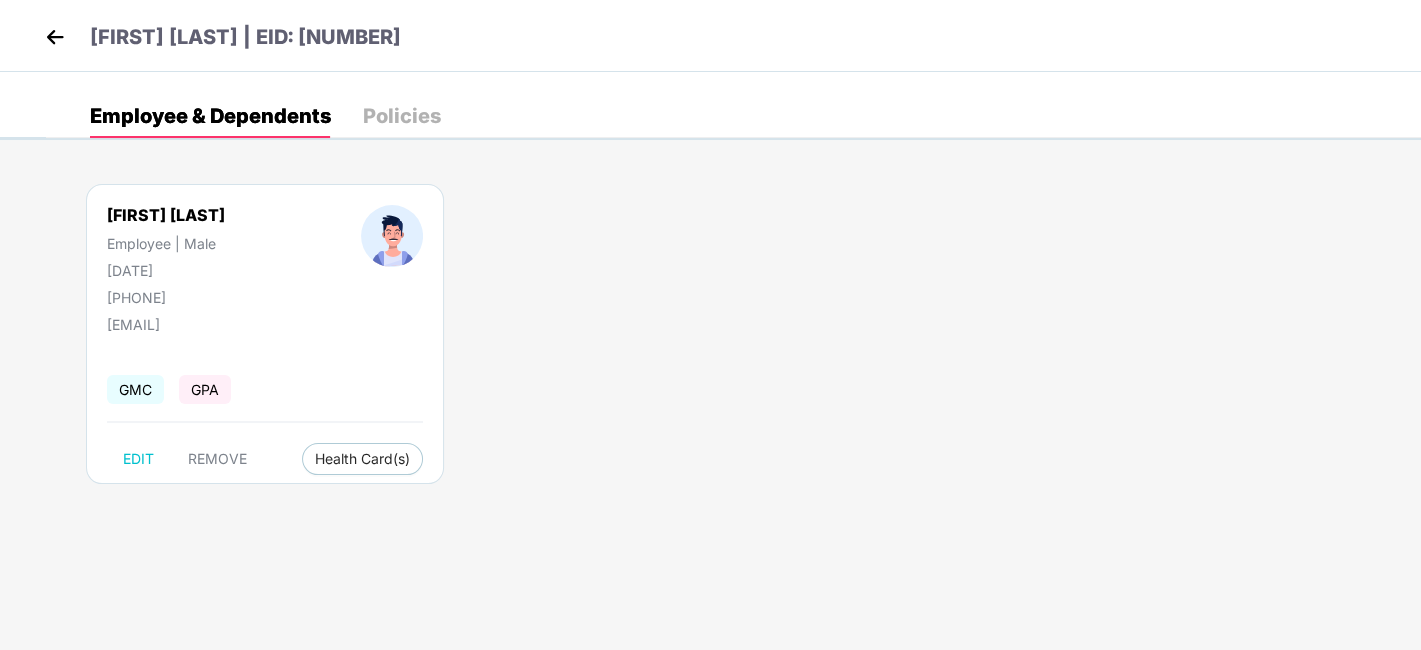 click at bounding box center [55, 37] 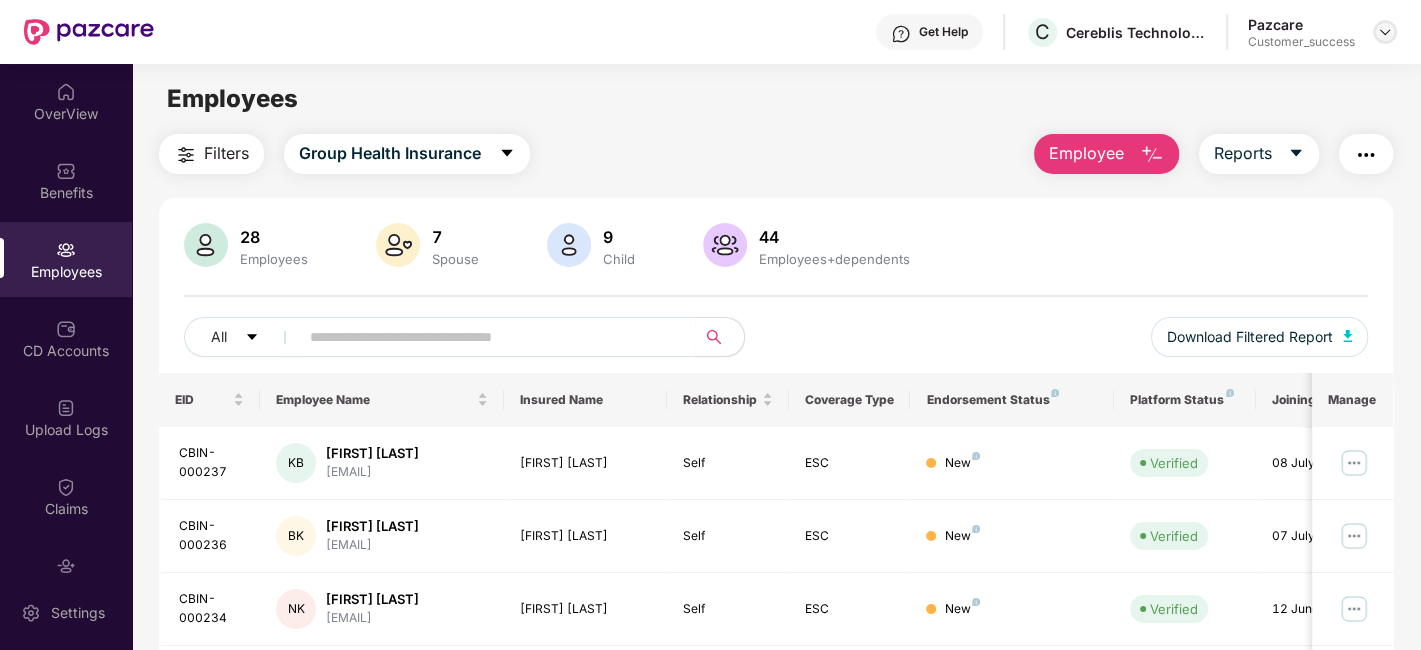 click at bounding box center [1385, 32] 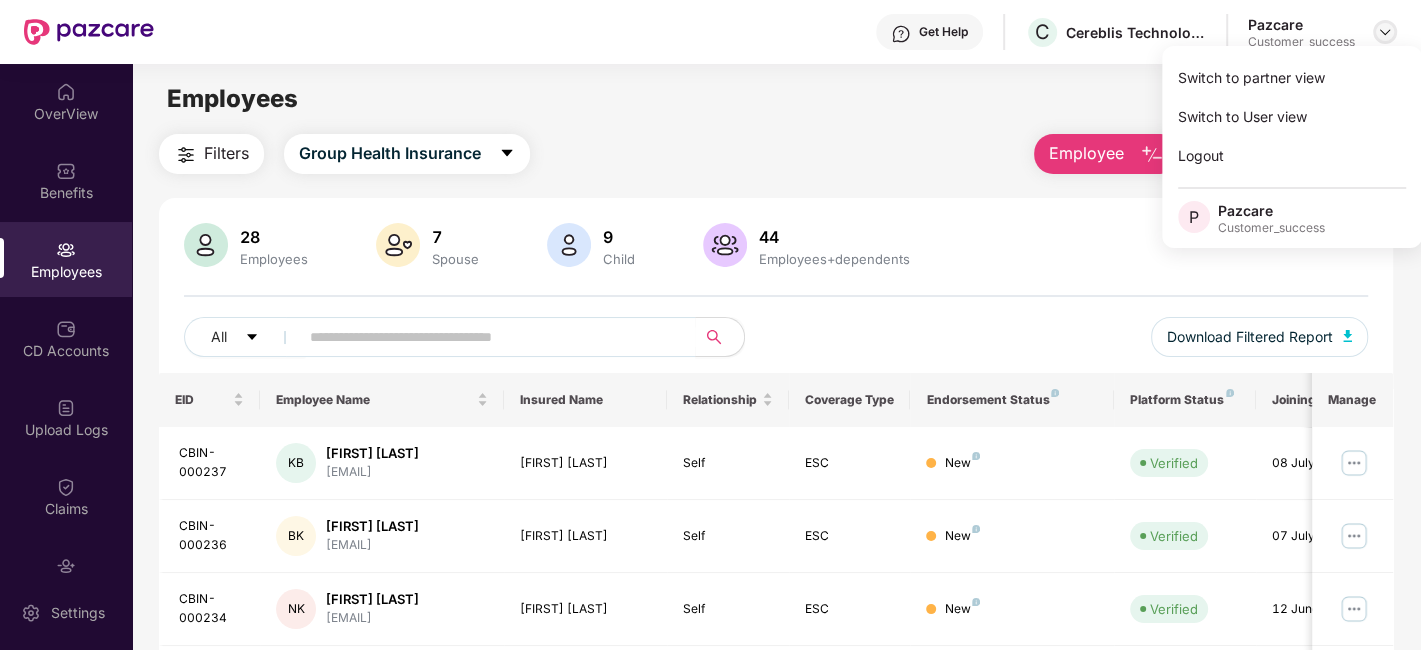 click at bounding box center [1385, 32] 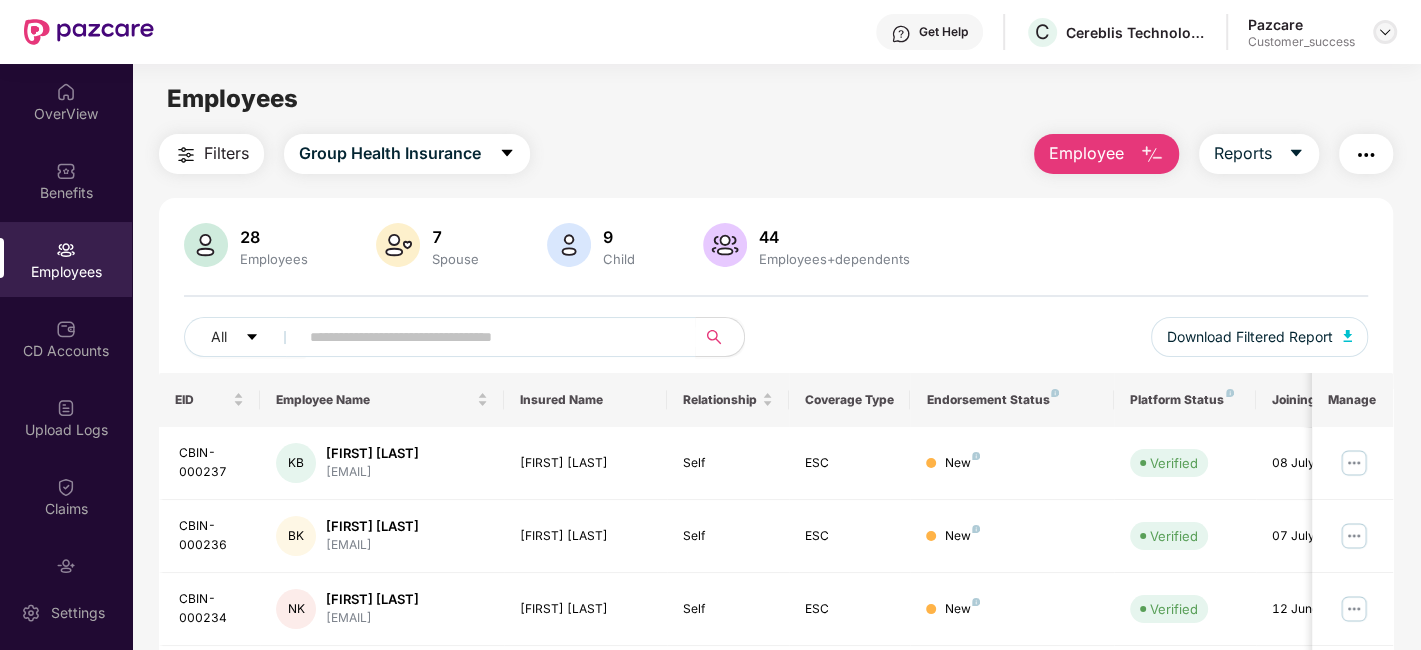 click at bounding box center (1385, 32) 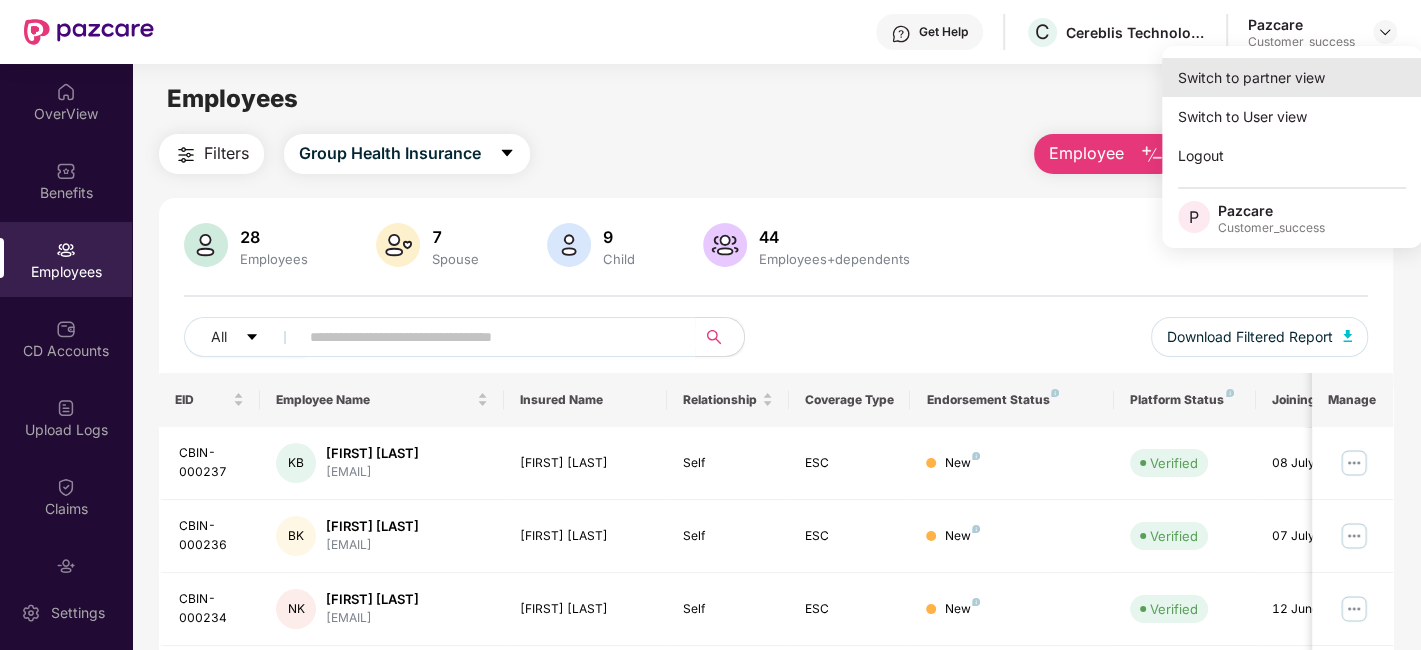 click on "Switch to partner view" at bounding box center (1292, 77) 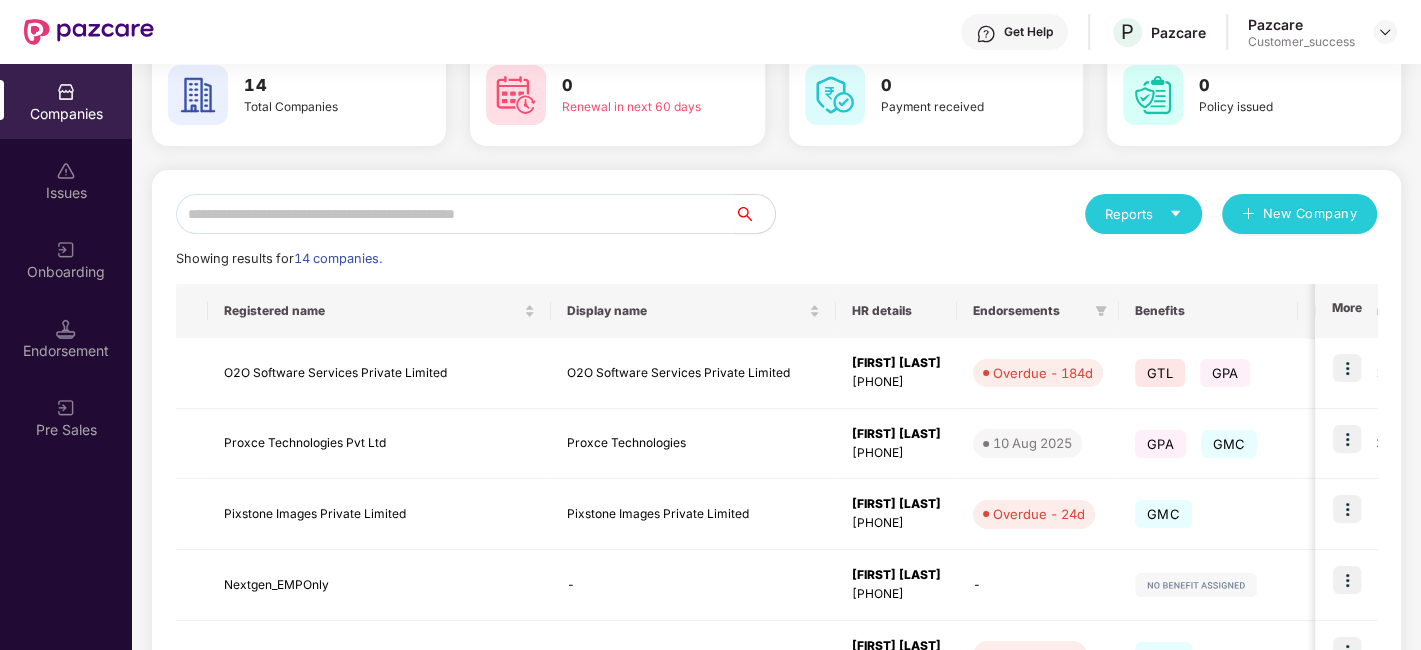scroll, scrollTop: 91, scrollLeft: 0, axis: vertical 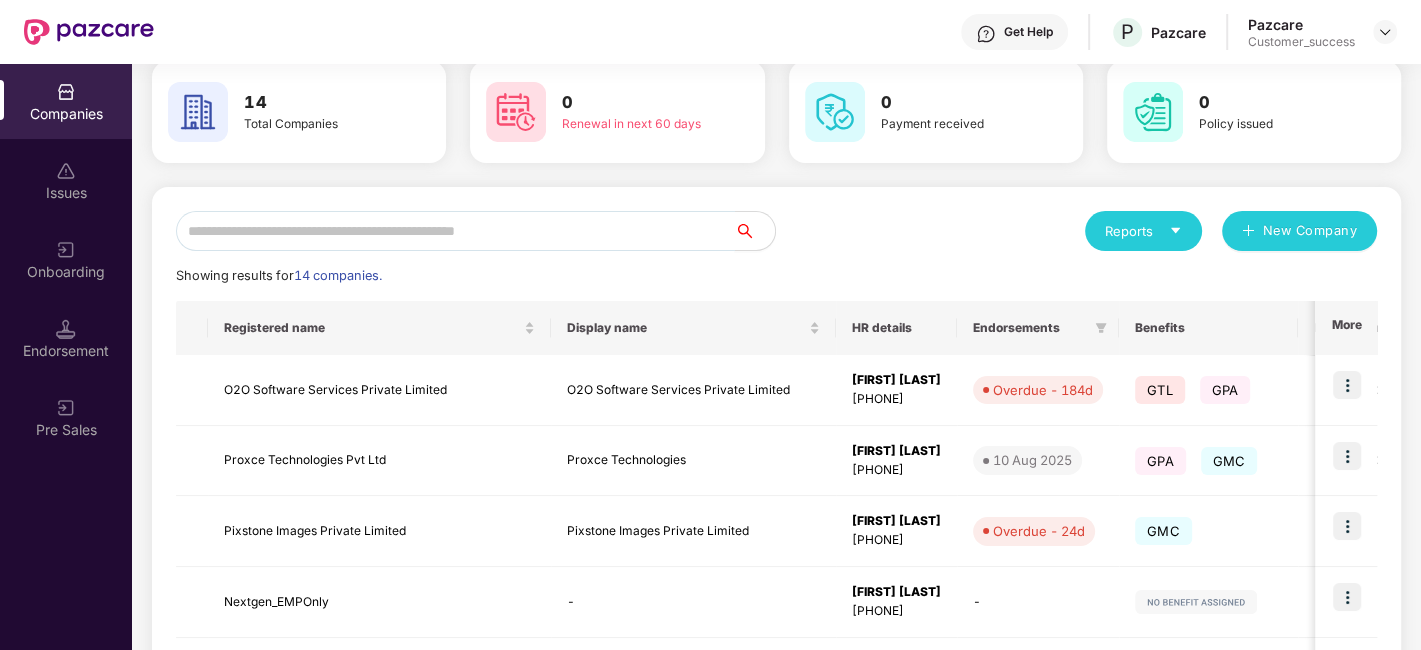 click at bounding box center [455, 231] 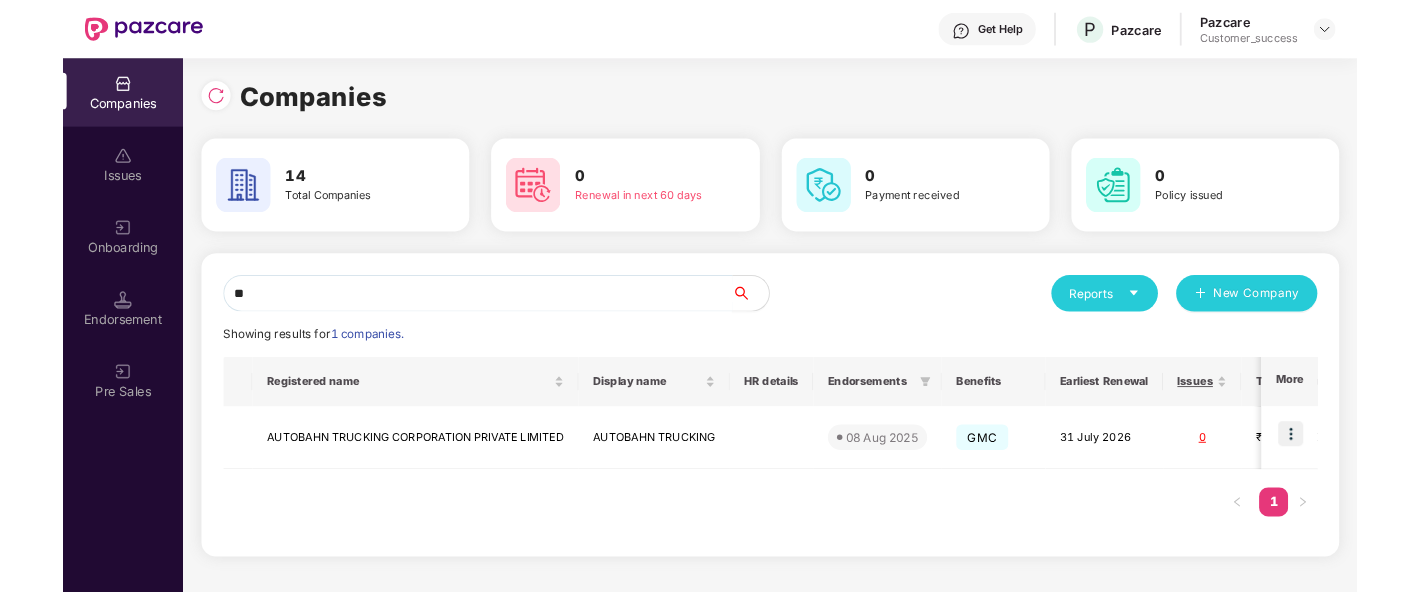 scroll, scrollTop: 0, scrollLeft: 0, axis: both 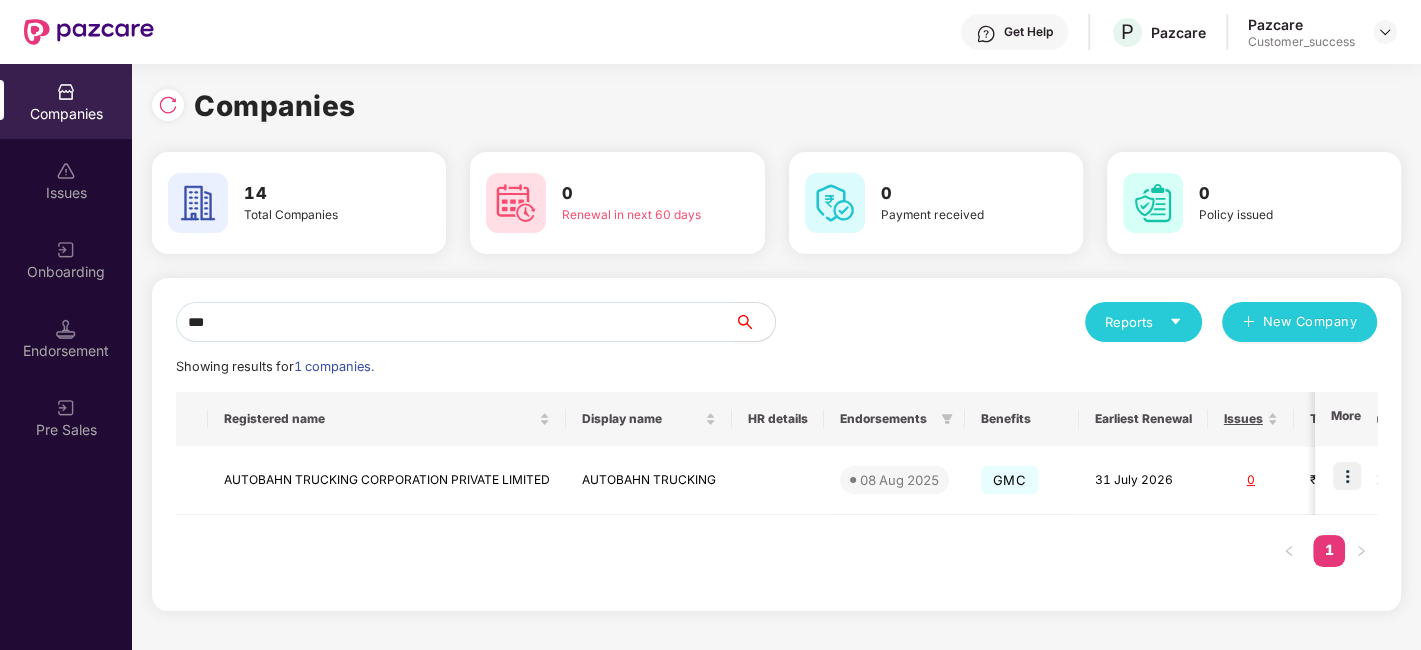 type on "***" 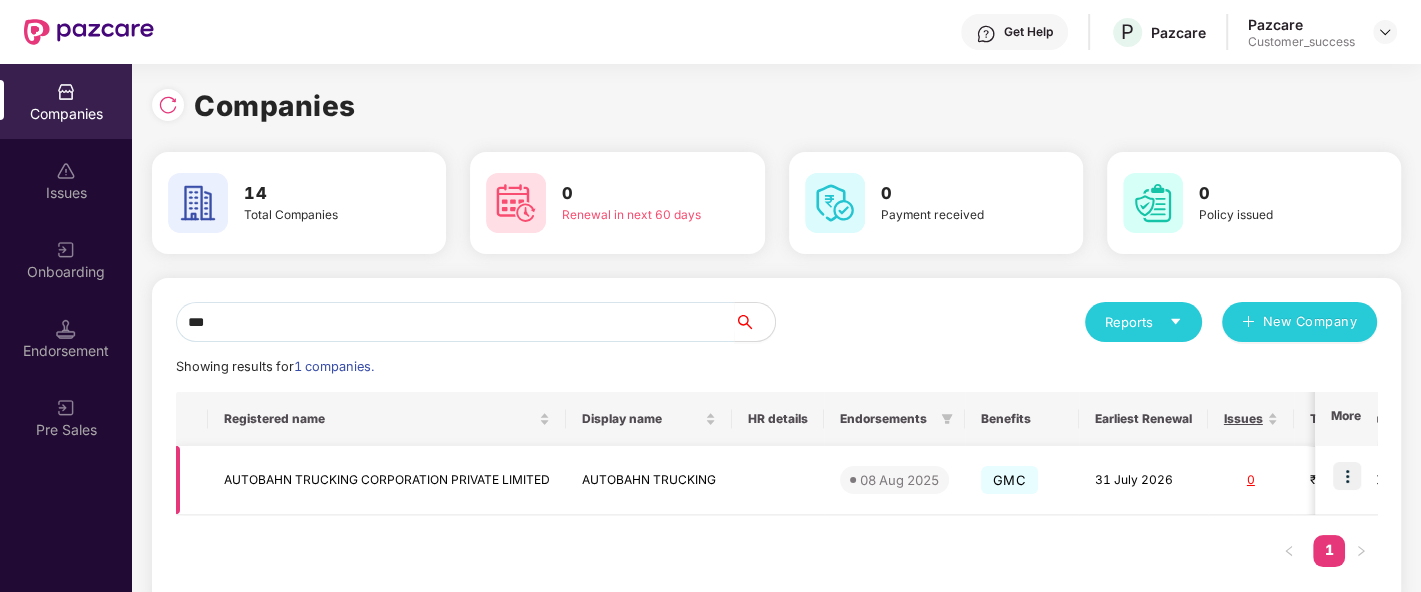 click at bounding box center [1347, 476] 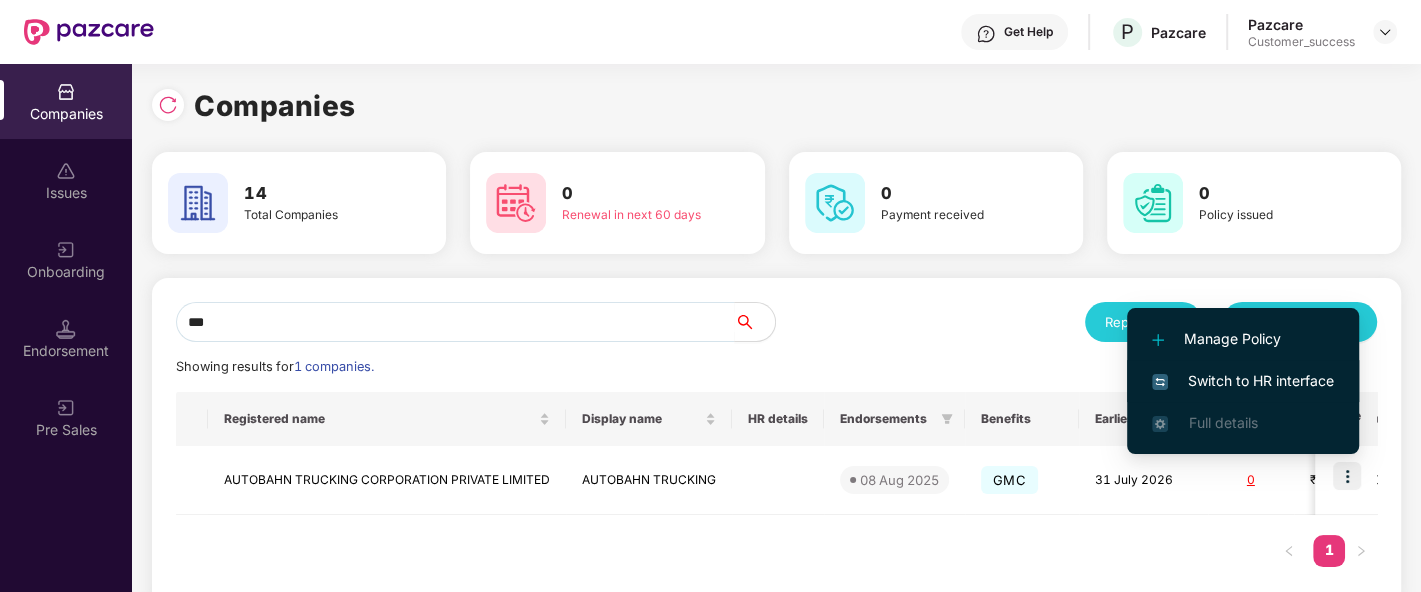 click on "Switch to HR interface" at bounding box center [1243, 381] 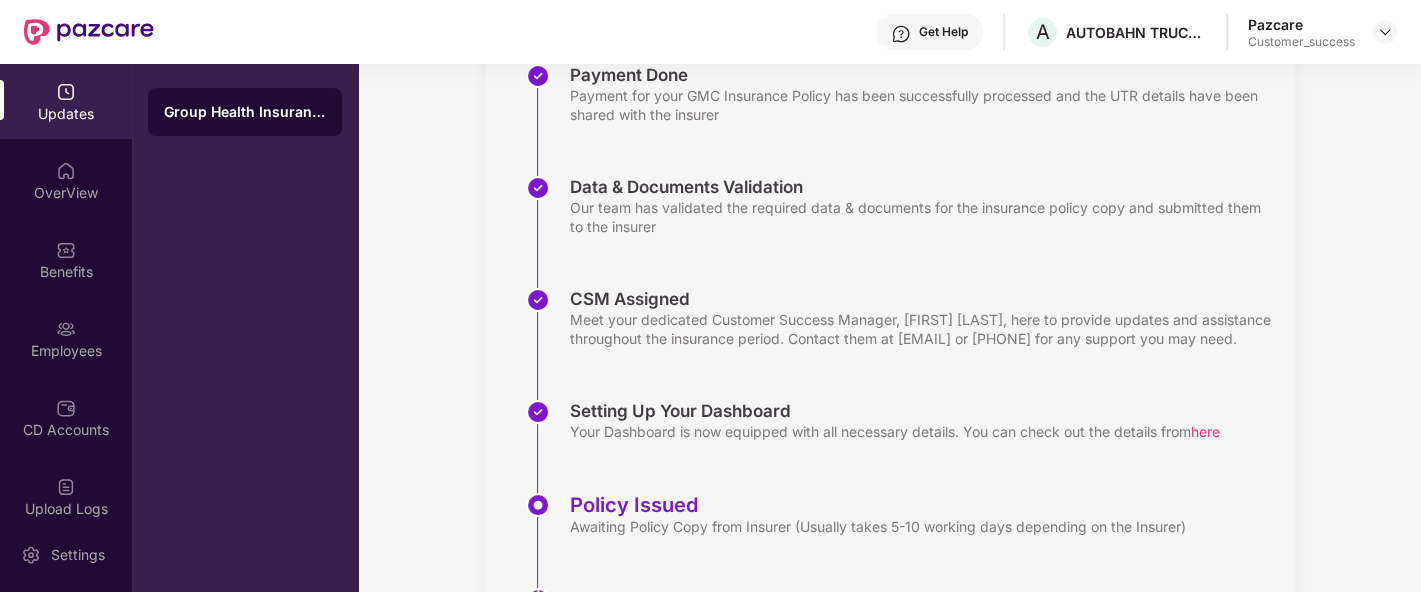 scroll, scrollTop: 470, scrollLeft: 0, axis: vertical 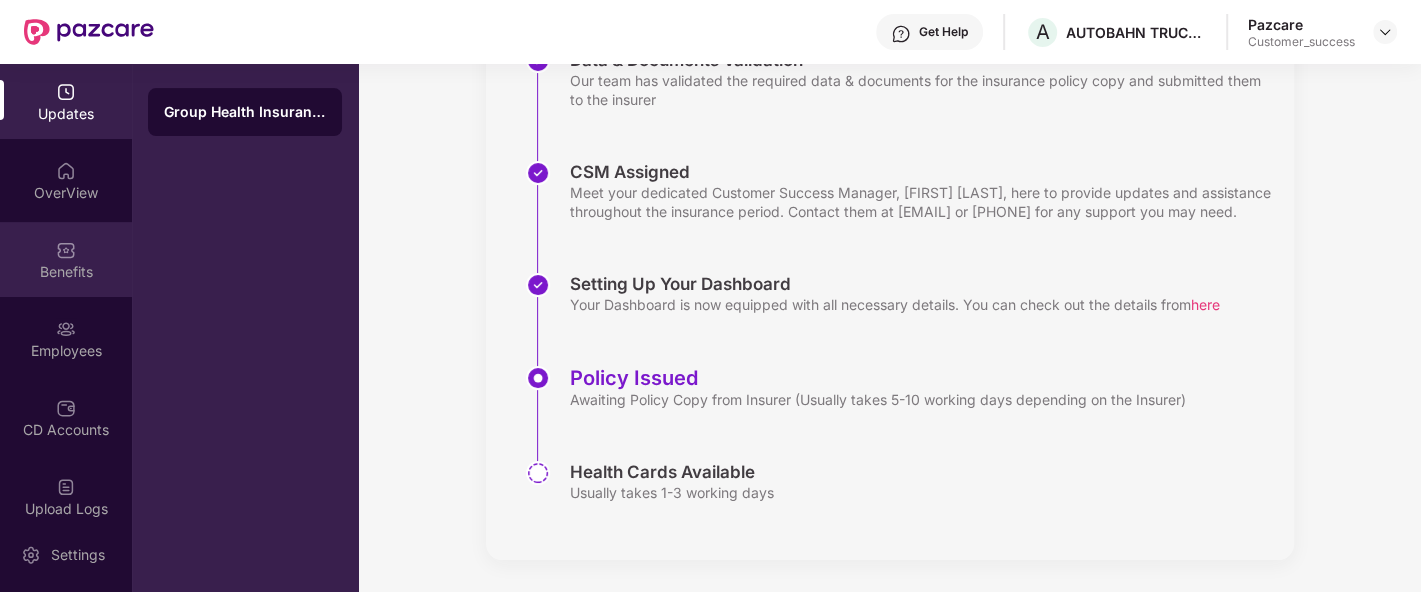 click on "Benefits" at bounding box center [66, 259] 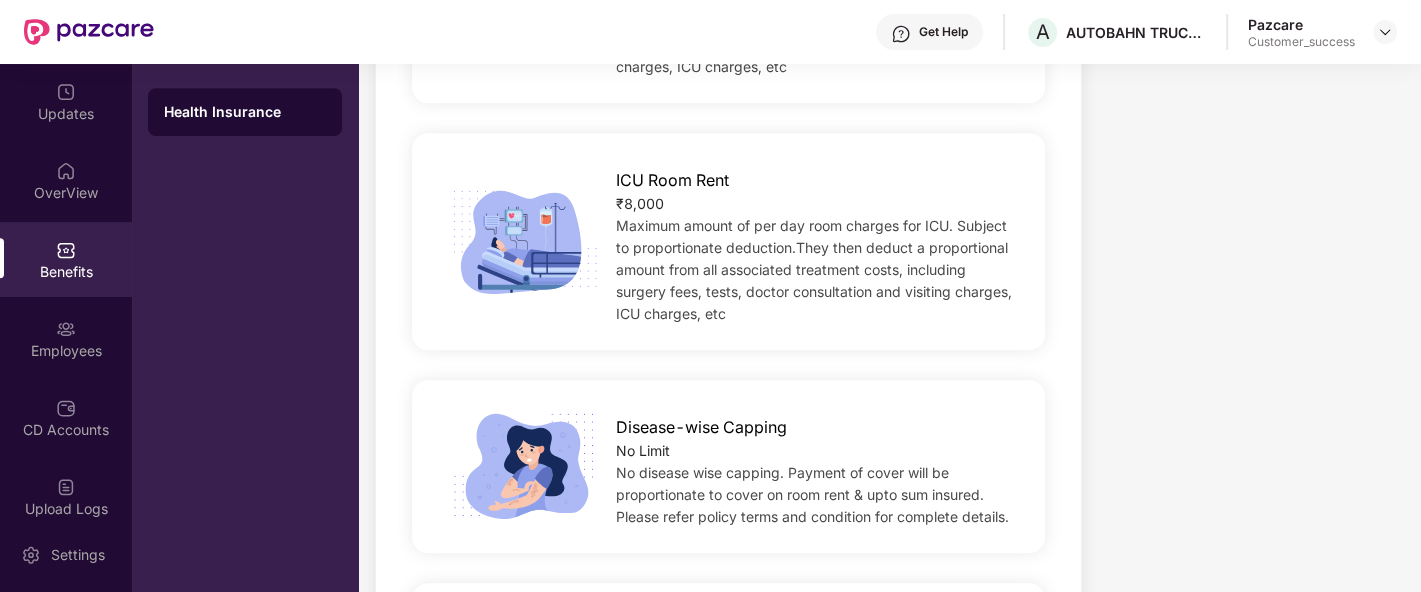 scroll, scrollTop: 708, scrollLeft: 0, axis: vertical 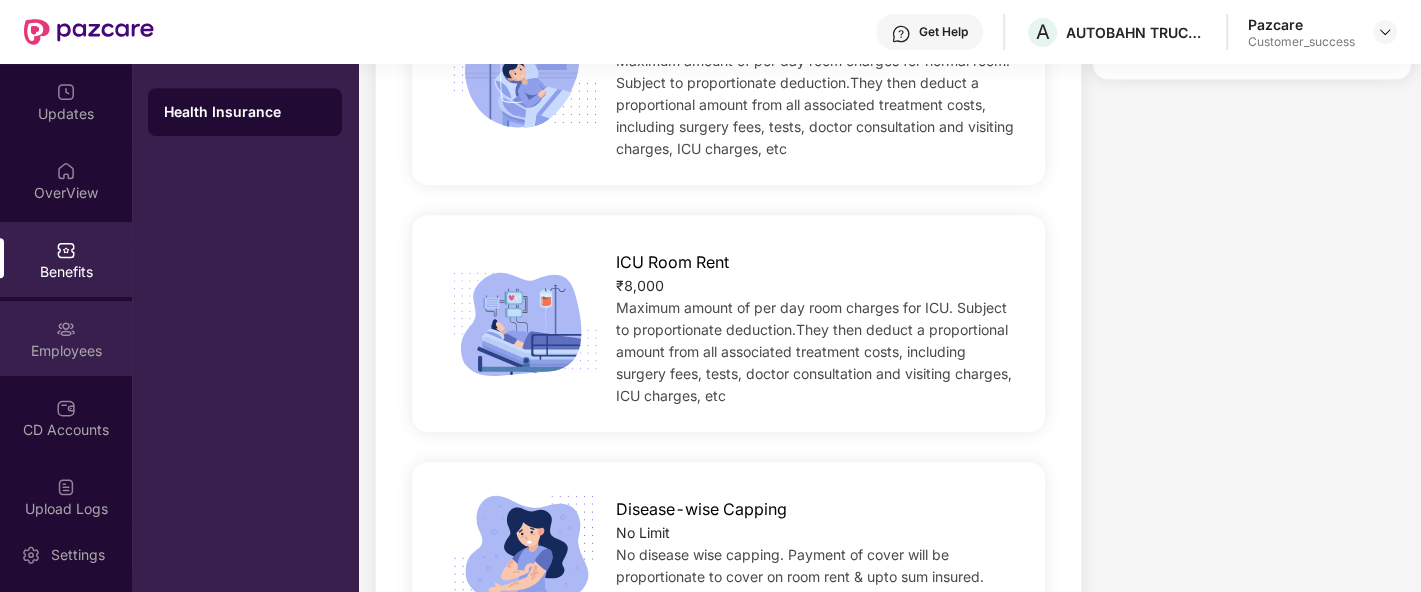 click on "Employees" at bounding box center (66, 338) 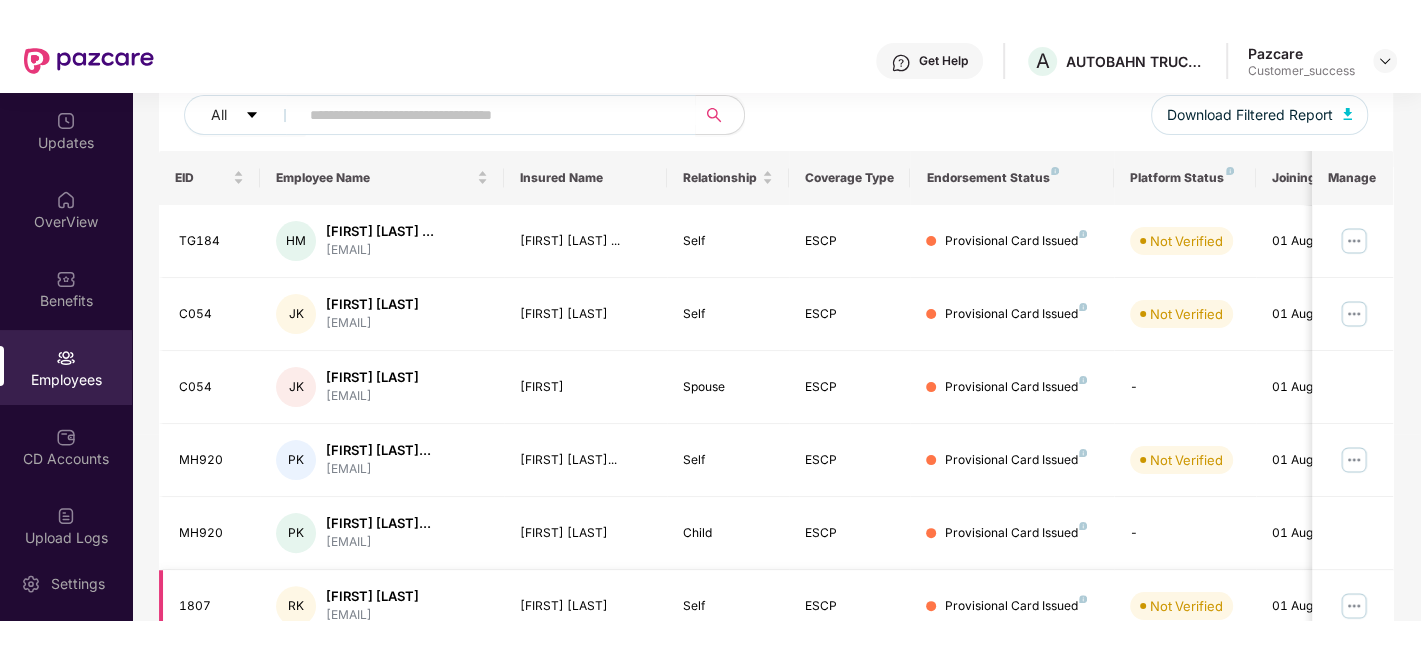 scroll, scrollTop: 0, scrollLeft: 0, axis: both 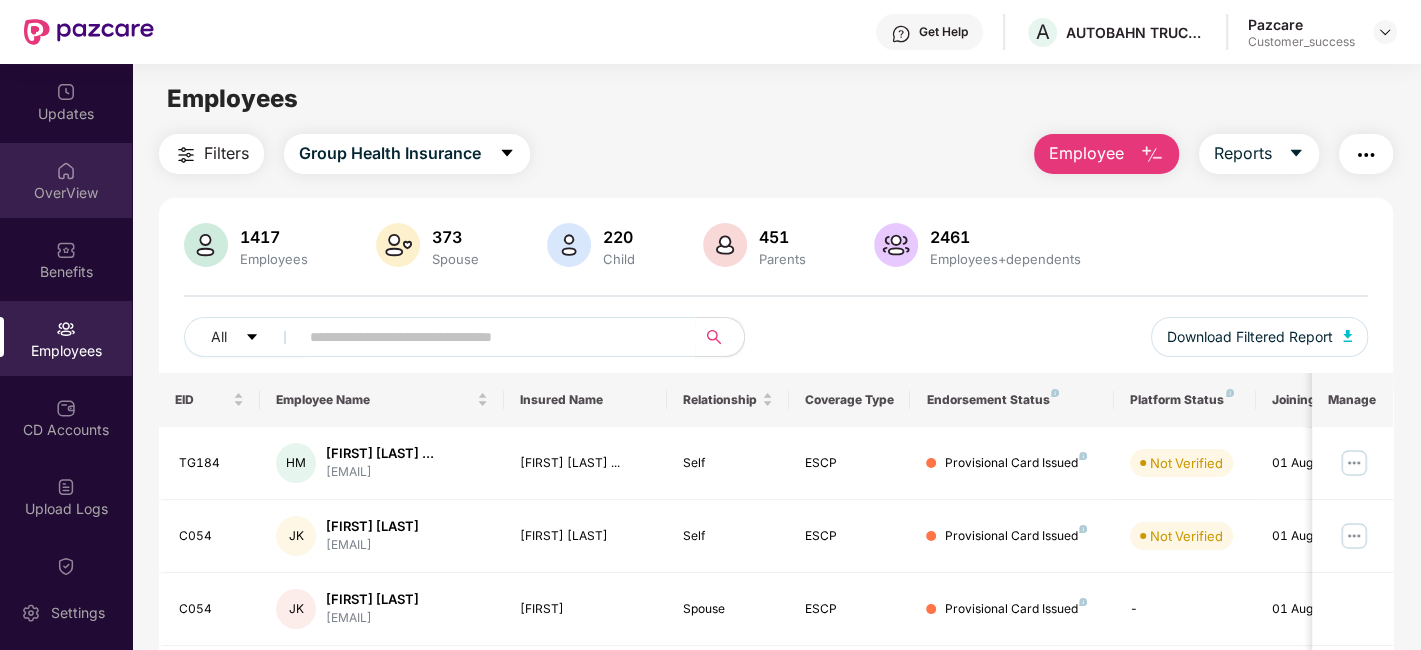 click at bounding box center [66, 171] 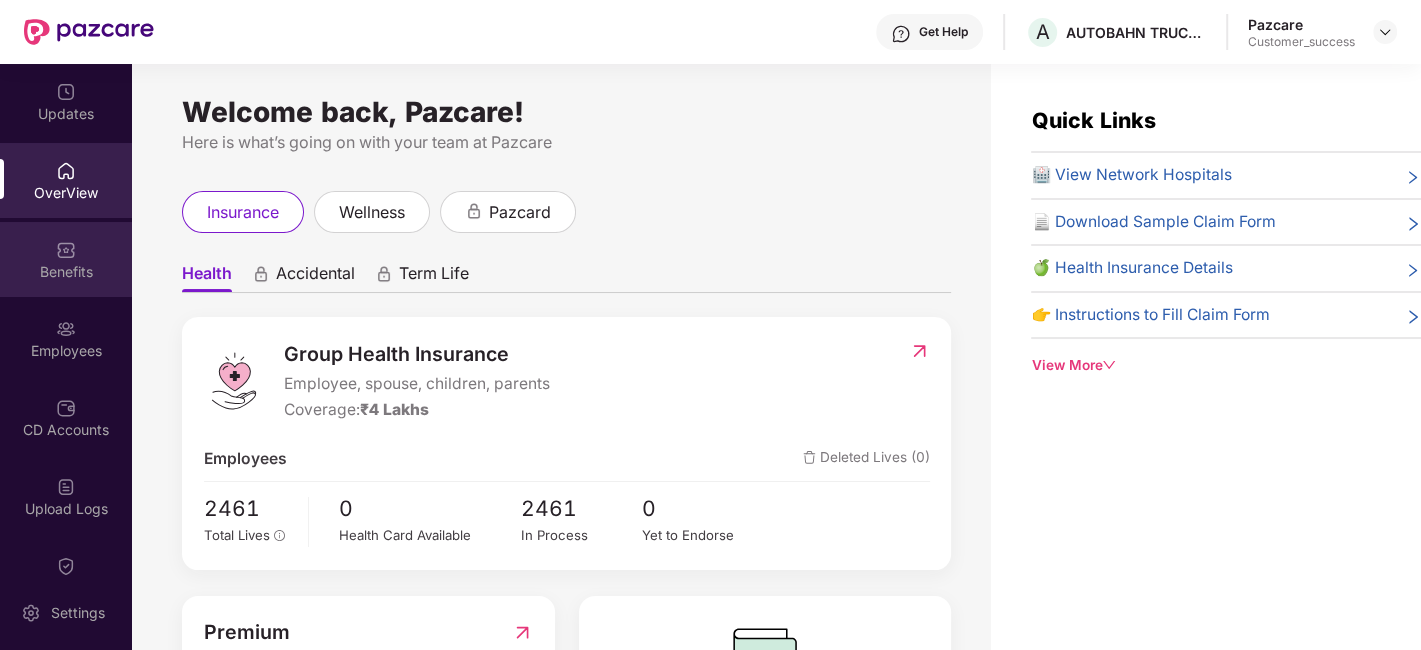 click on "Benefits" at bounding box center (66, 259) 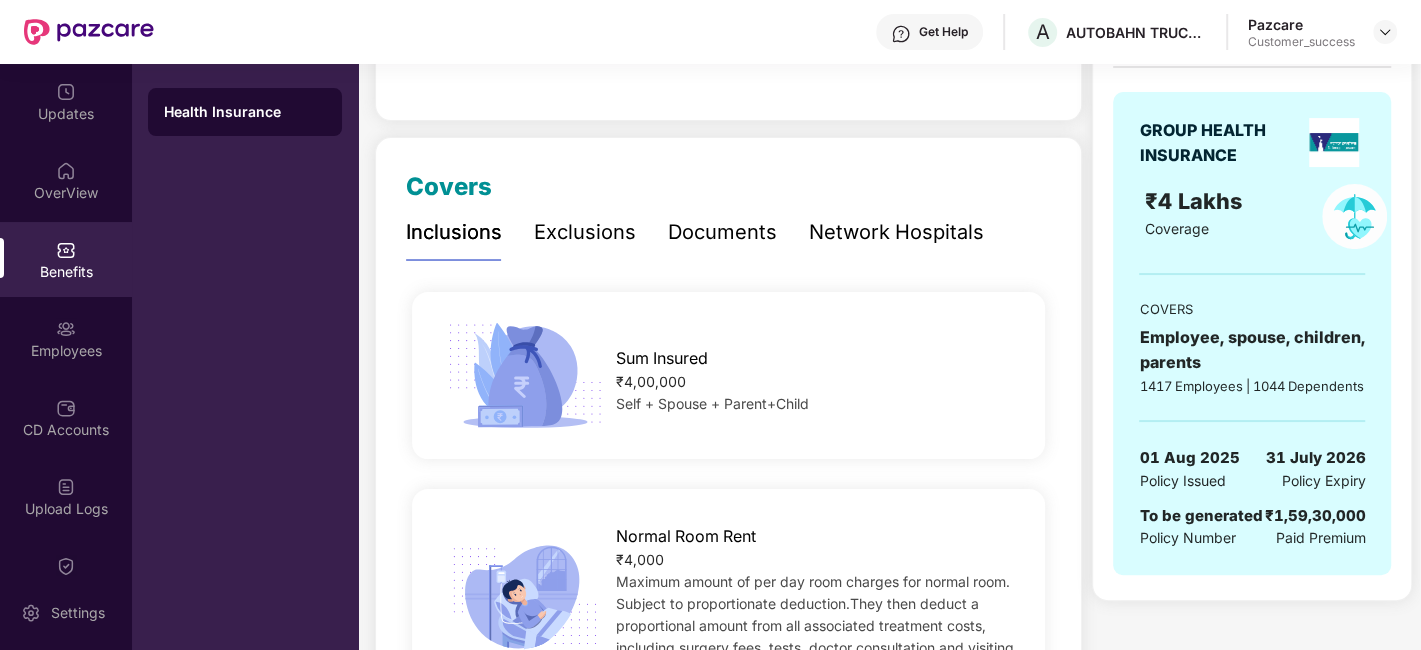 scroll, scrollTop: 0, scrollLeft: 0, axis: both 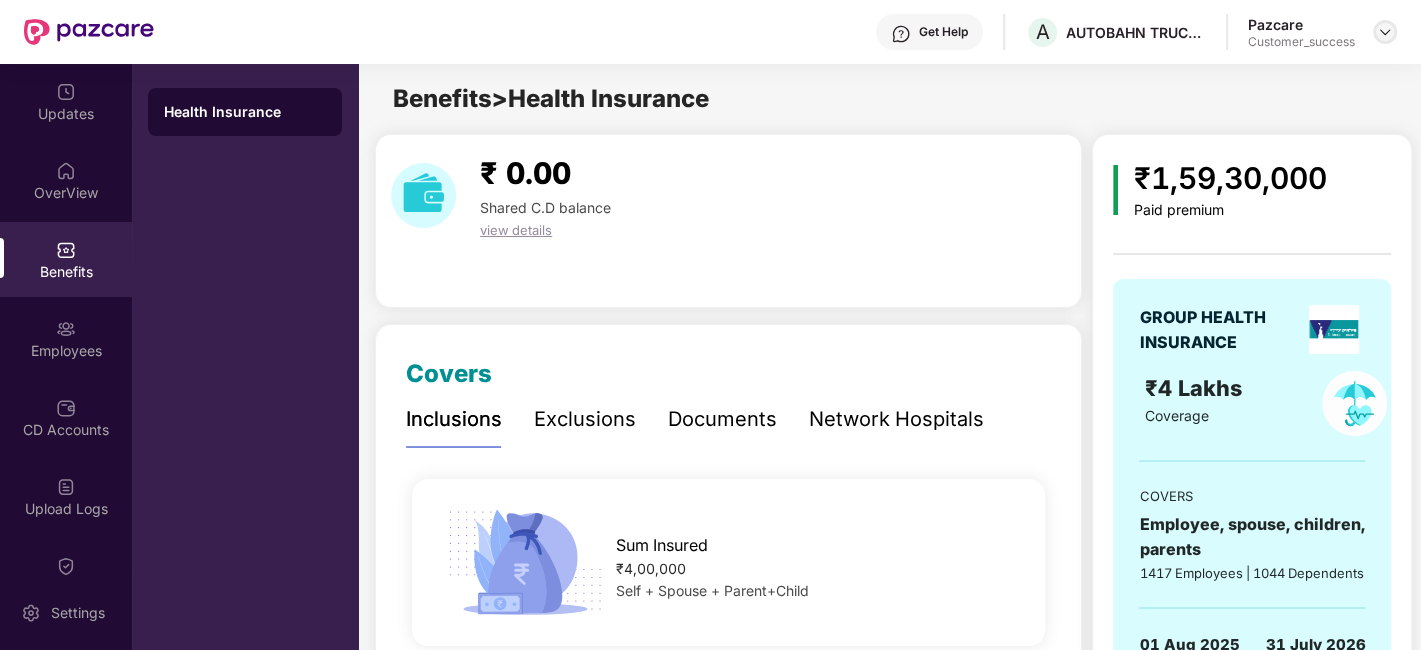 click at bounding box center [1385, 32] 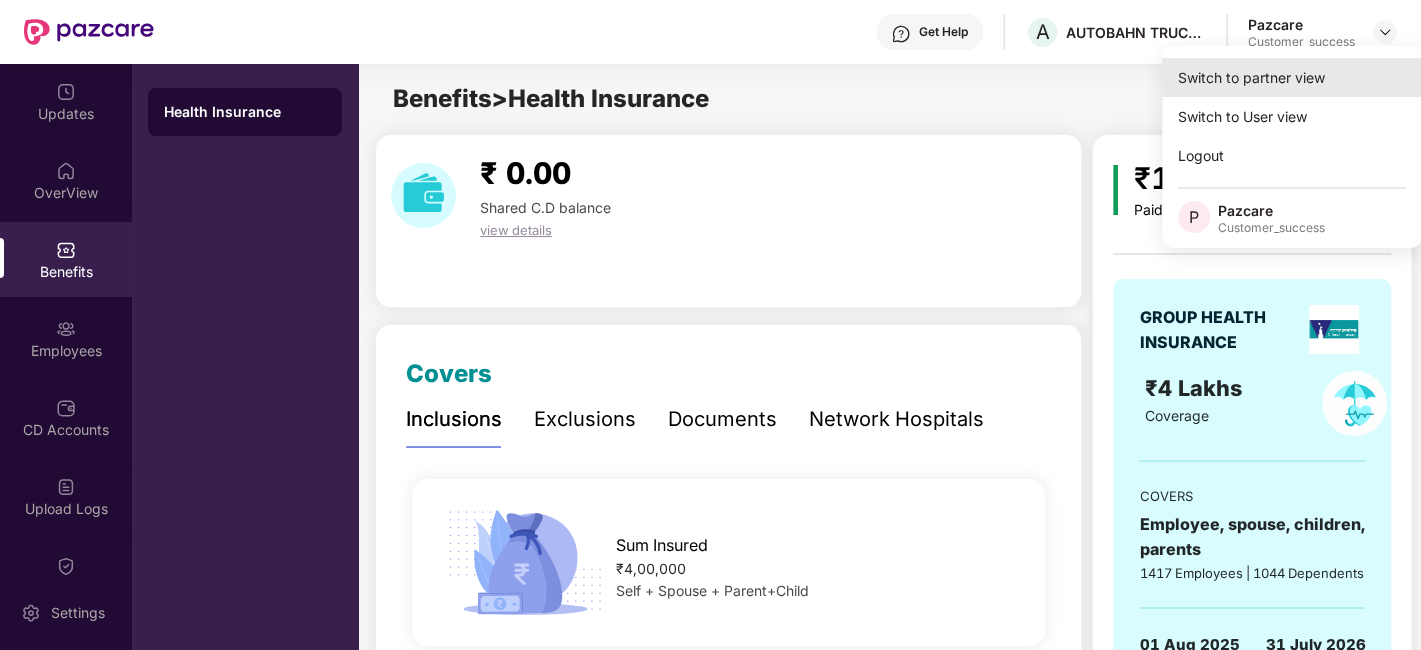 click on "Switch to partner view" at bounding box center [1292, 77] 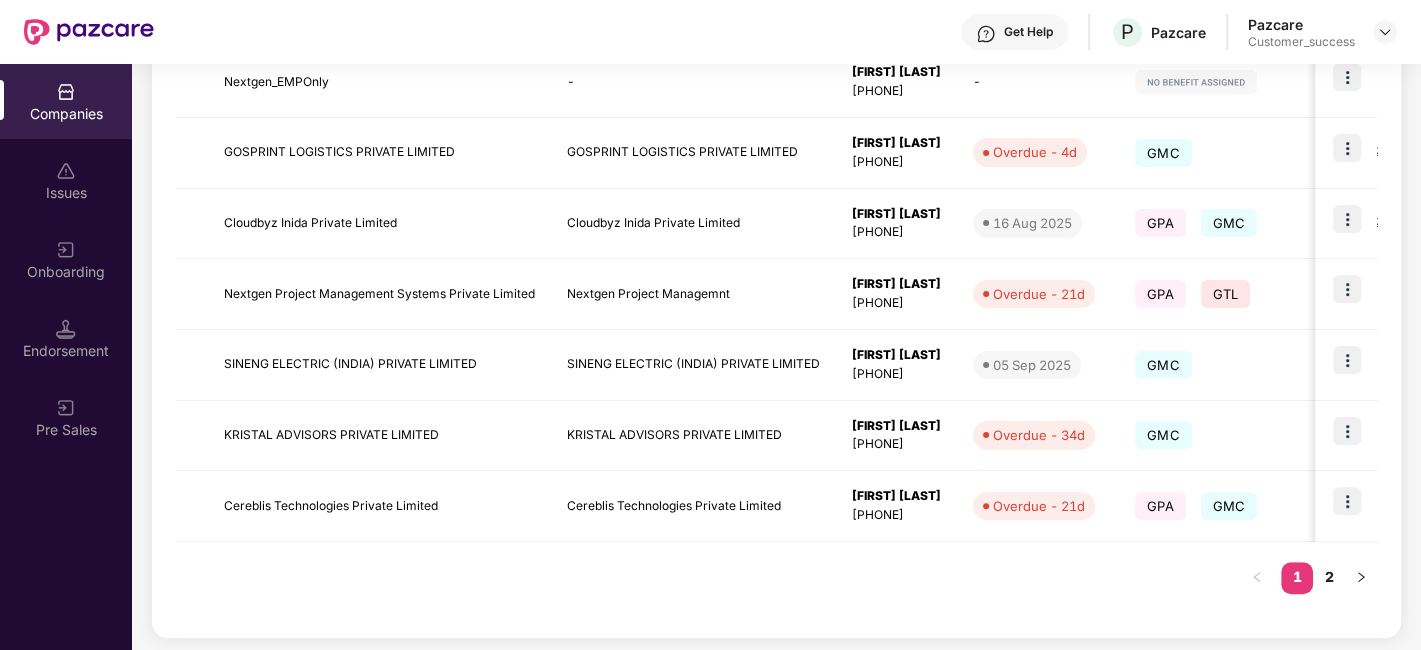 scroll, scrollTop: 0, scrollLeft: 0, axis: both 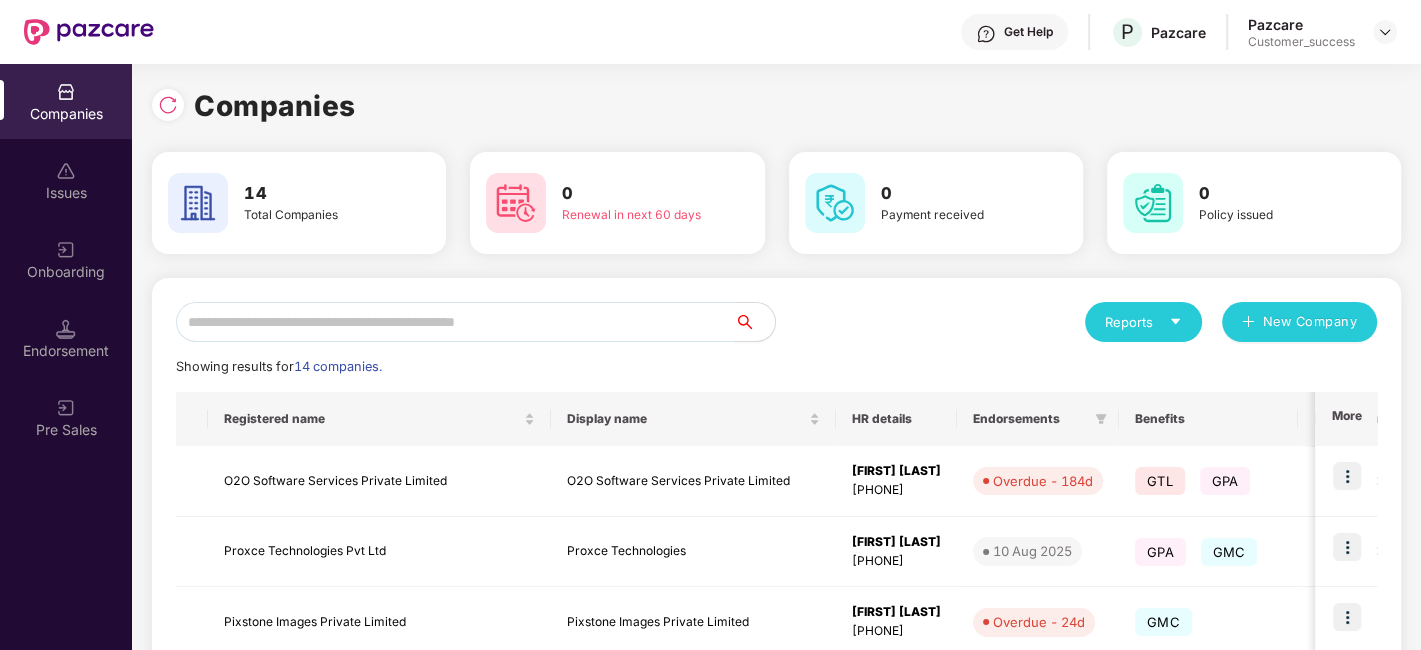 click at bounding box center [455, 322] 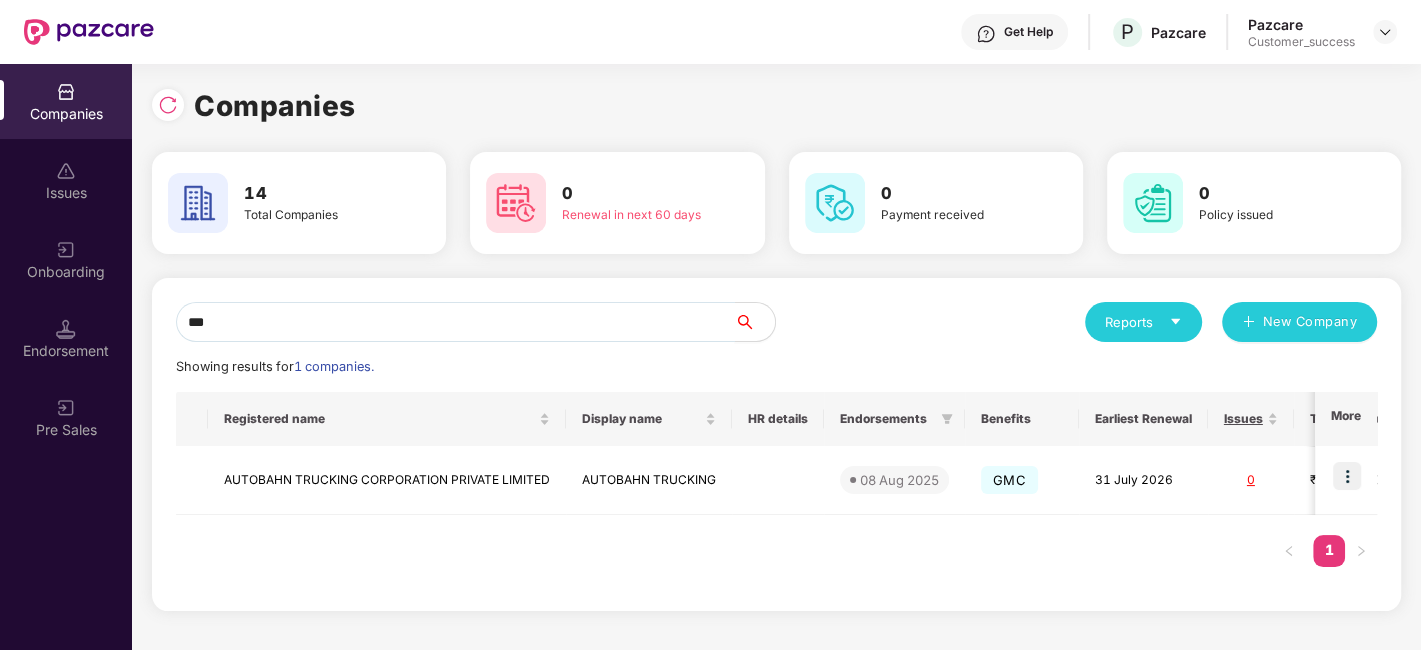 type on "***" 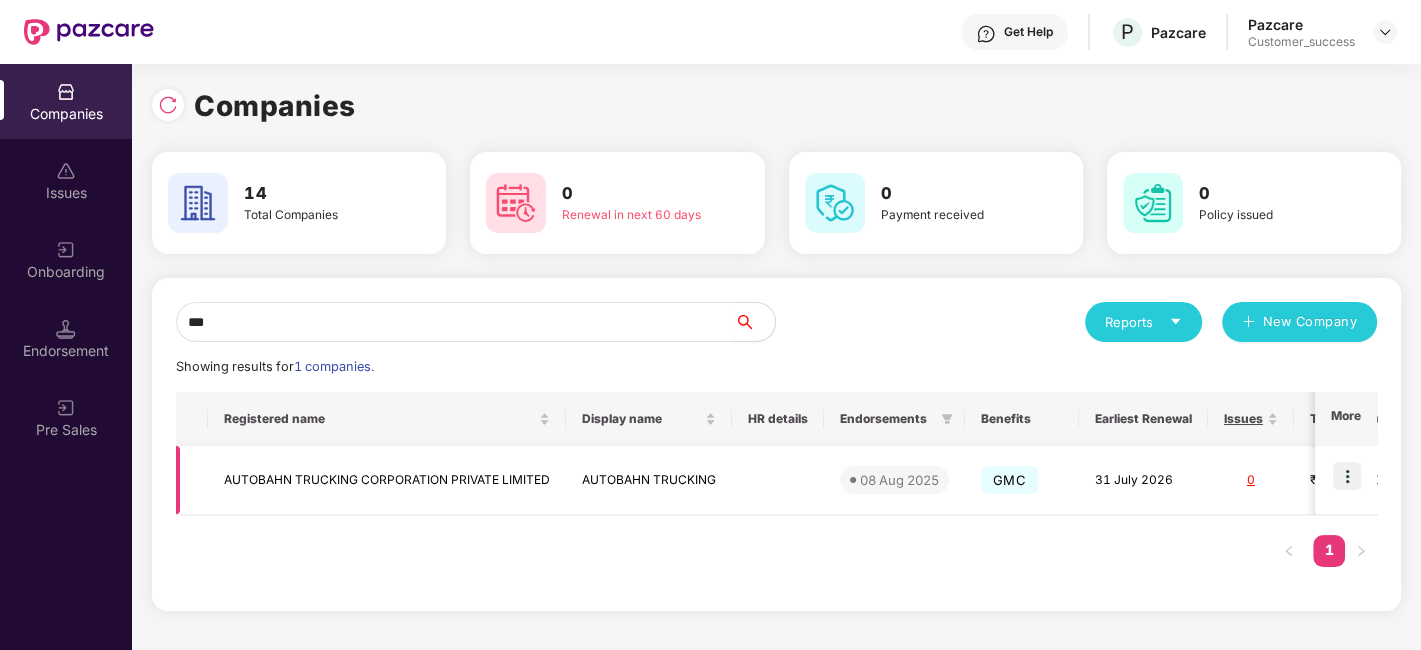 click at bounding box center [1346, 480] 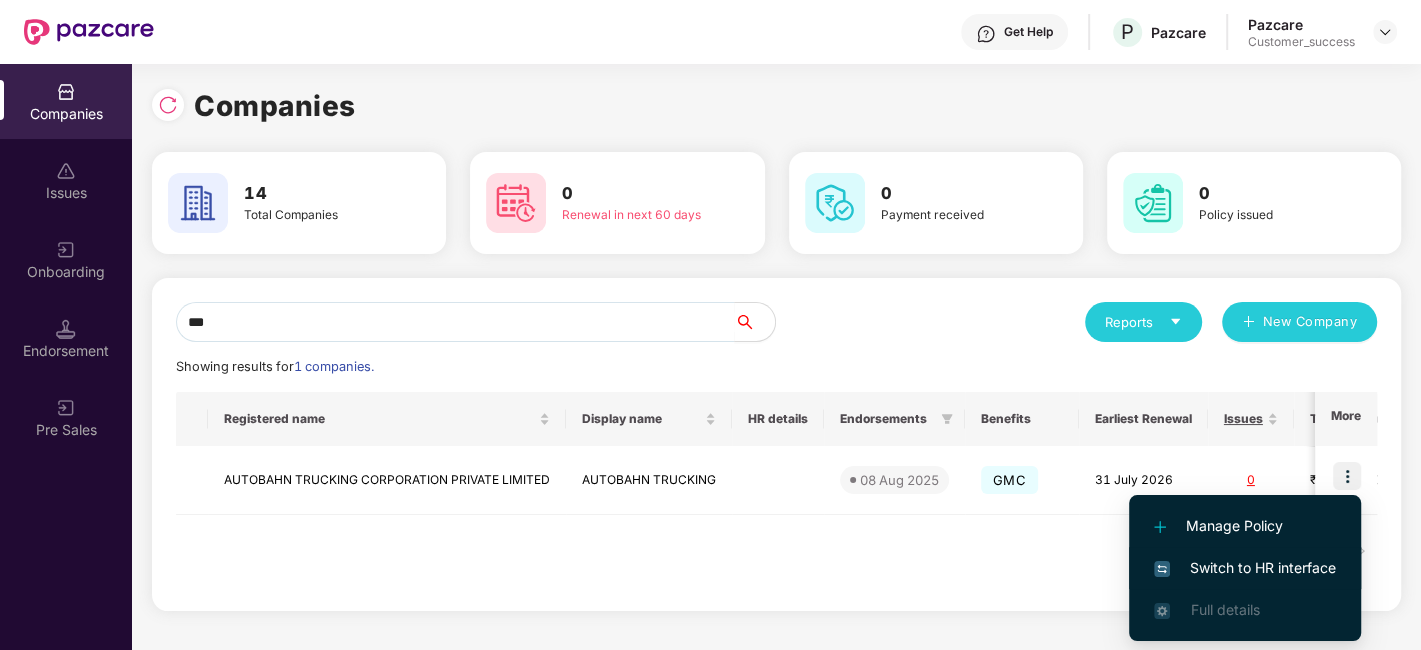 click on "Switch to HR interface" at bounding box center [1245, 568] 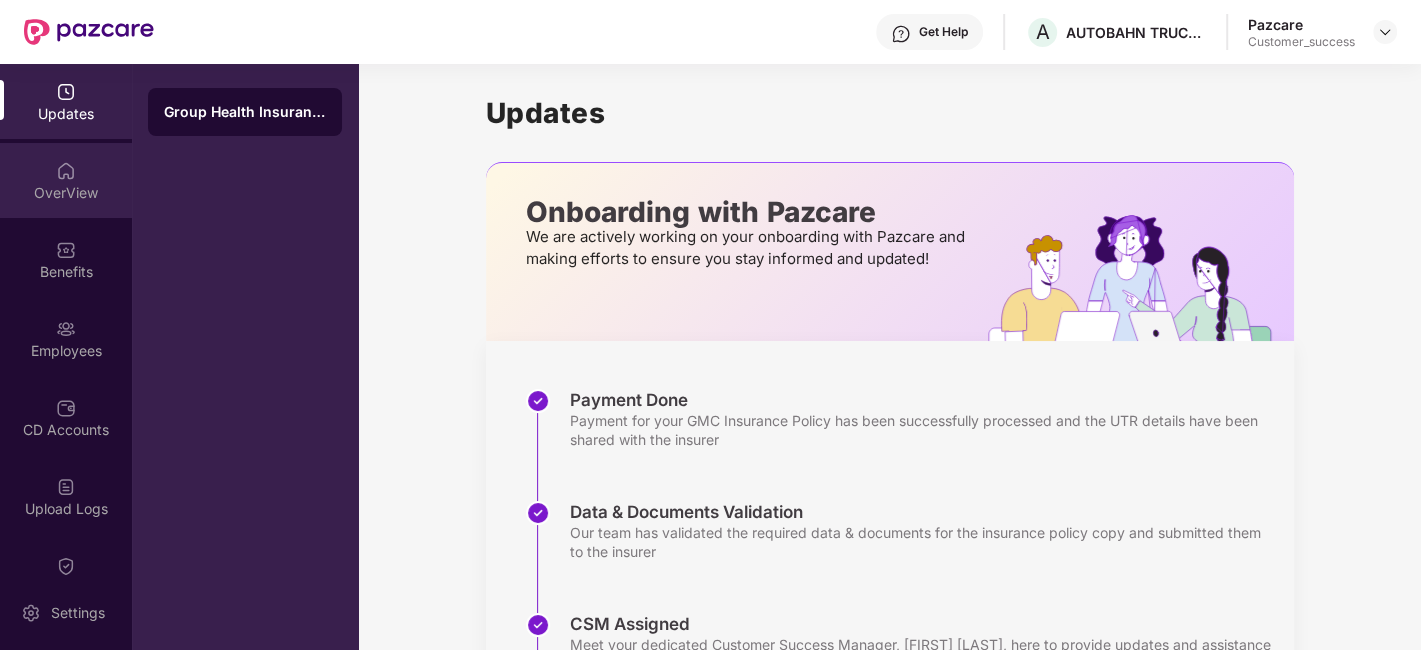 click on "OverView" at bounding box center (66, 180) 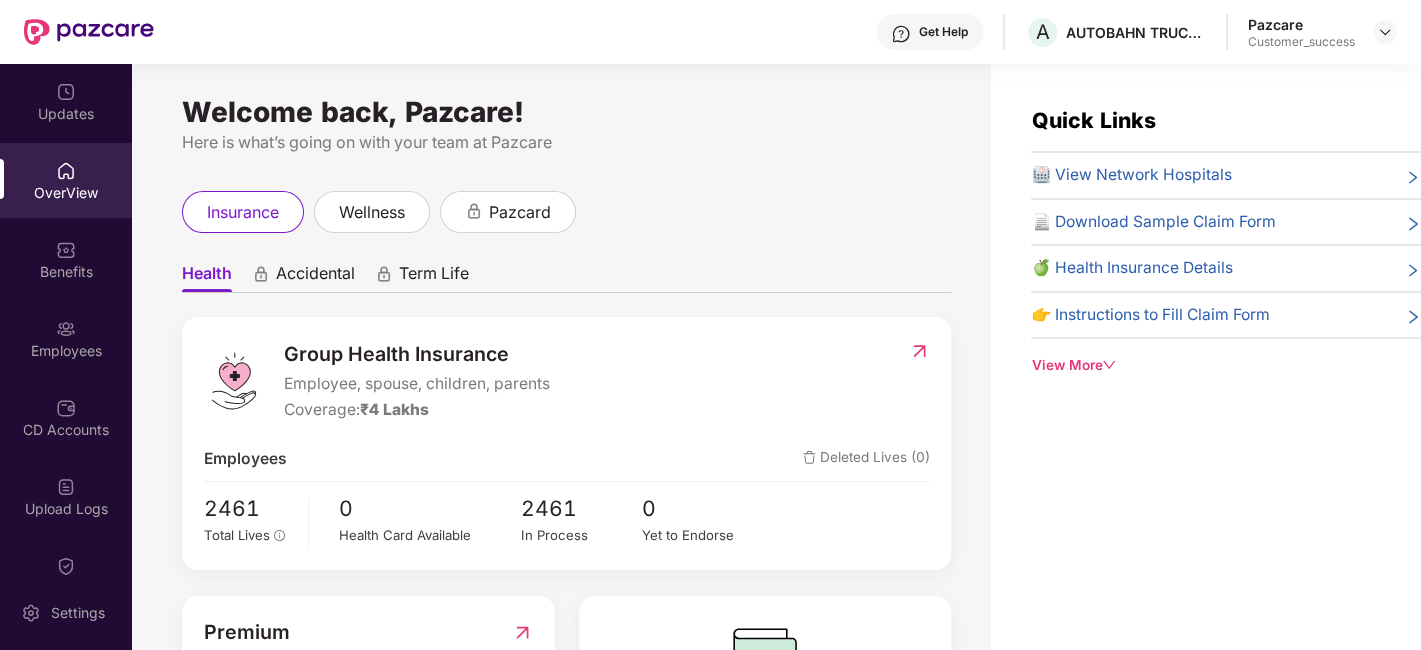 drag, startPoint x: 602, startPoint y: 206, endPoint x: 588, endPoint y: 122, distance: 85.158676 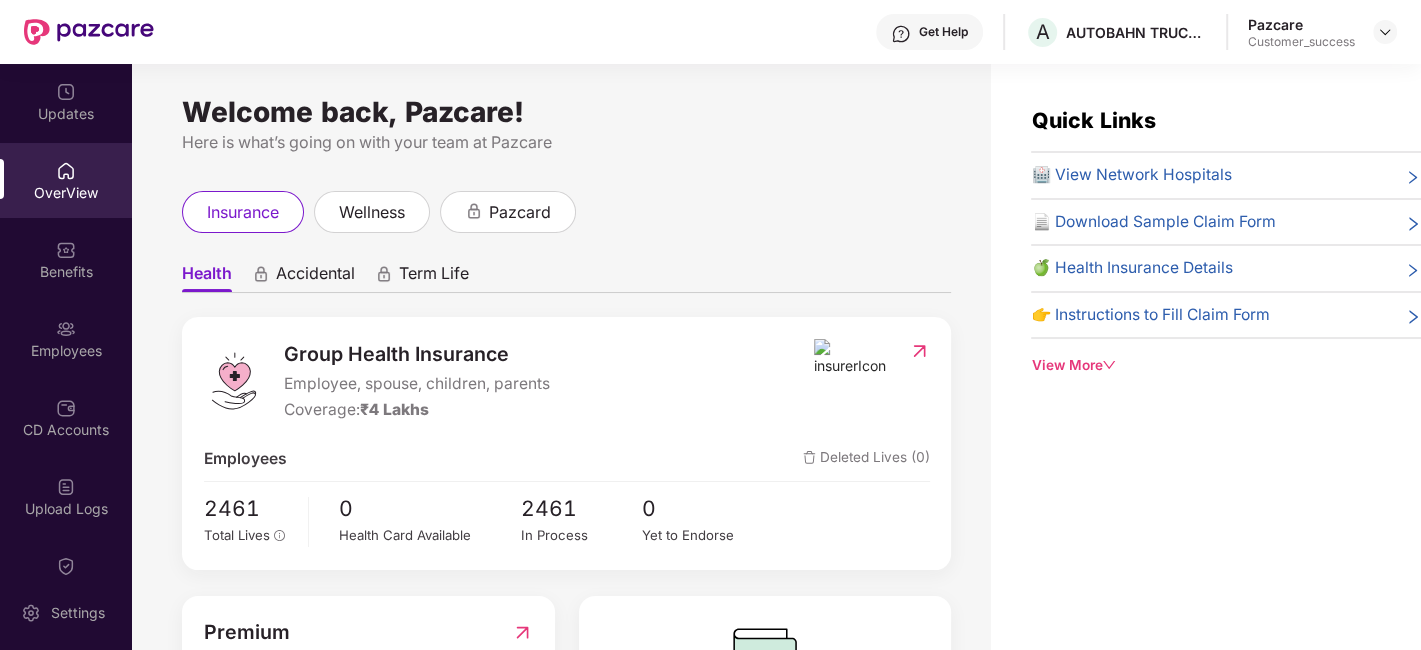 click on "Processed On [DATE] [TIME] Estimated Amount [CURRENCY] [AMOUNT] Total Lives [NUMBER]" at bounding box center [561, 369] 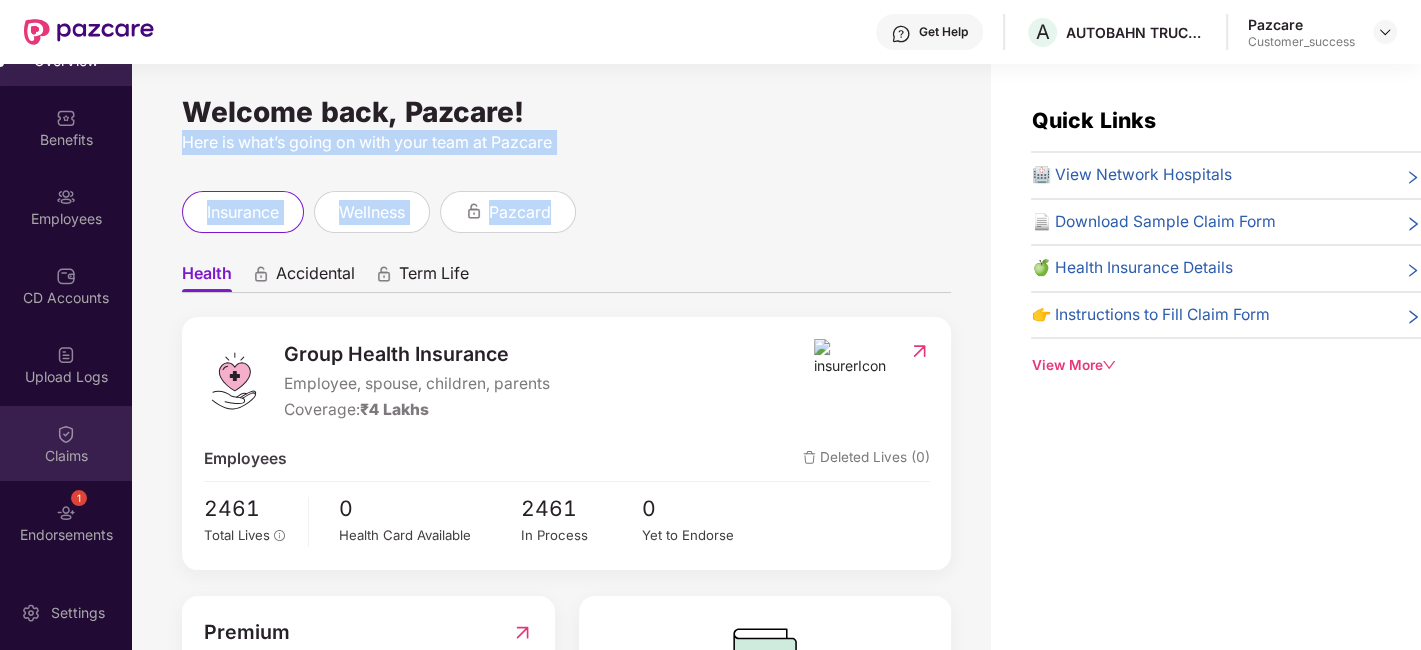 scroll, scrollTop: 141, scrollLeft: 0, axis: vertical 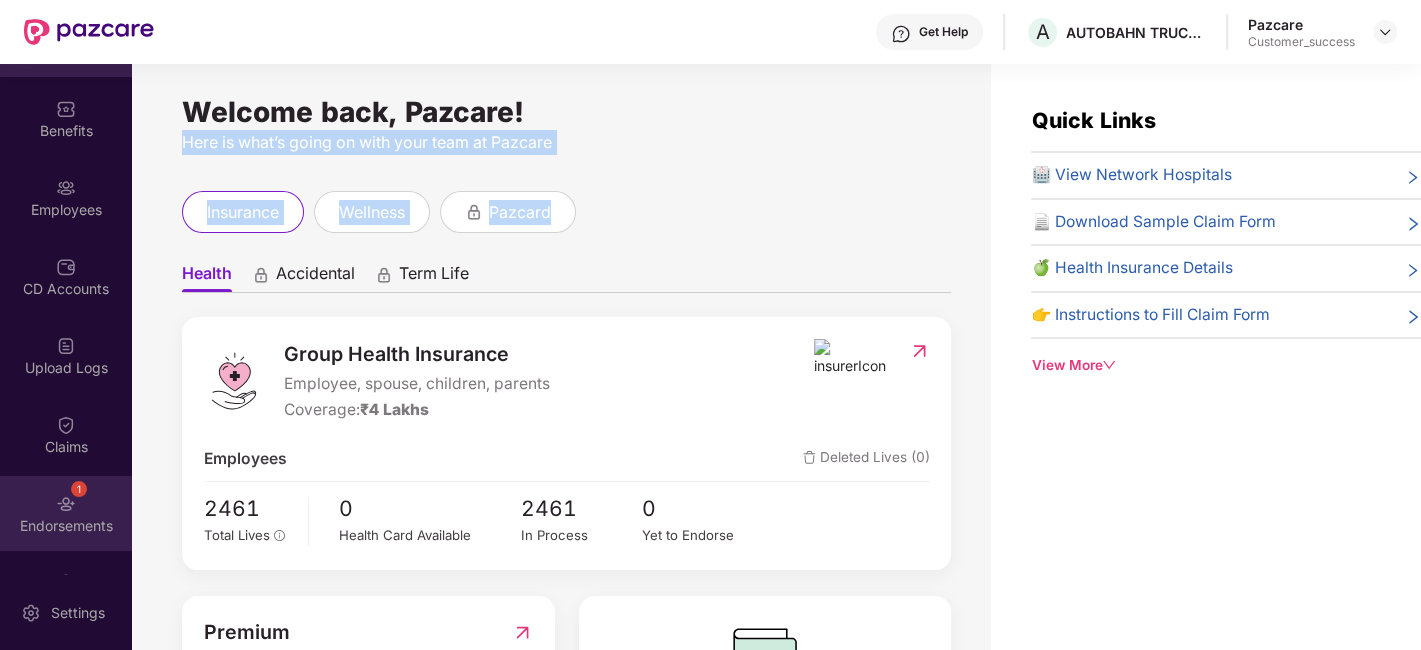 click at bounding box center (66, 504) 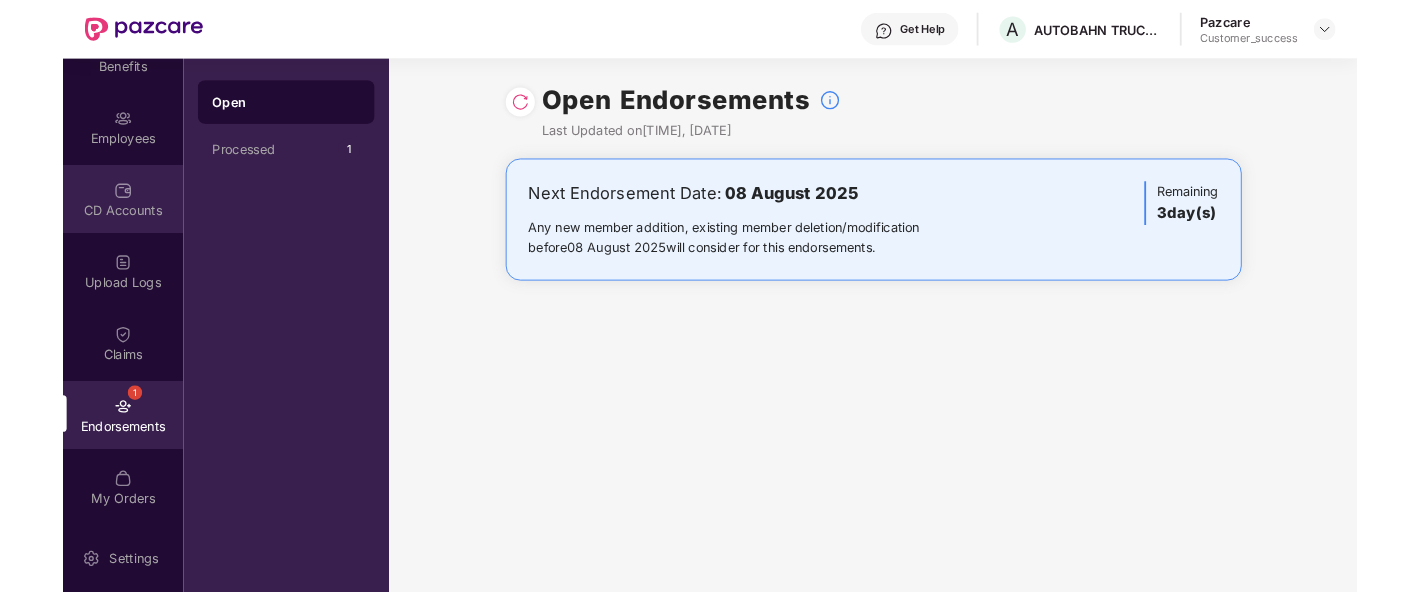 scroll, scrollTop: 0, scrollLeft: 0, axis: both 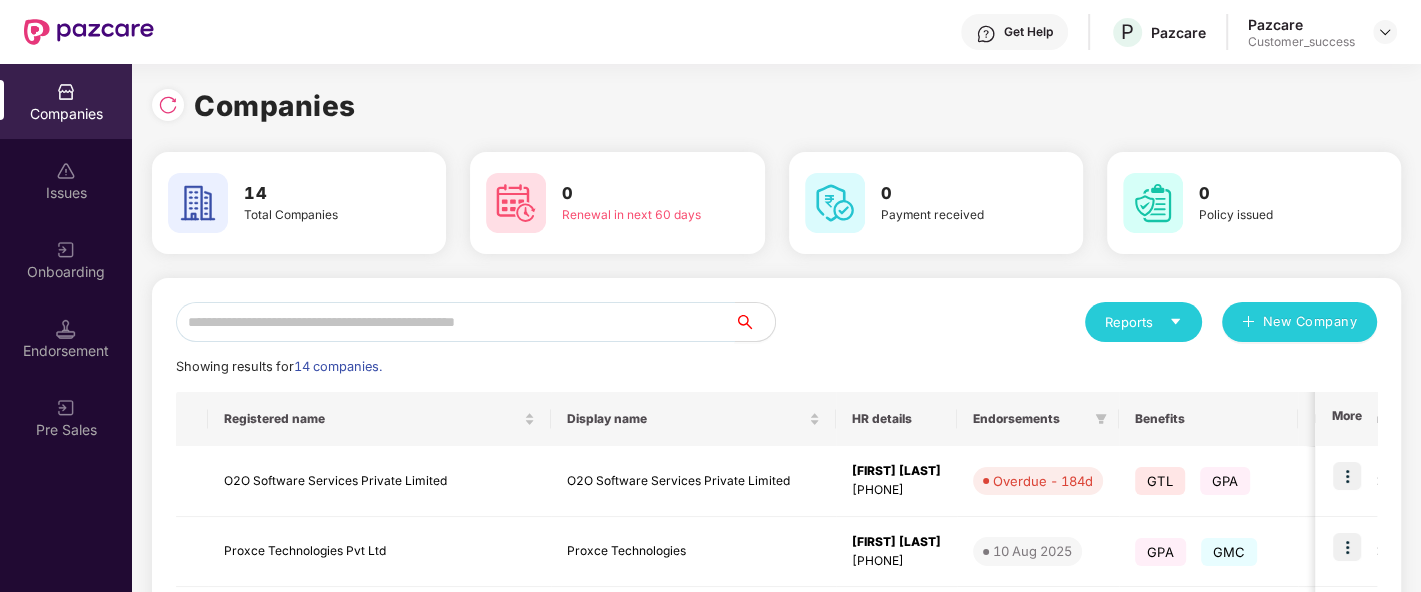 click at bounding box center (455, 322) 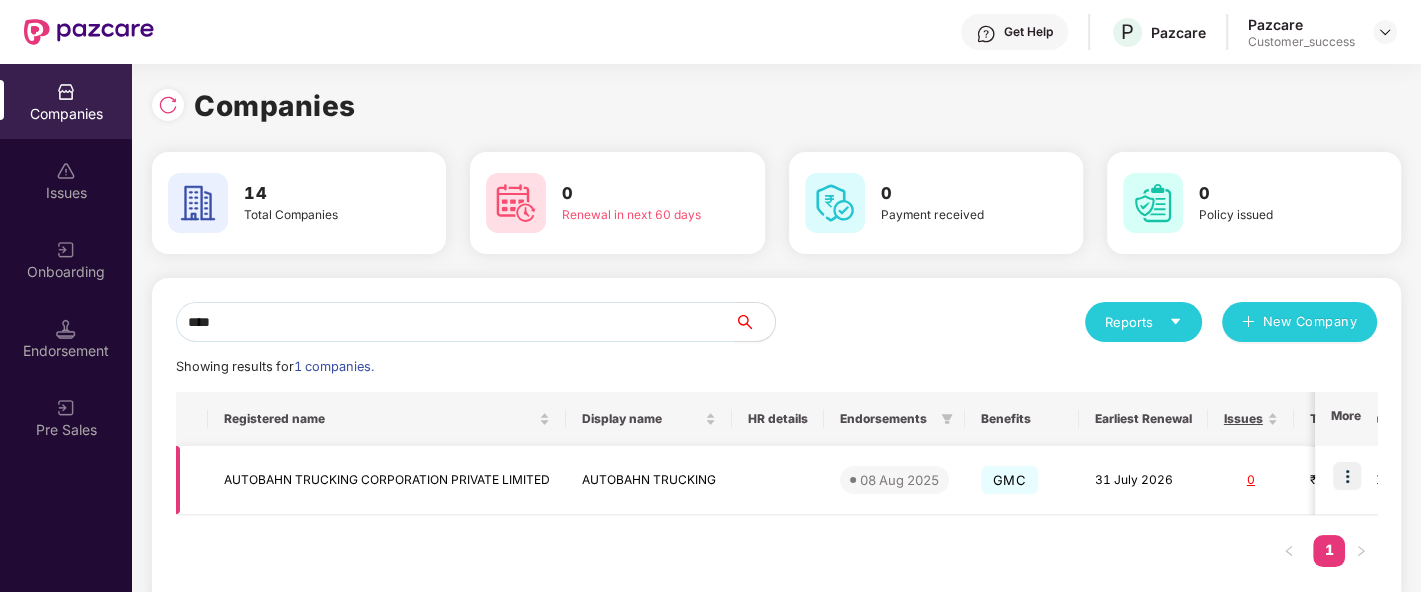 type on "****" 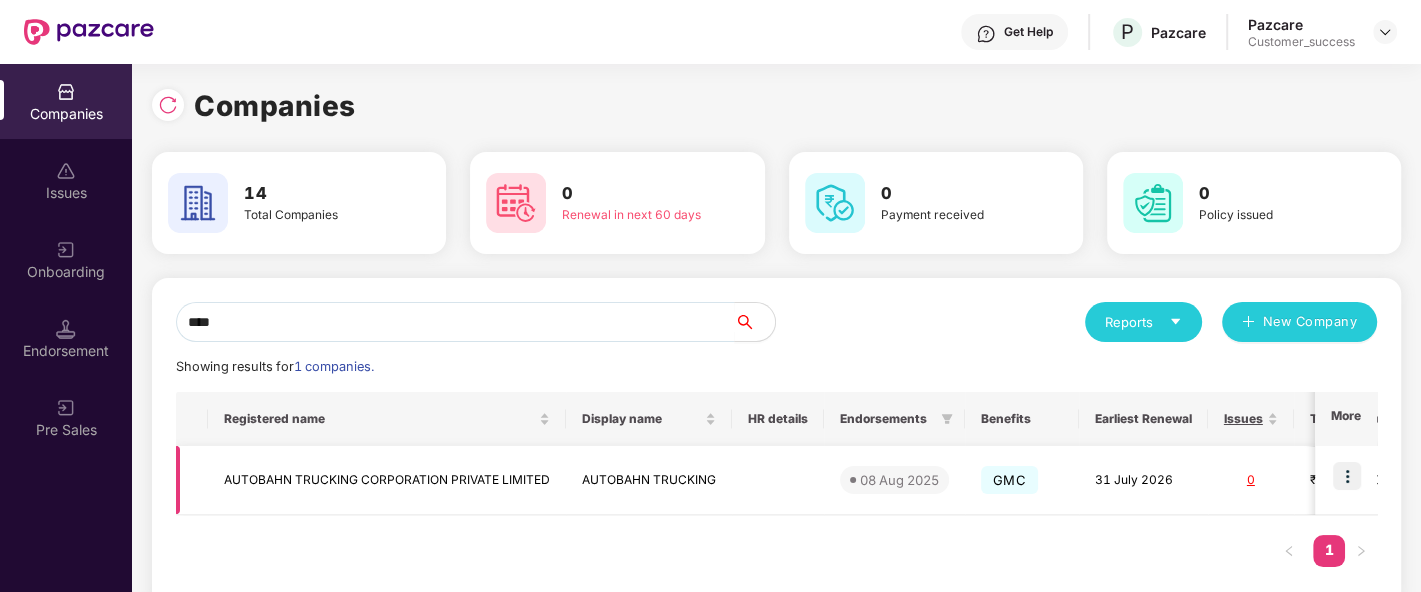 click at bounding box center (1347, 476) 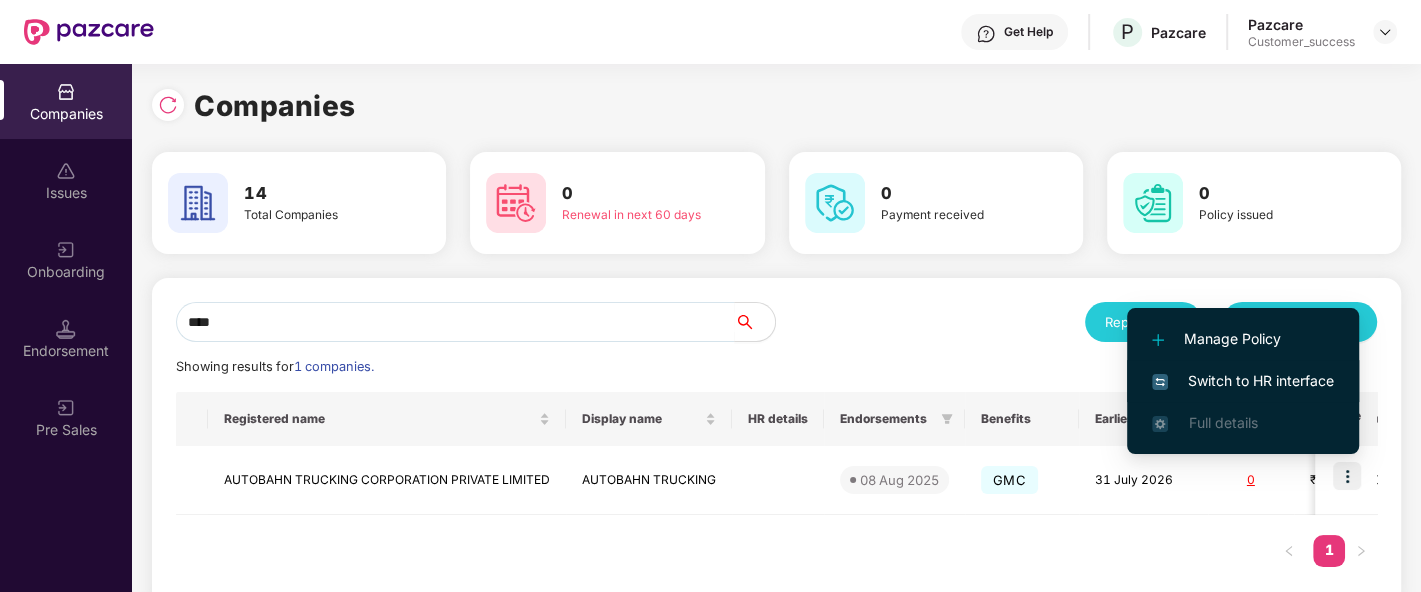 click on "Switch to HR interface" at bounding box center (1243, 381) 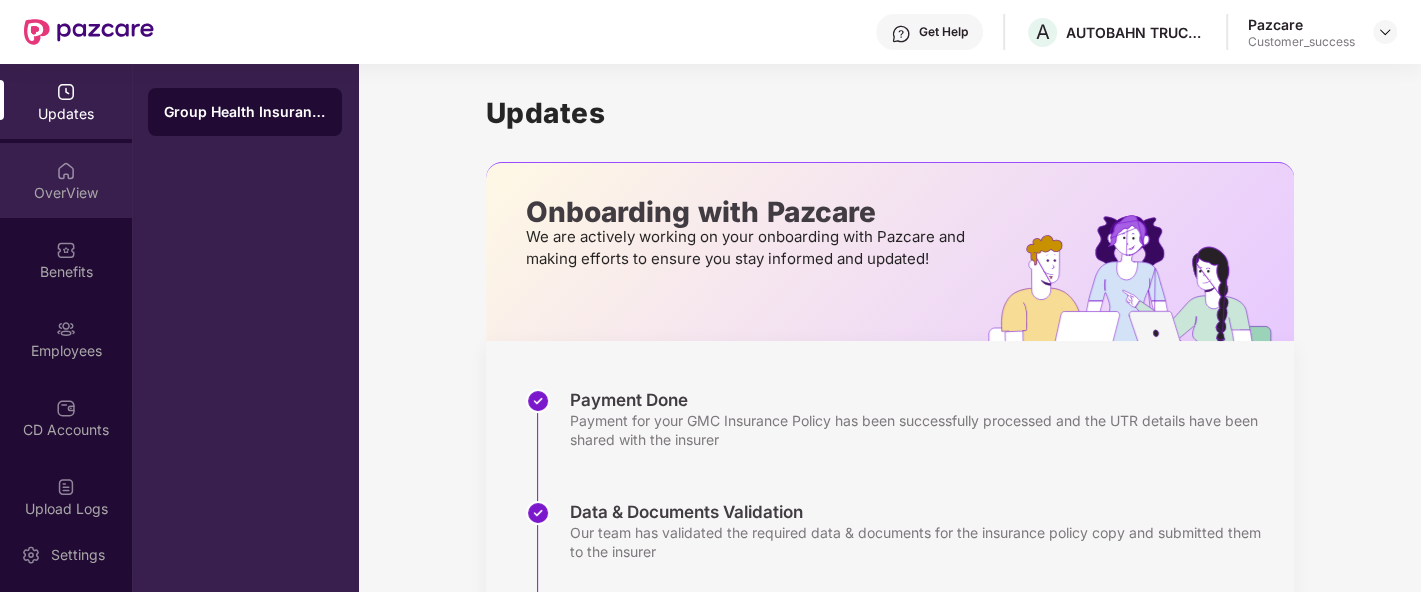 click on "OverView" at bounding box center (66, 180) 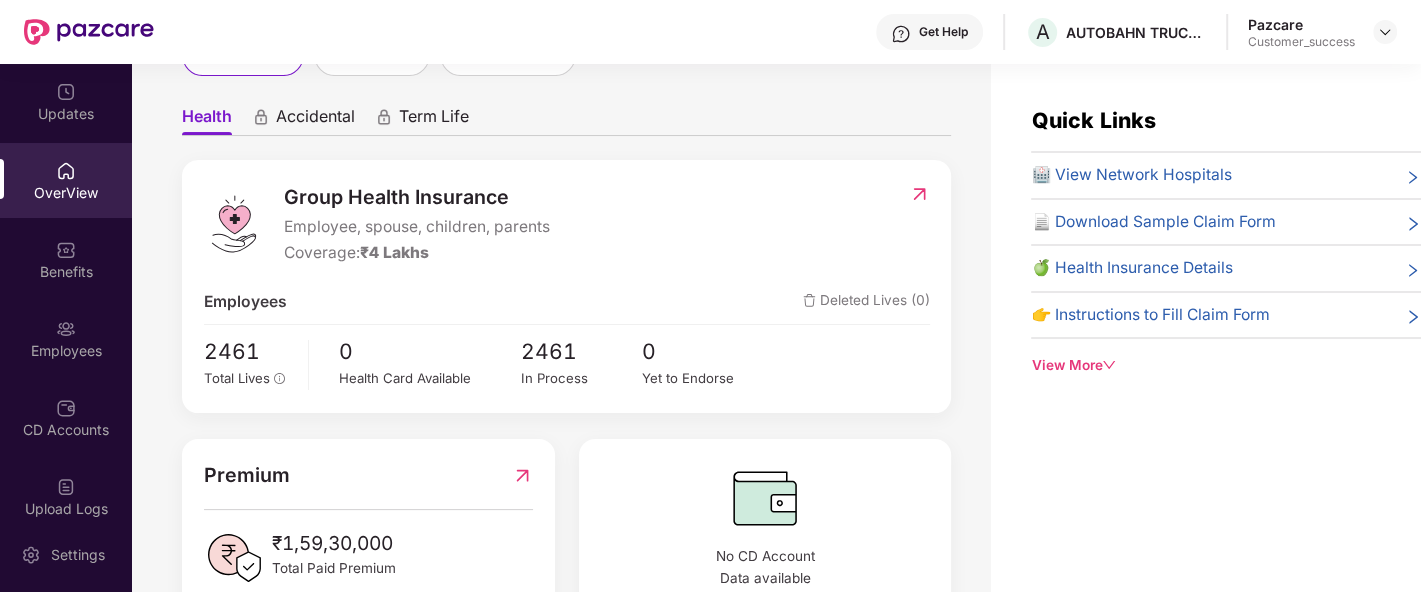 scroll, scrollTop: 210, scrollLeft: 0, axis: vertical 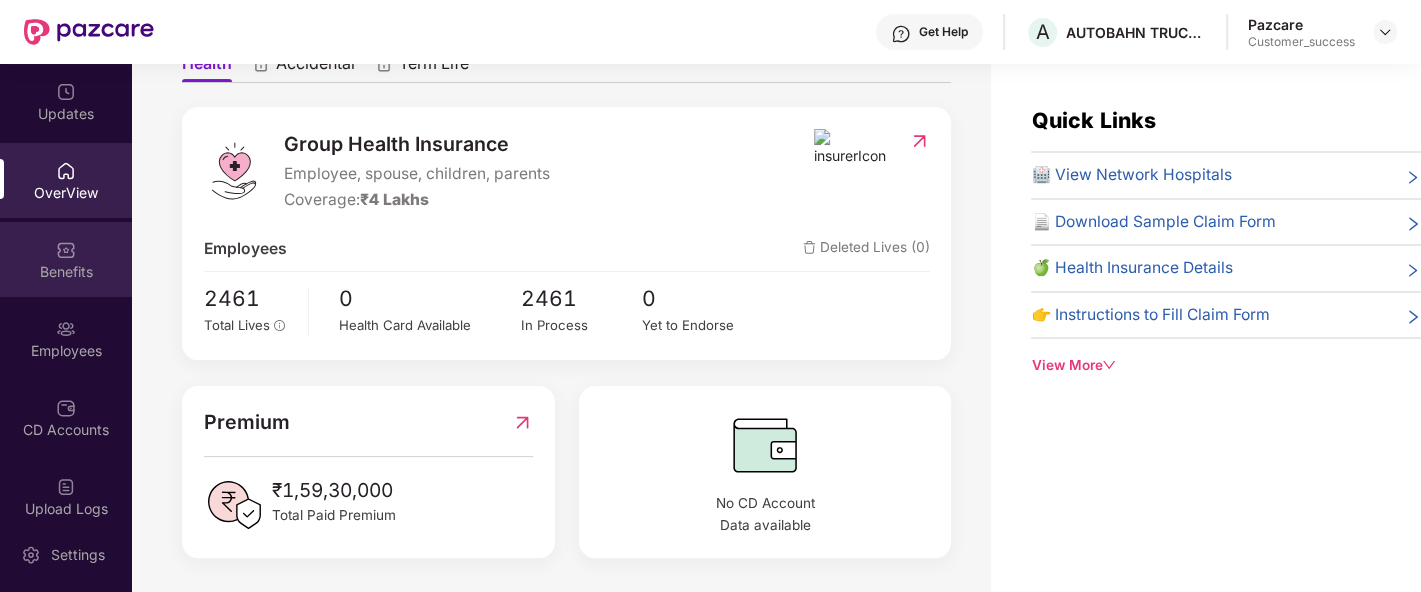 click on "Benefits" at bounding box center (66, 259) 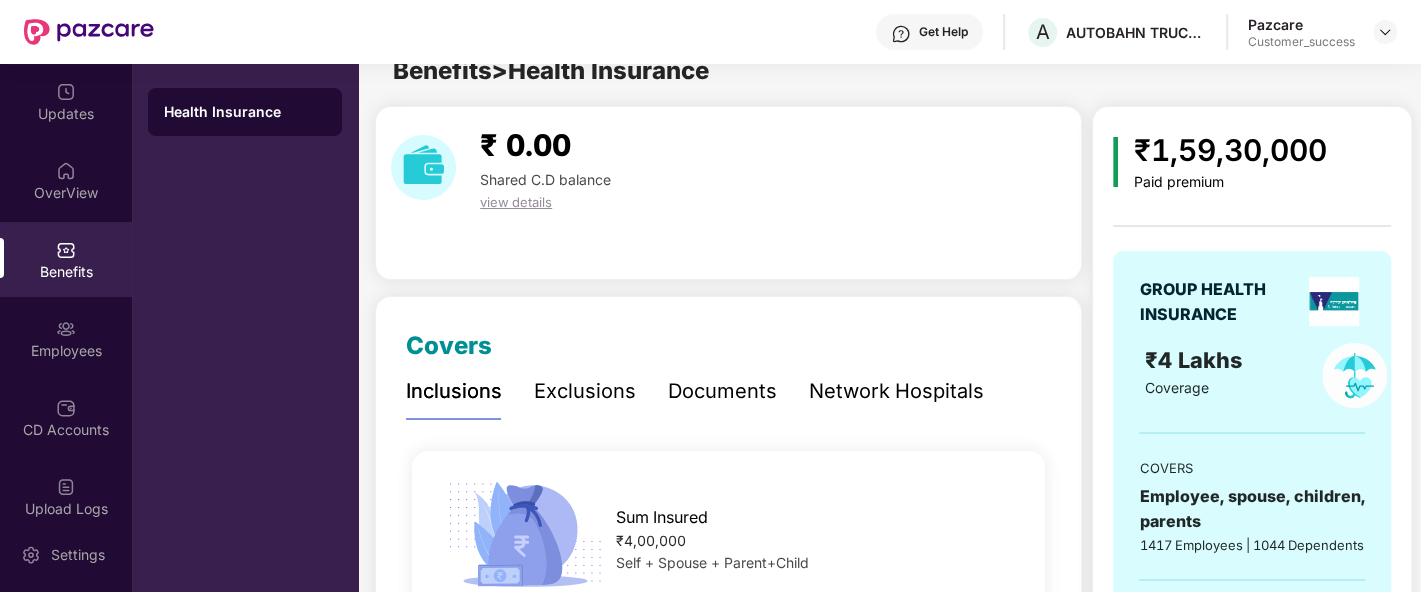 scroll, scrollTop: 23, scrollLeft: 0, axis: vertical 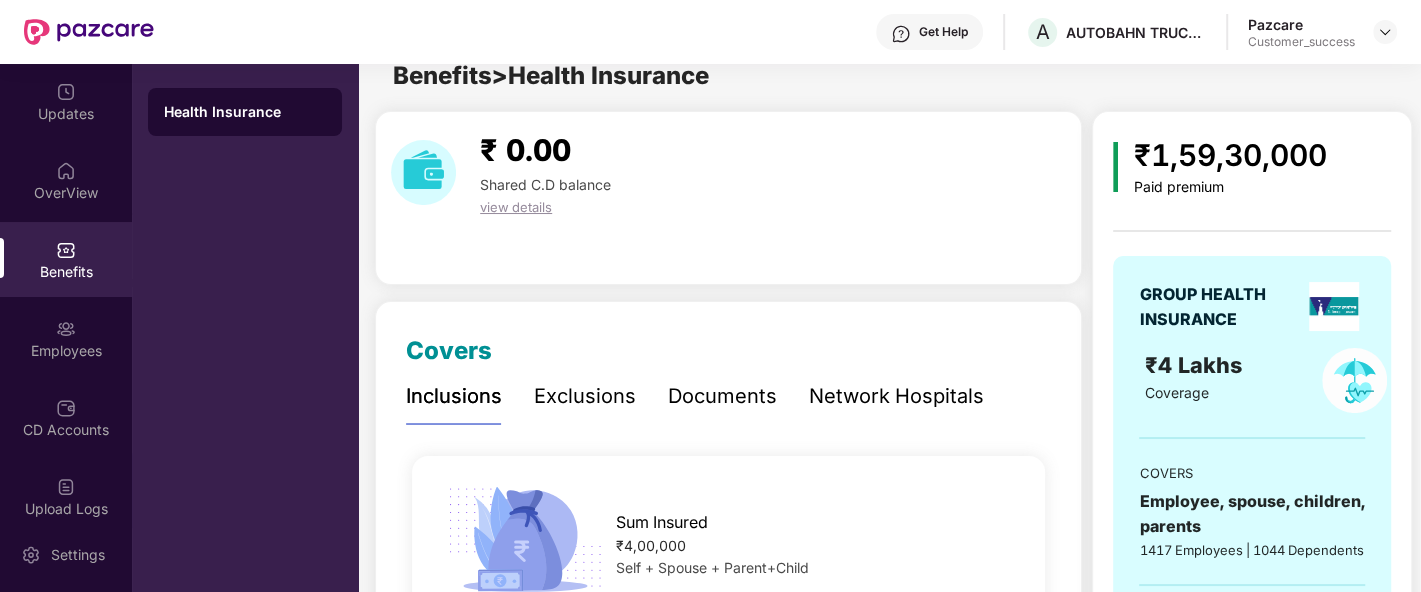 click on "Exclusions" at bounding box center [585, 396] 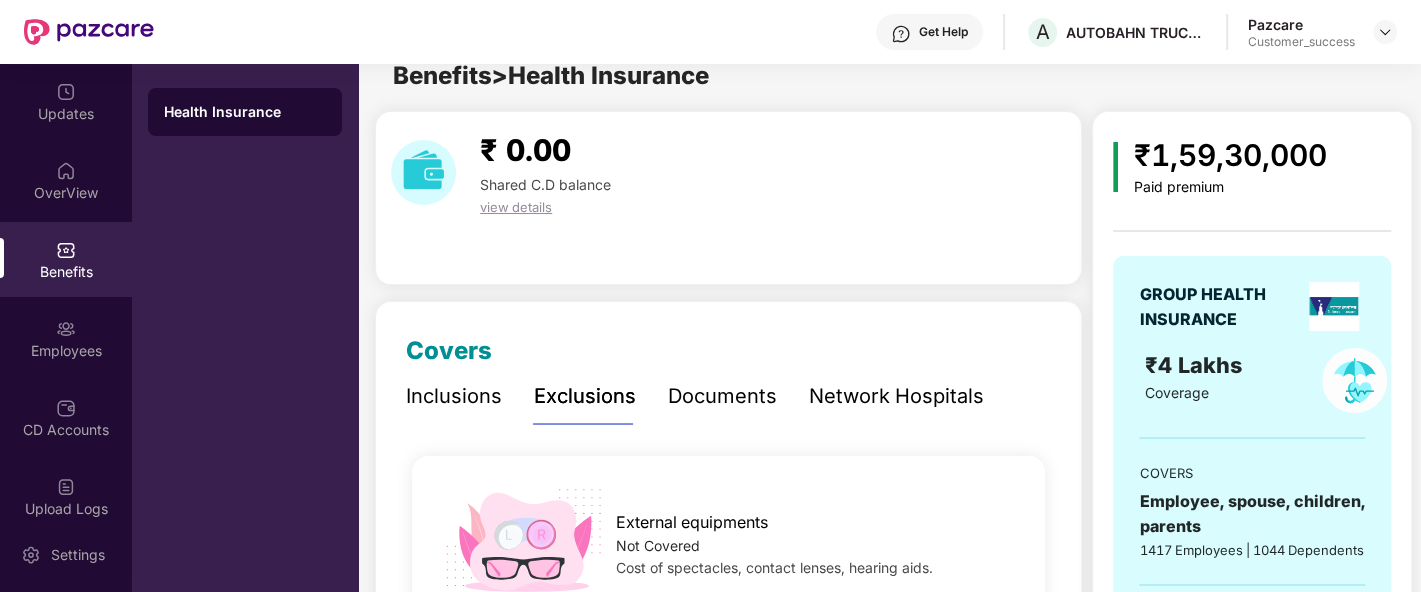 click on "Inclusions" at bounding box center (454, 396) 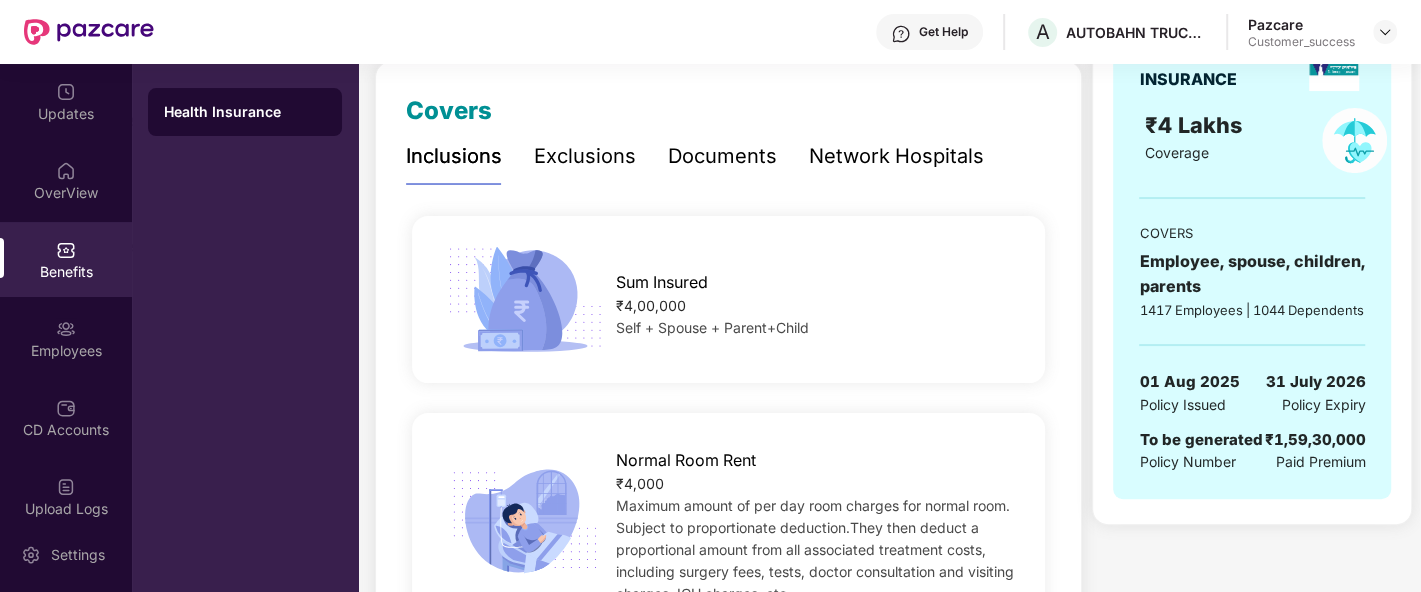 scroll, scrollTop: 0, scrollLeft: 0, axis: both 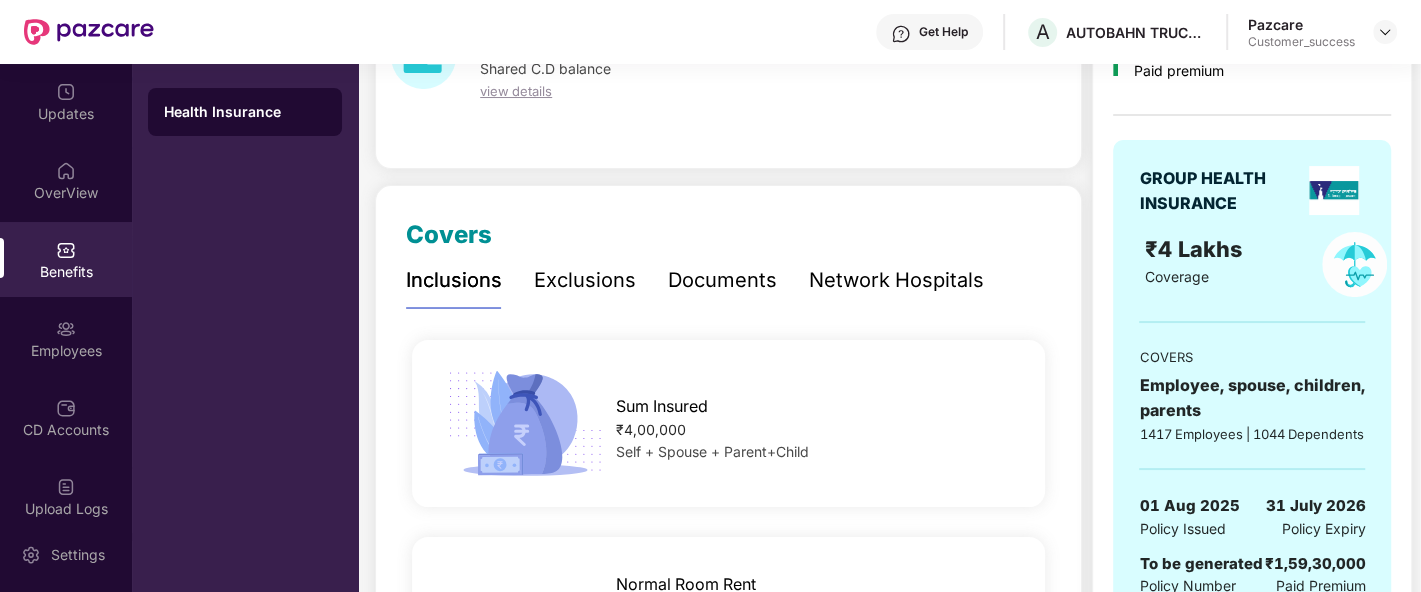 click on "Exclusions" at bounding box center [585, 280] 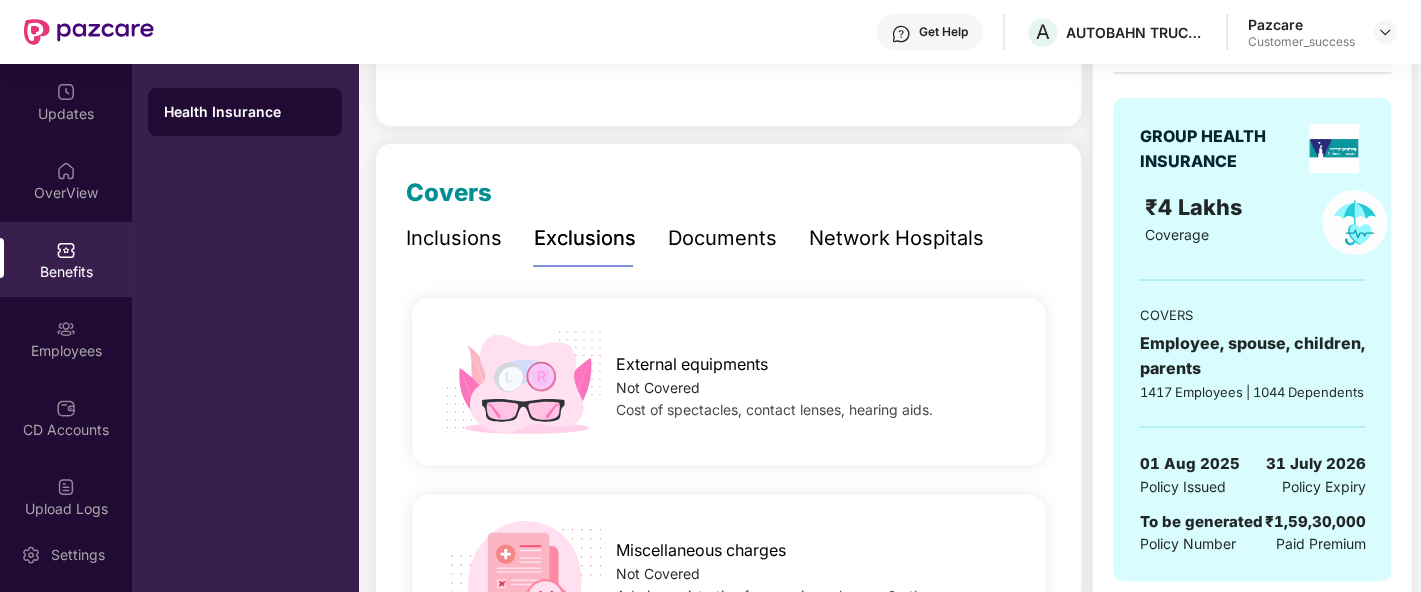 scroll, scrollTop: 0, scrollLeft: 0, axis: both 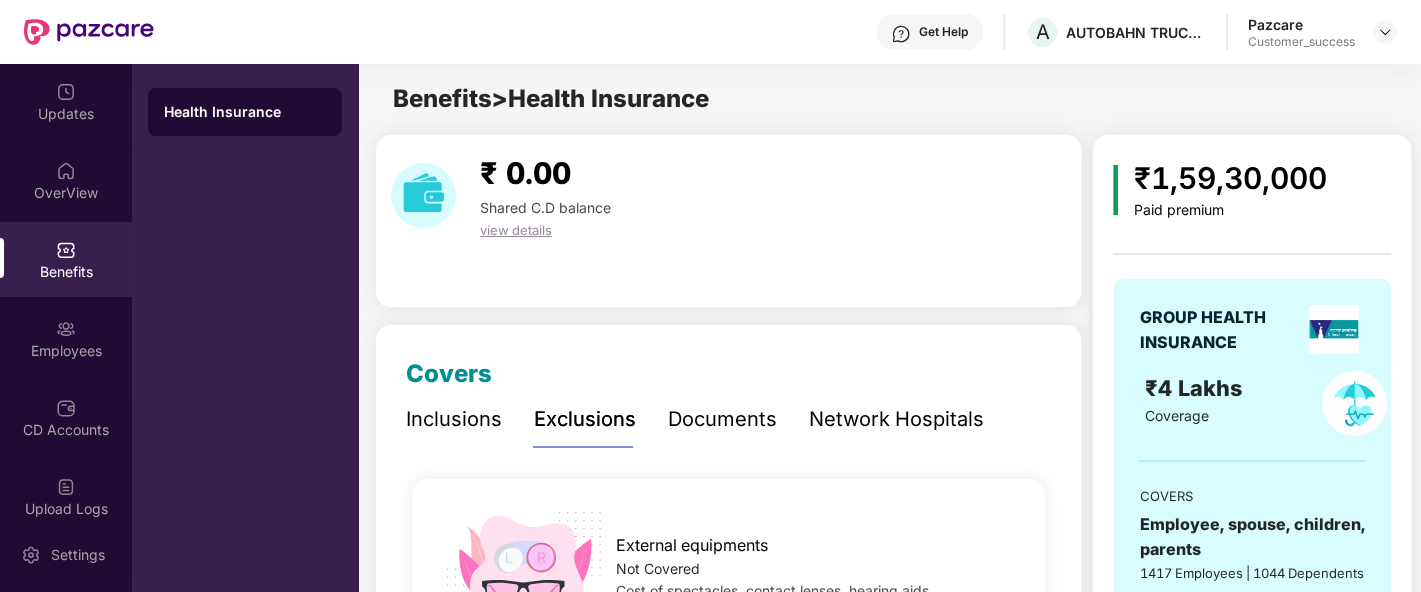 click on "Documents" at bounding box center [722, 419] 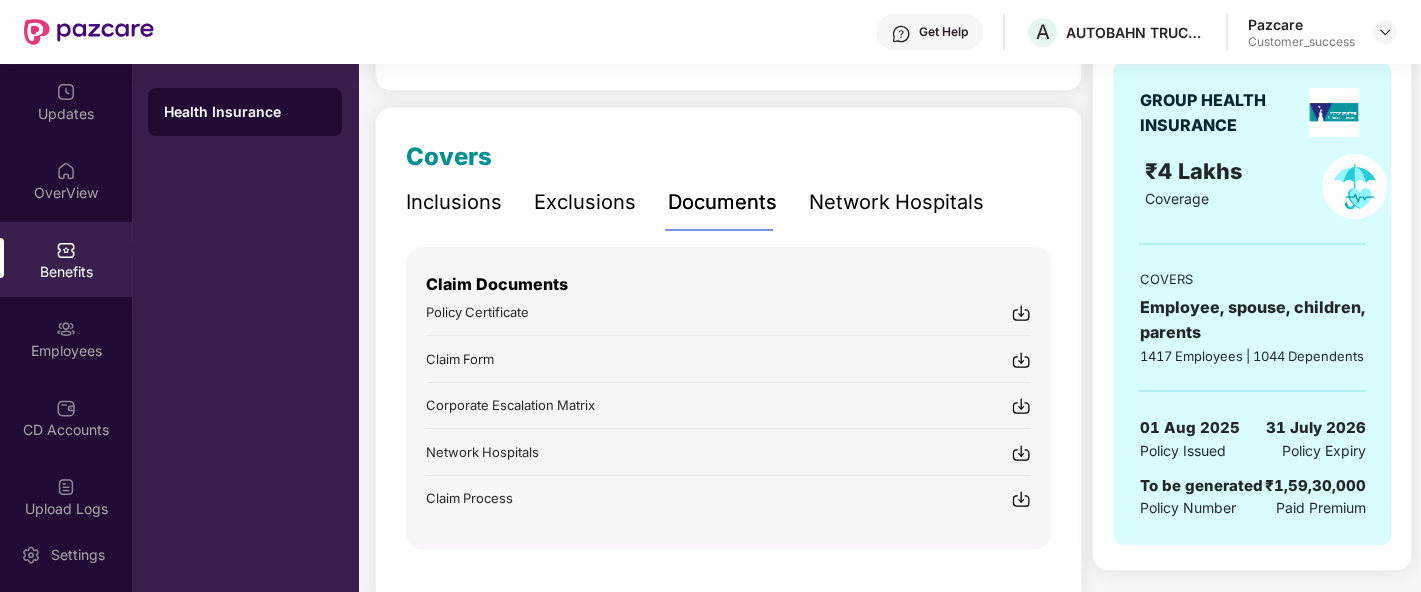 scroll, scrollTop: 228, scrollLeft: 0, axis: vertical 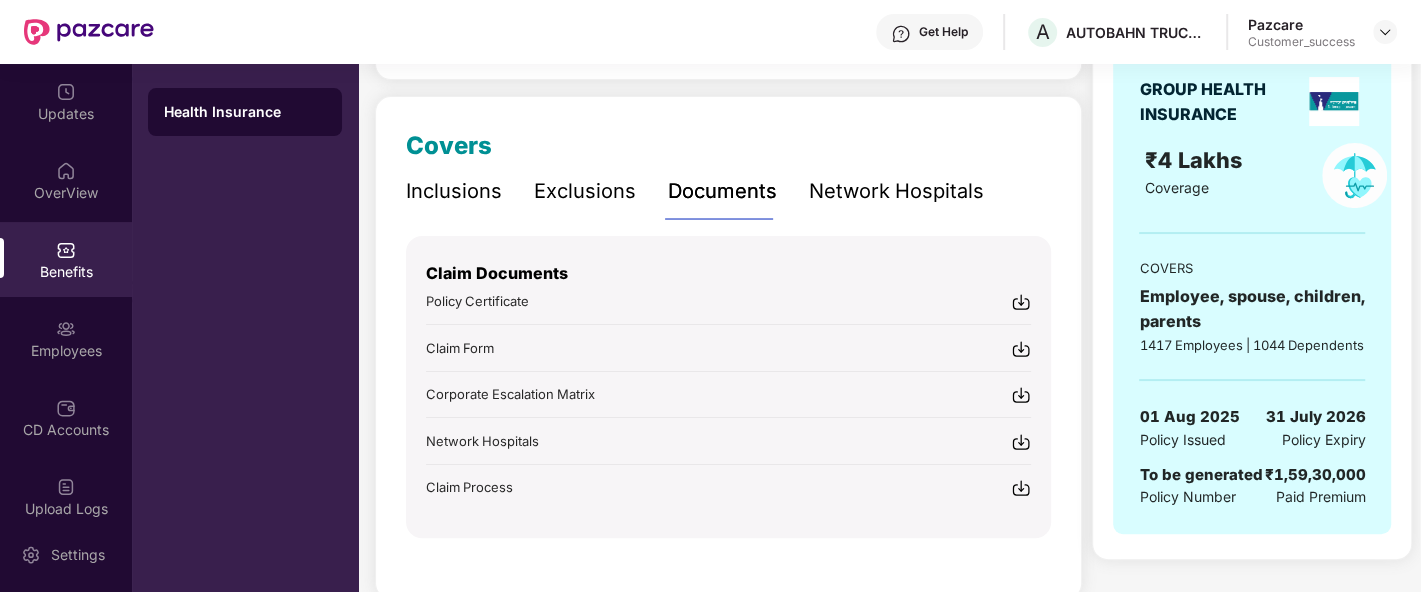 click on "Network Hospitals" at bounding box center [896, 191] 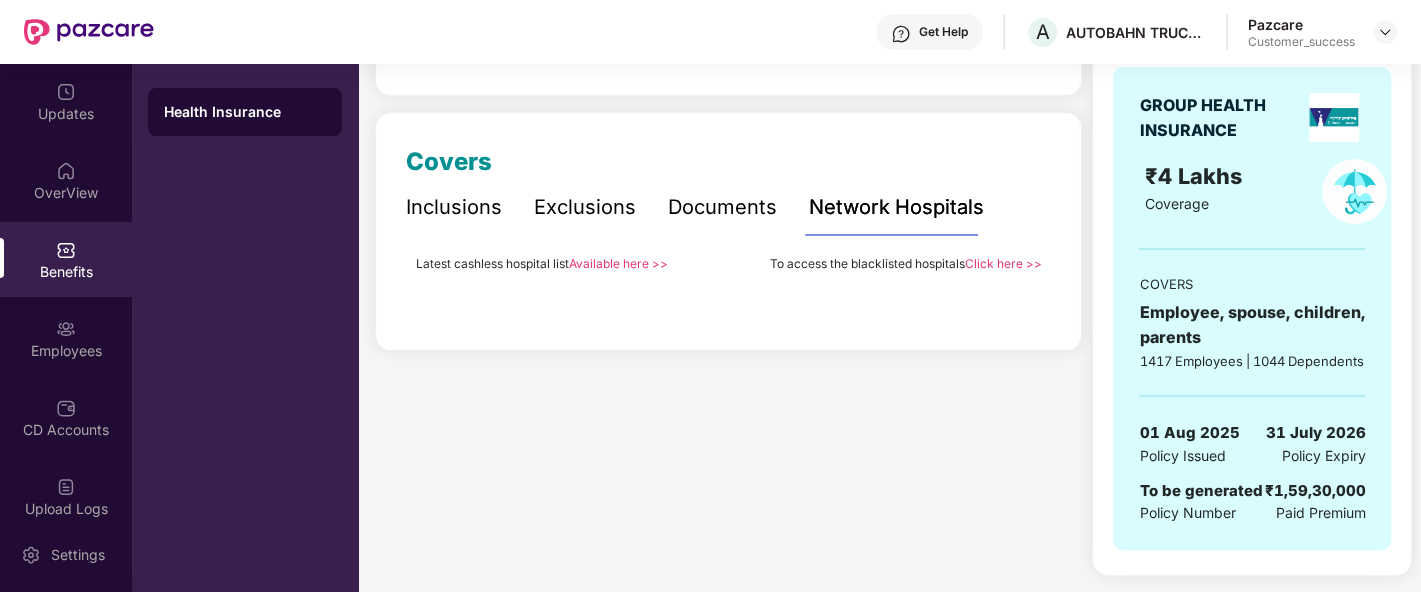 click on "Documents" at bounding box center (722, 207) 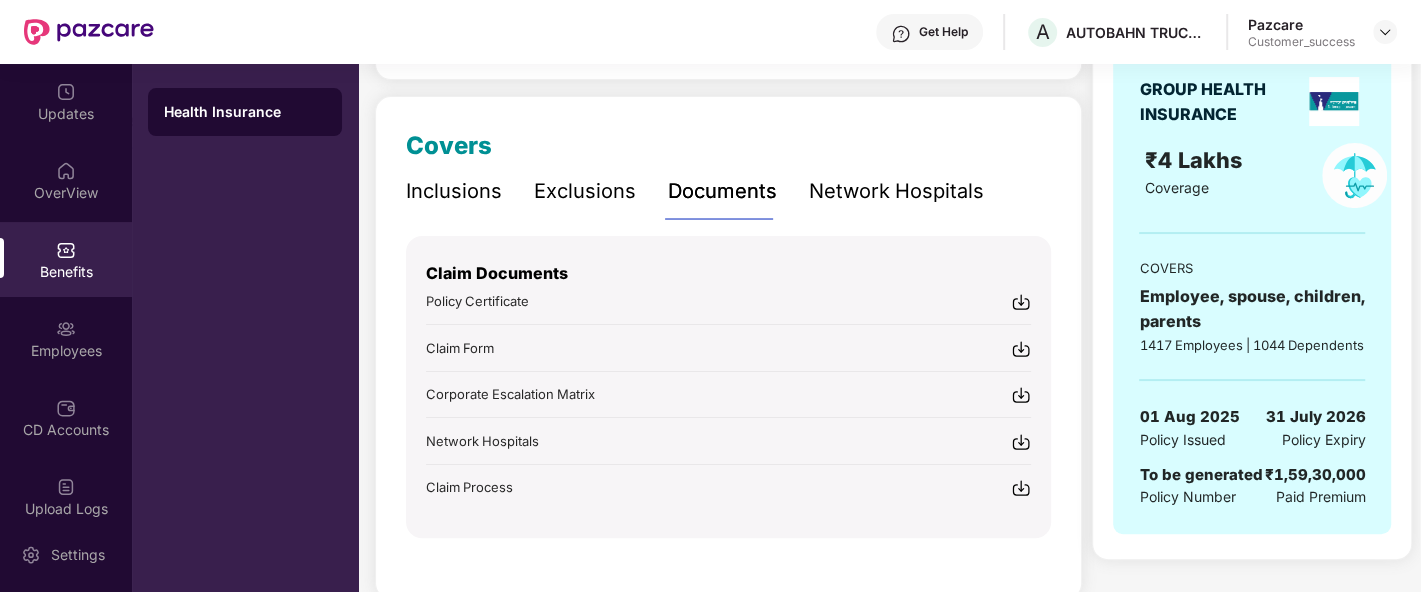 scroll, scrollTop: 0, scrollLeft: 0, axis: both 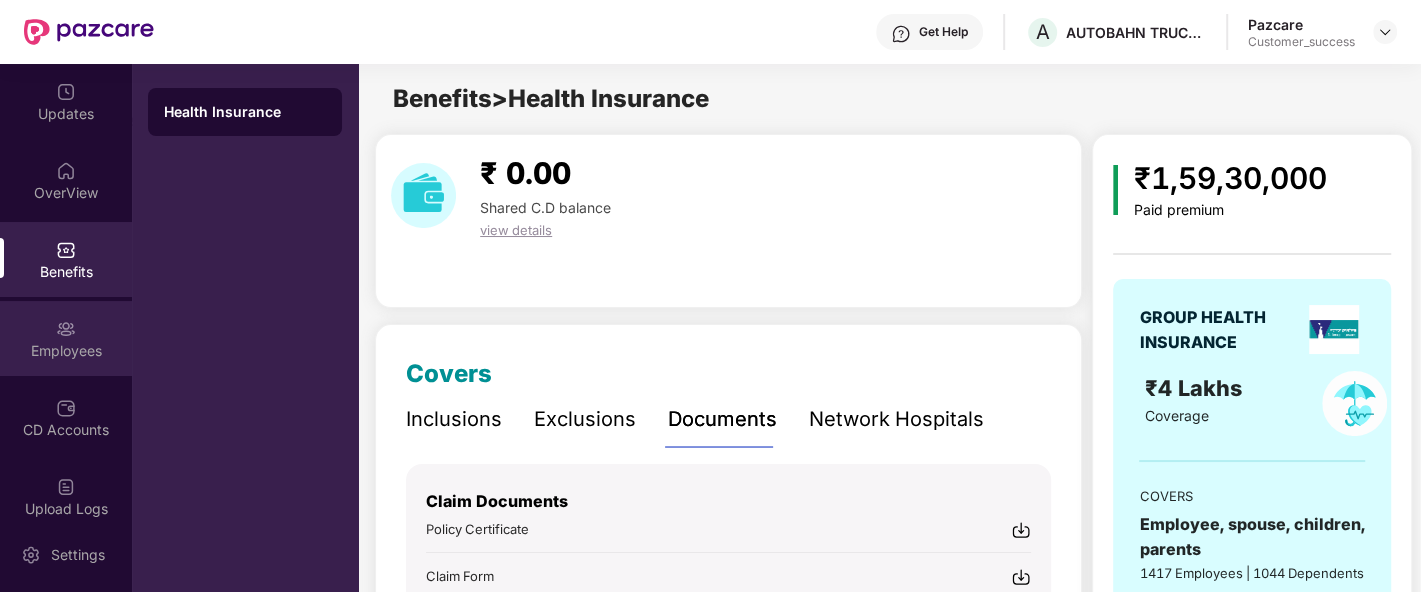 click on "Employees" at bounding box center (66, 338) 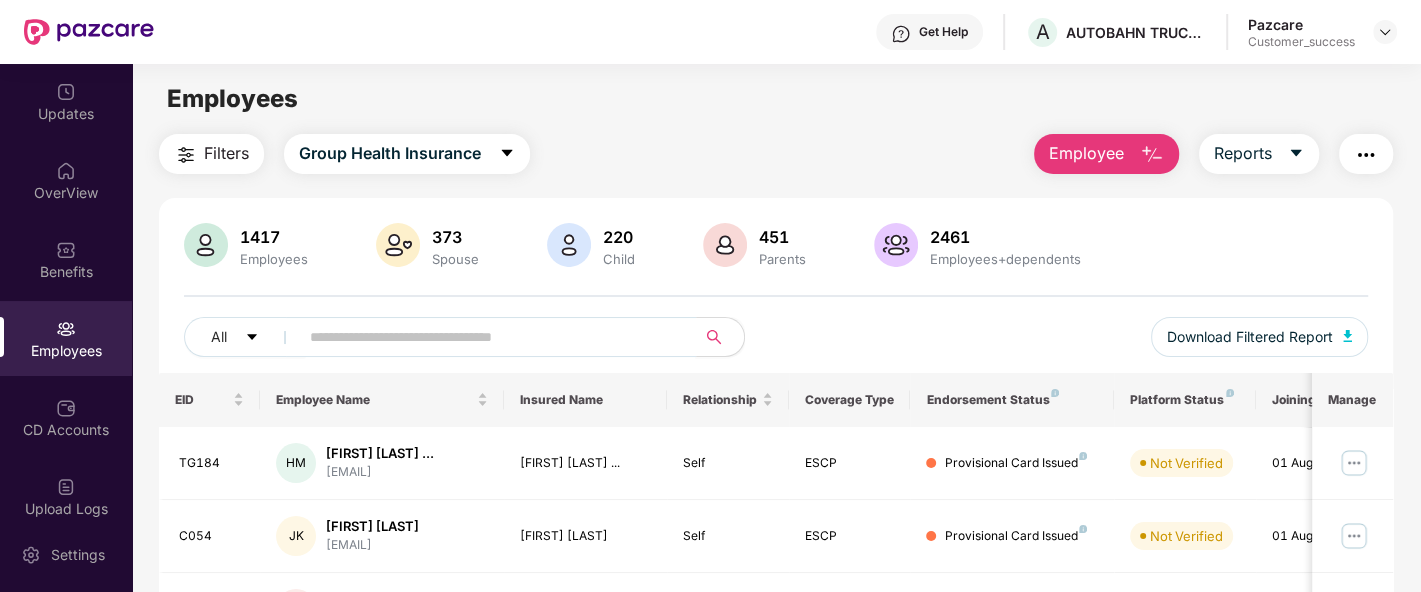 scroll, scrollTop: 24, scrollLeft: 0, axis: vertical 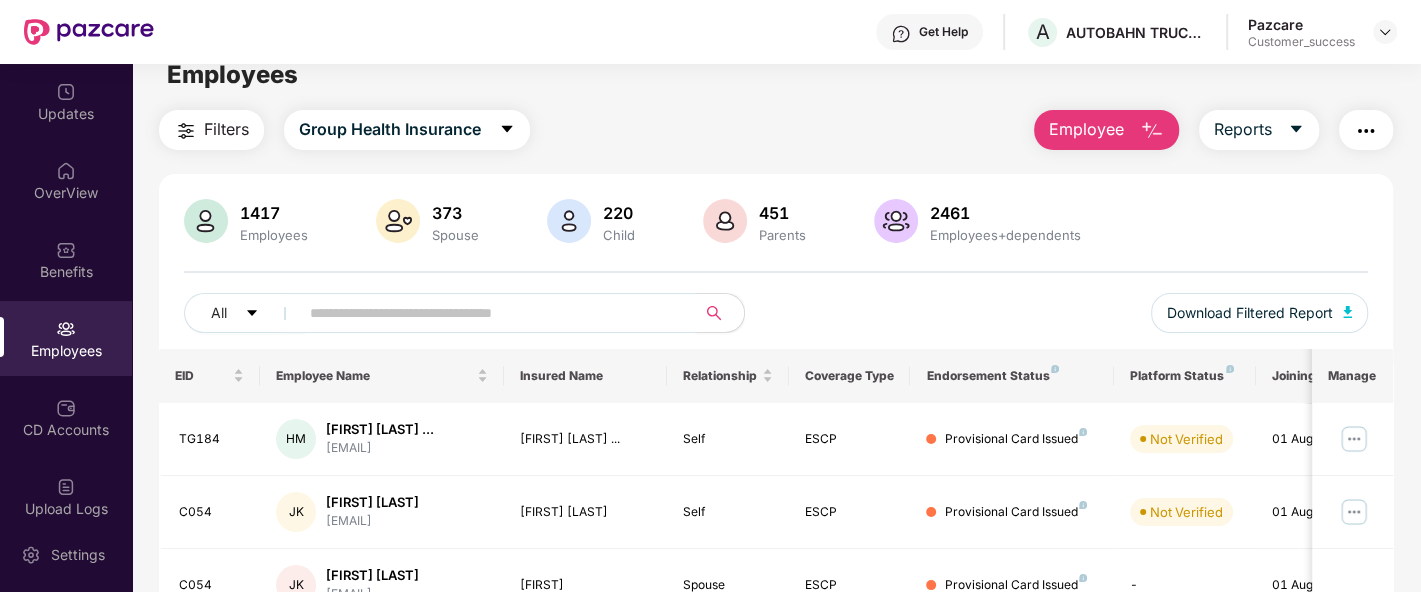 click at bounding box center (489, 313) 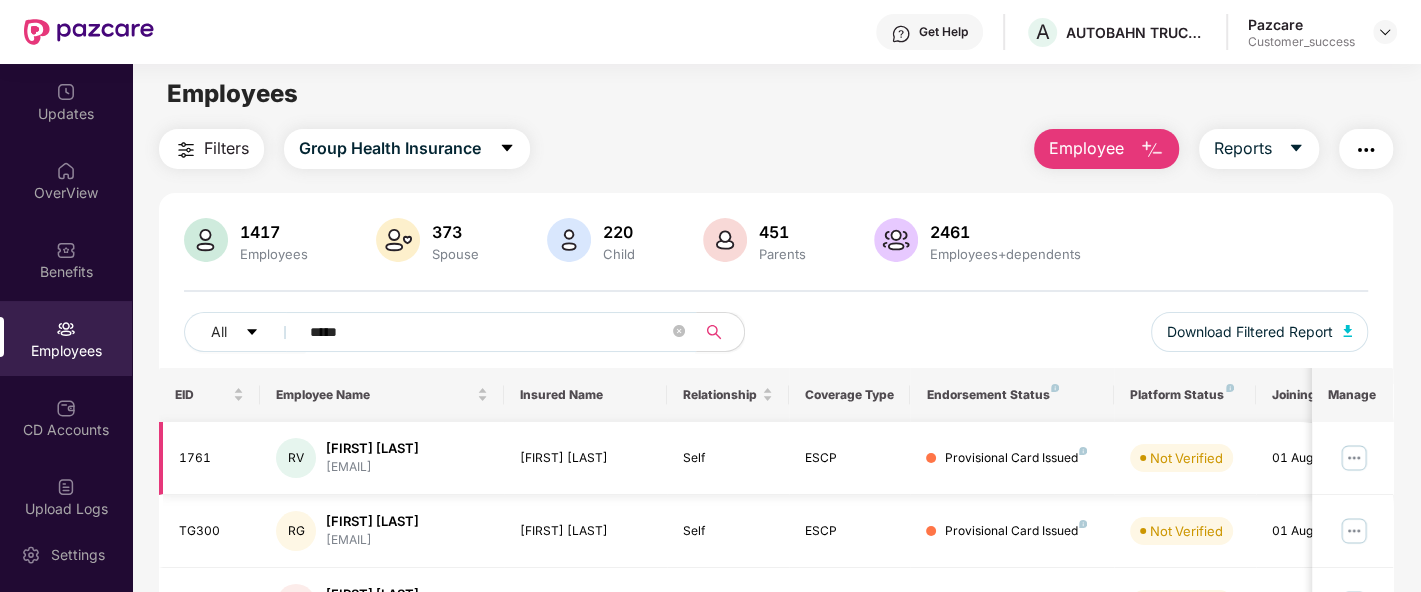 scroll, scrollTop: 4, scrollLeft: 0, axis: vertical 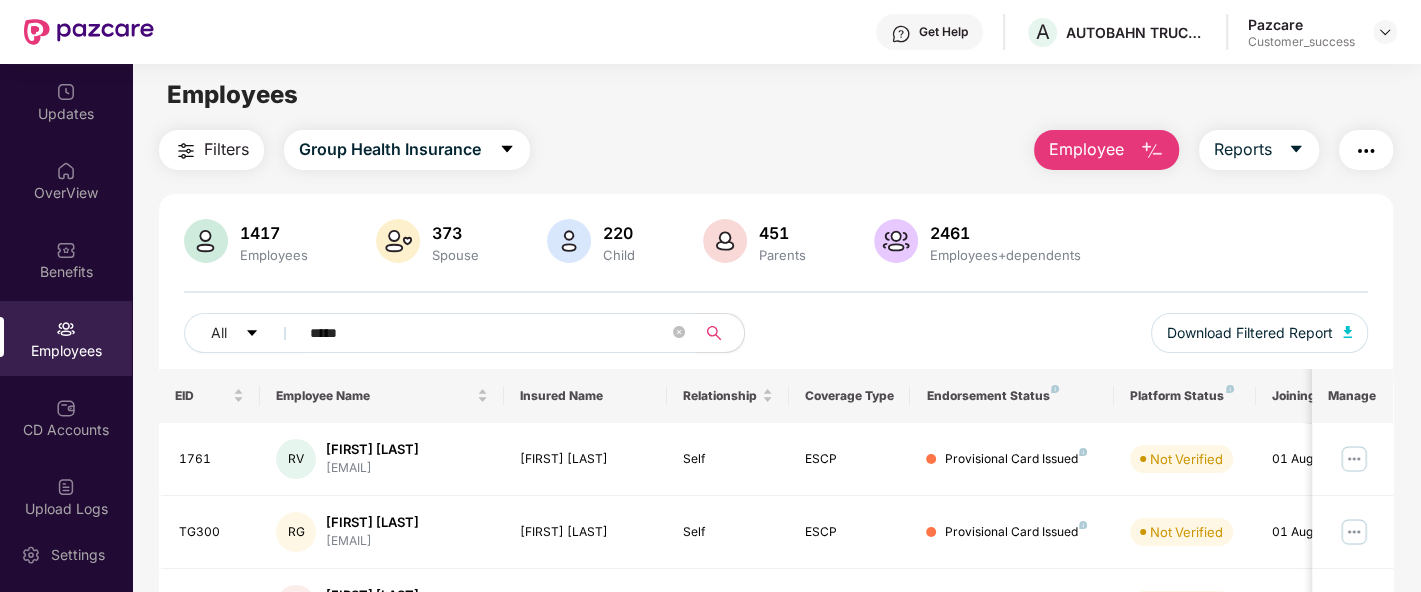 type on "*****" 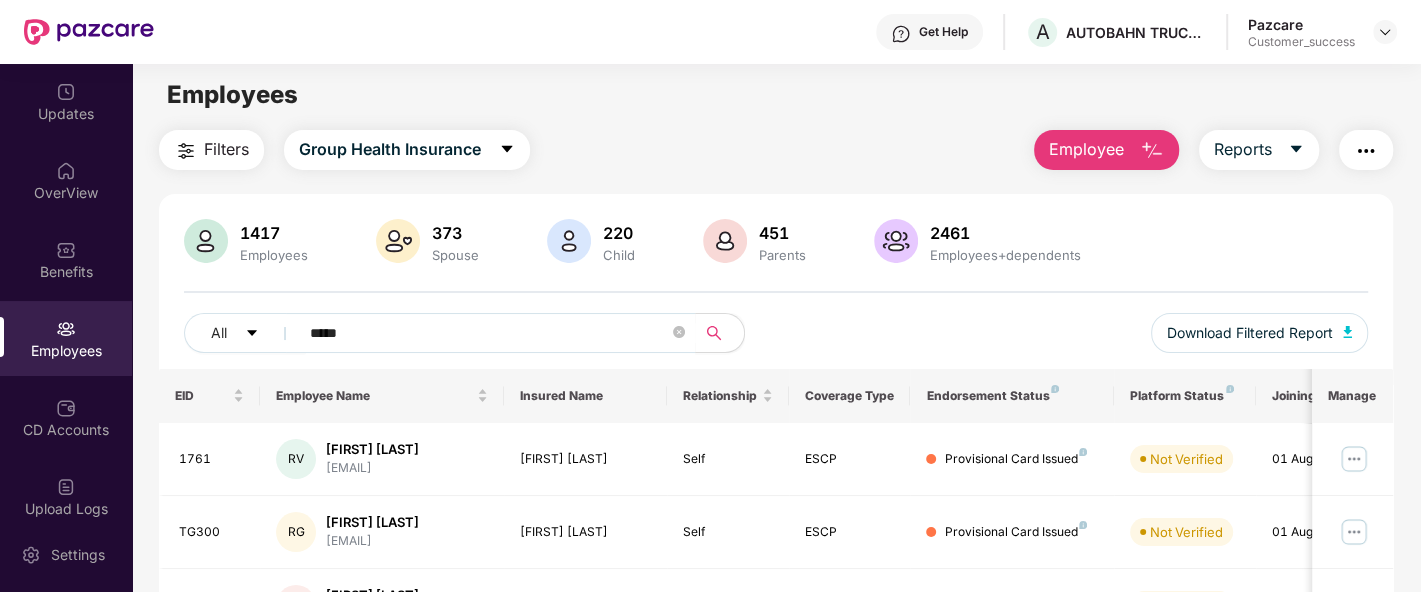 click on "Employee" at bounding box center (1086, 149) 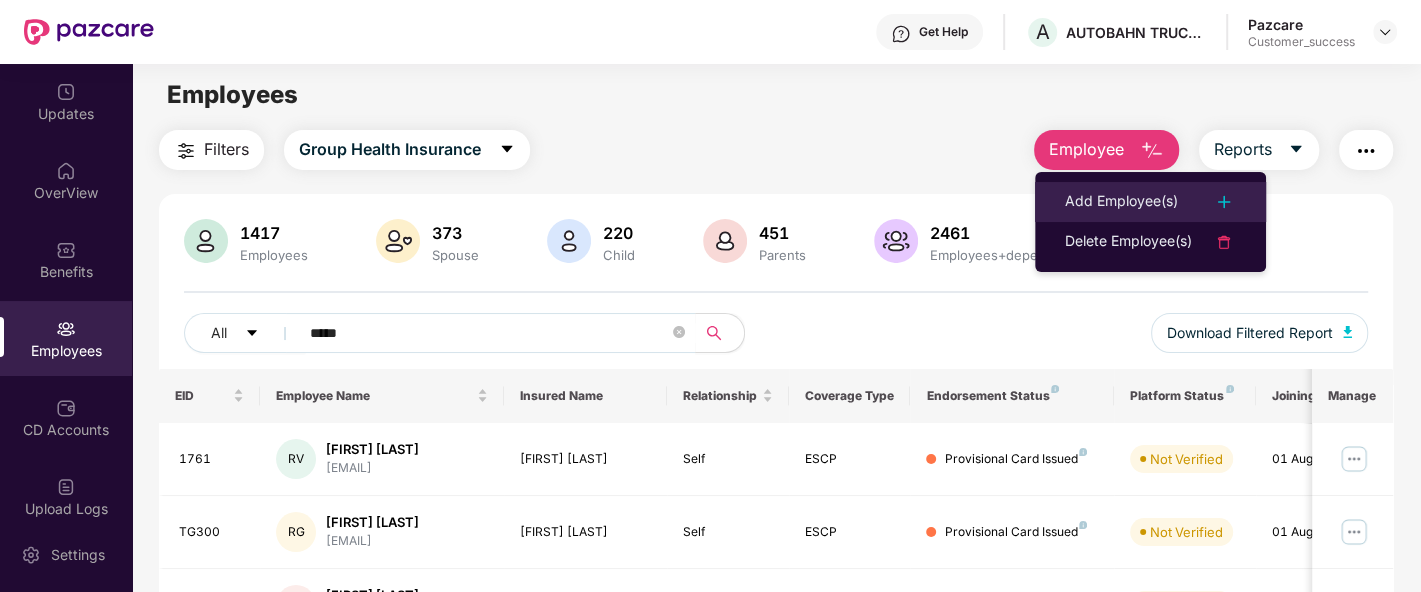 click on "Add Employee(s)" at bounding box center [1150, 202] 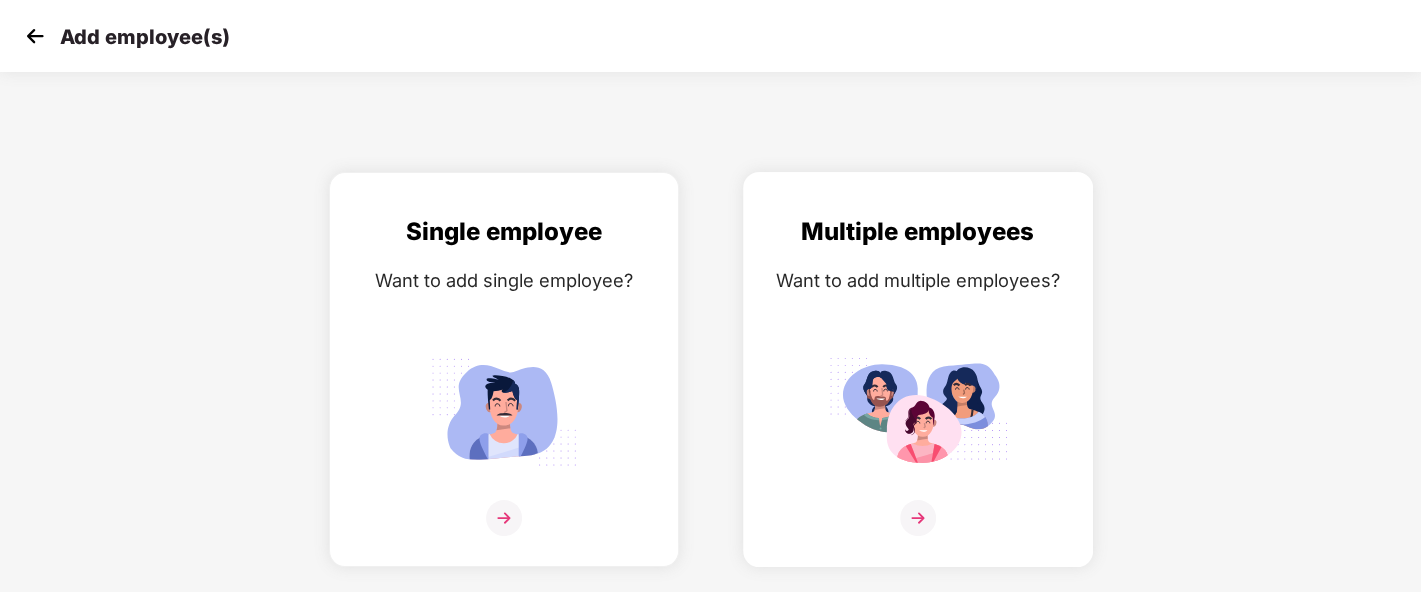 click at bounding box center (918, 518) 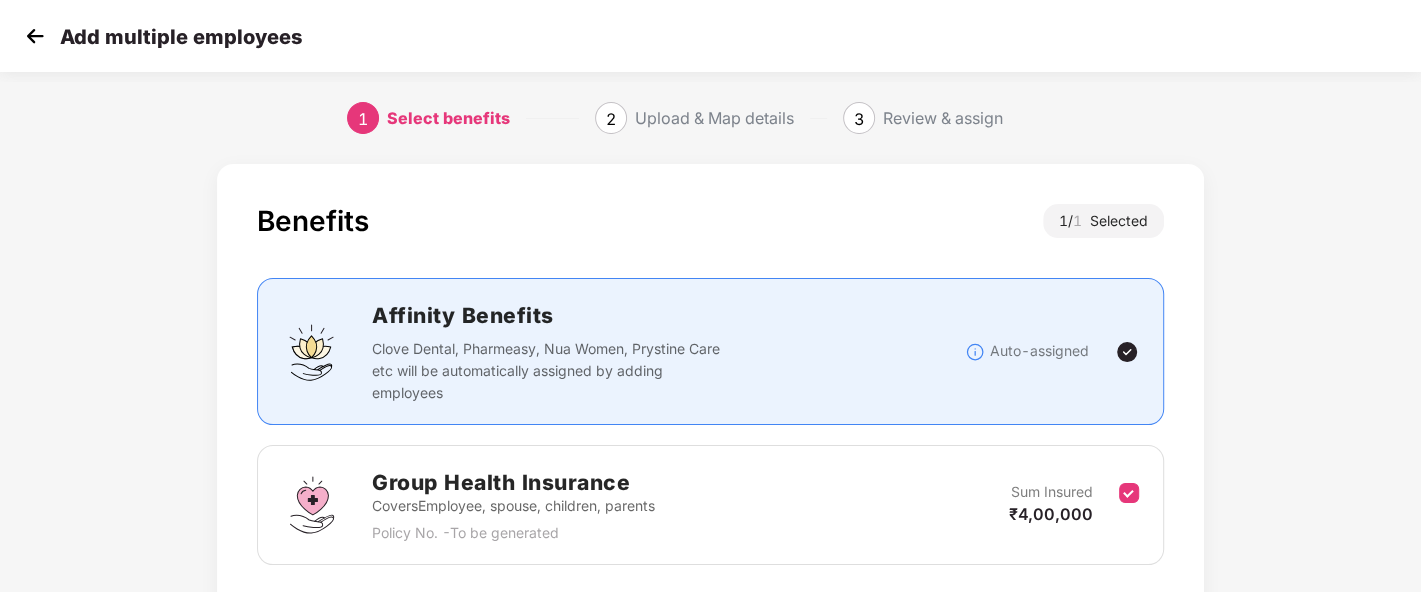 scroll, scrollTop: 145, scrollLeft: 0, axis: vertical 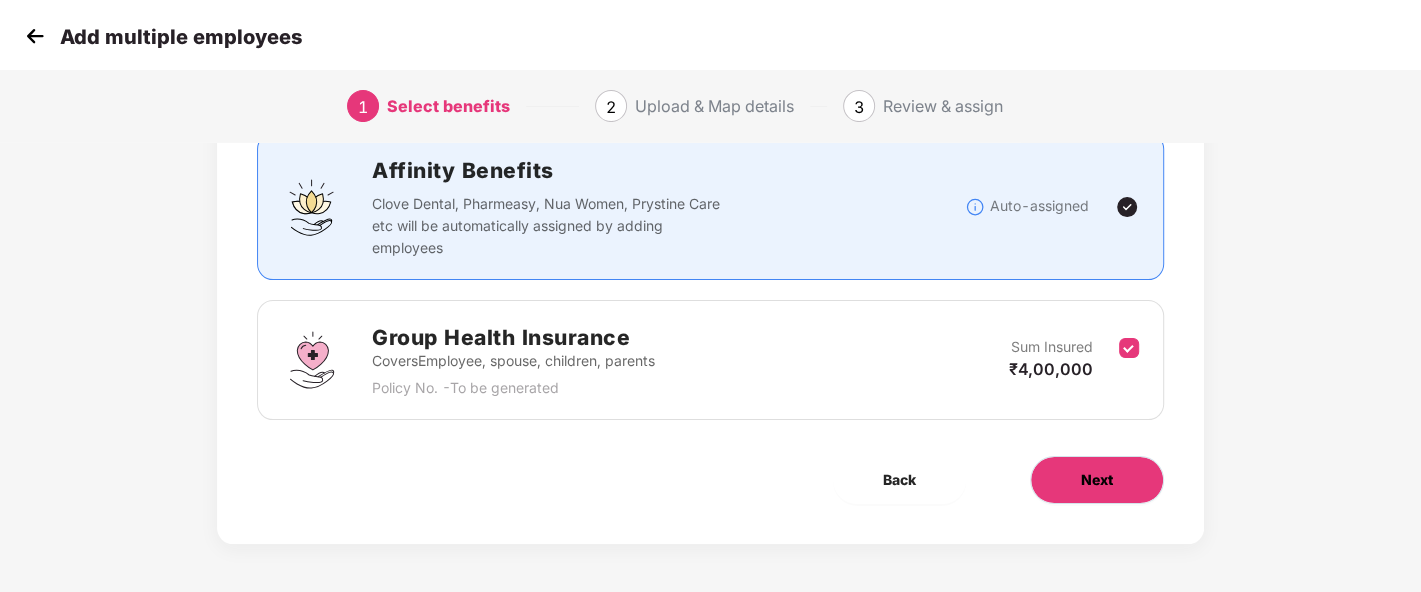click on "Next" at bounding box center [1097, 480] 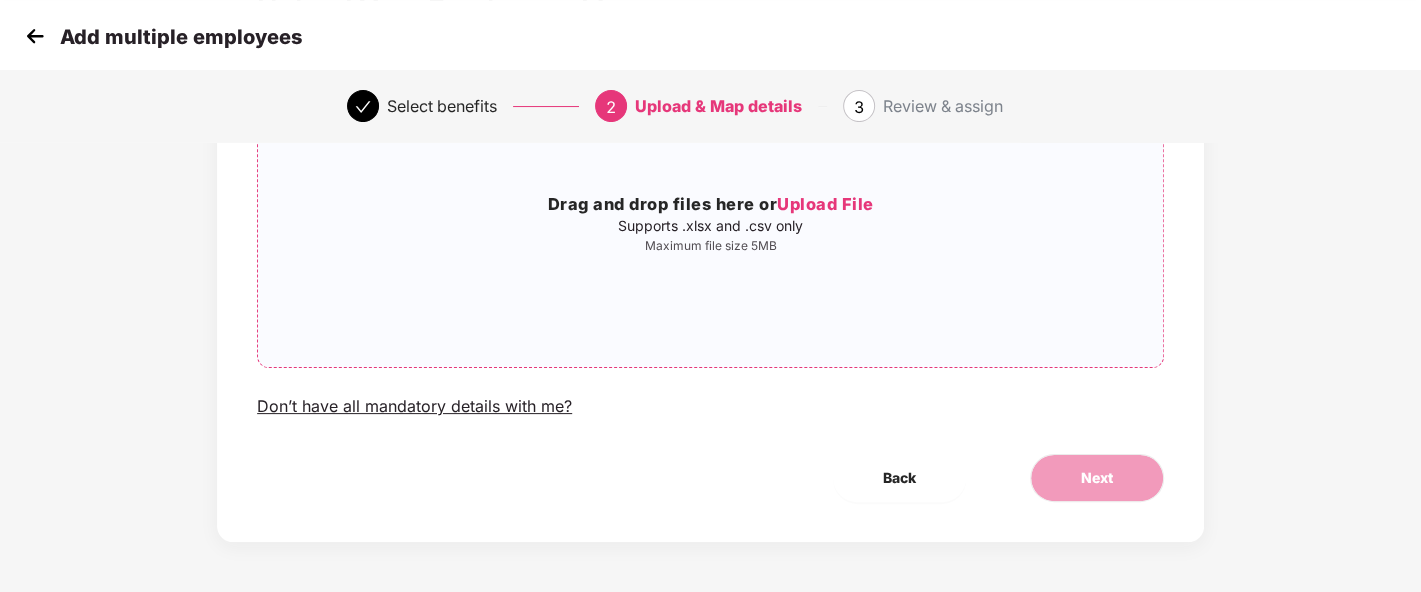 scroll, scrollTop: 0, scrollLeft: 0, axis: both 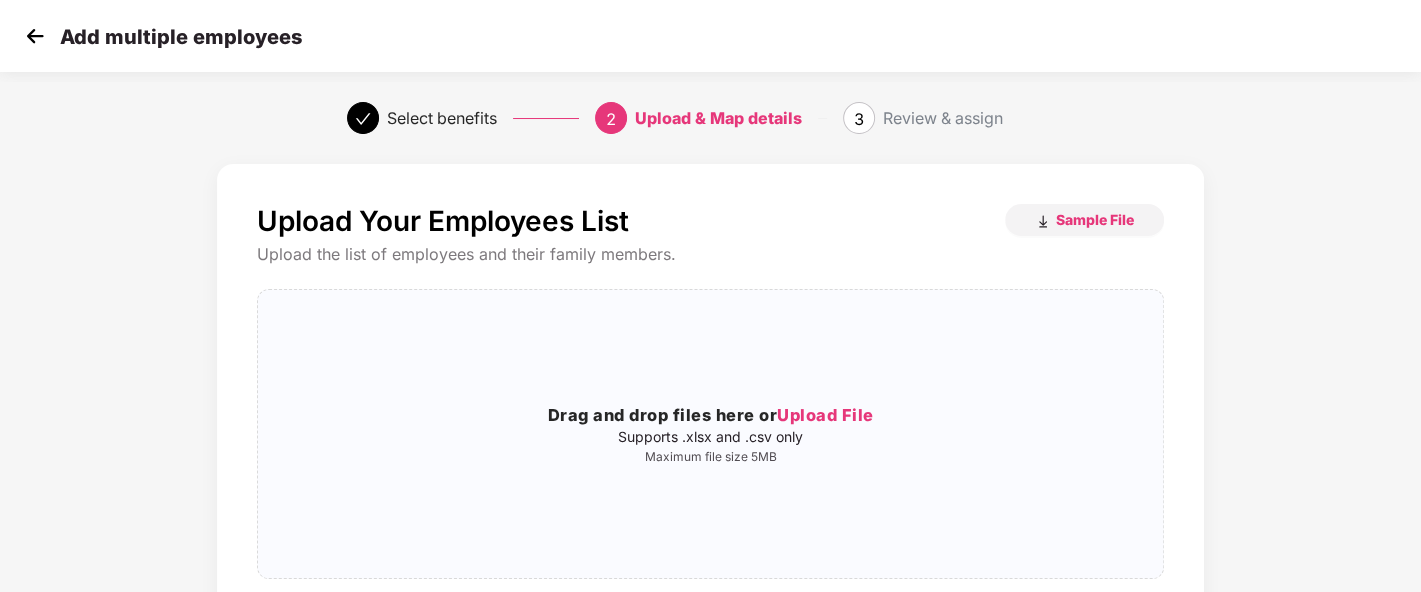 click at bounding box center [35, 36] 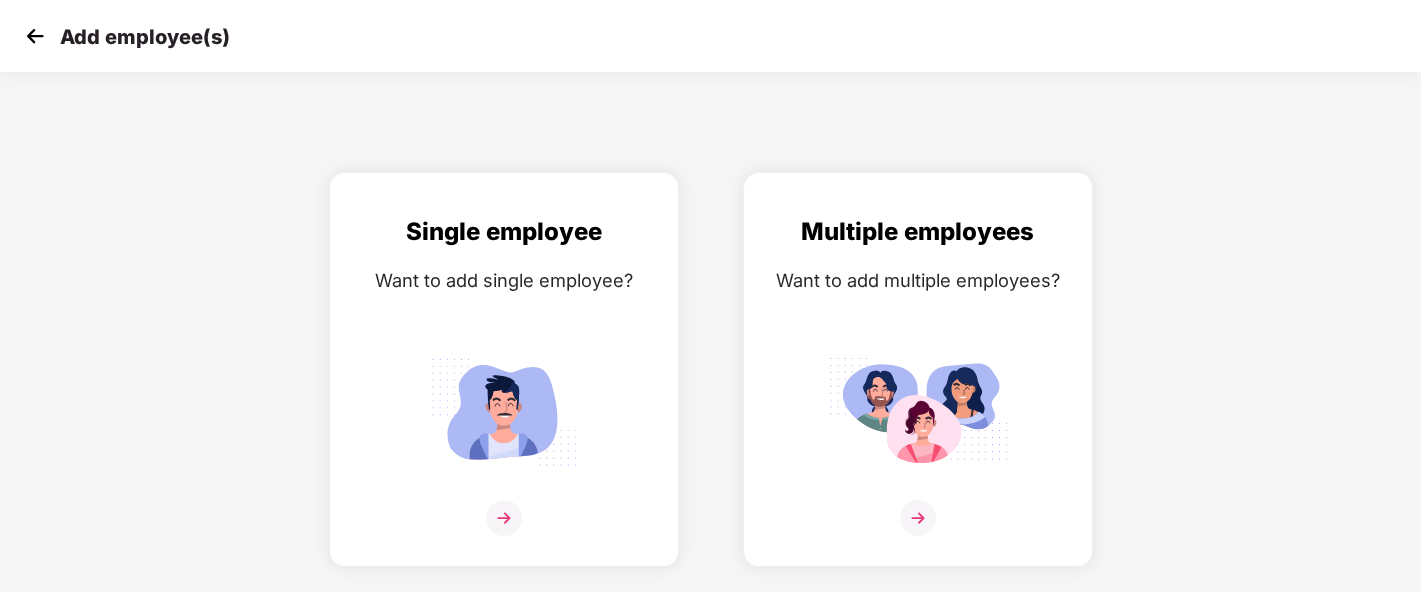click at bounding box center [35, 36] 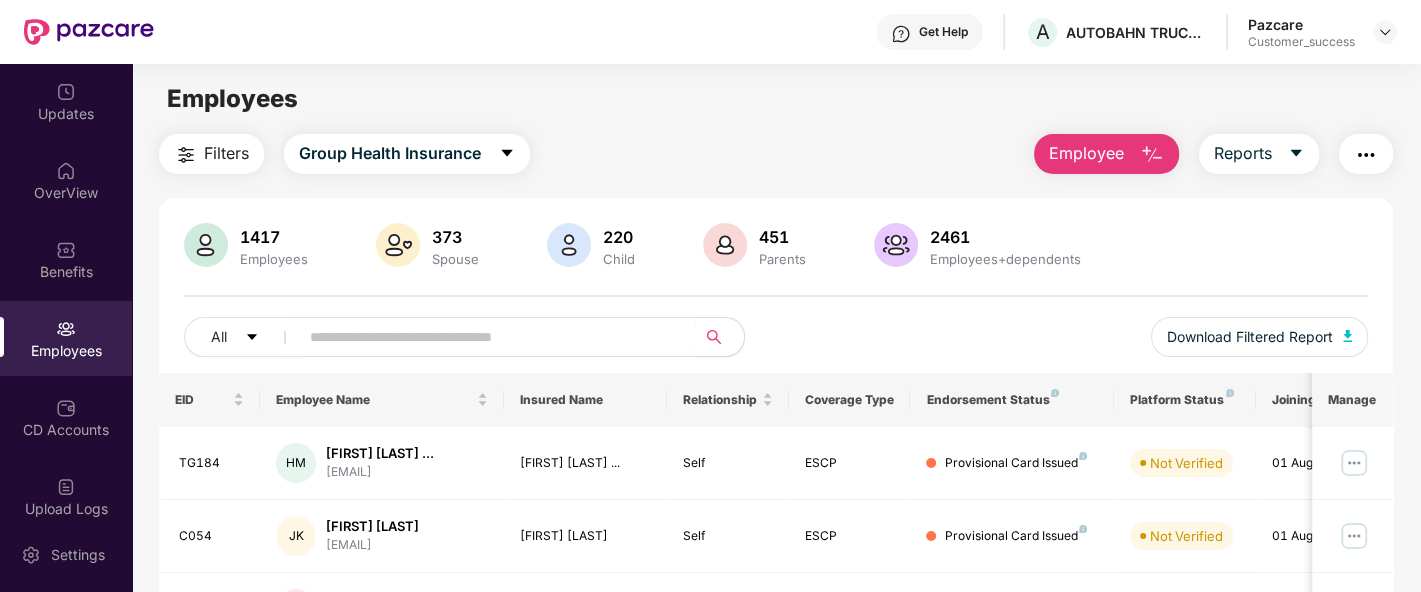 click at bounding box center [1152, 155] 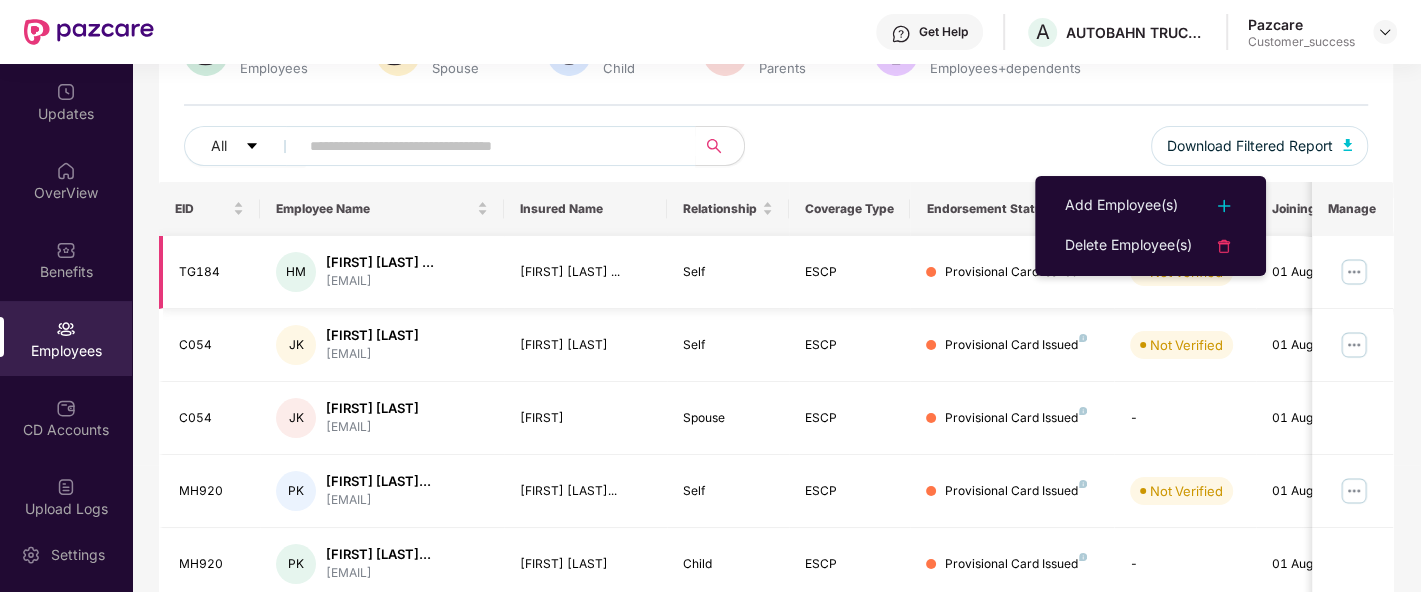 scroll, scrollTop: 0, scrollLeft: 0, axis: both 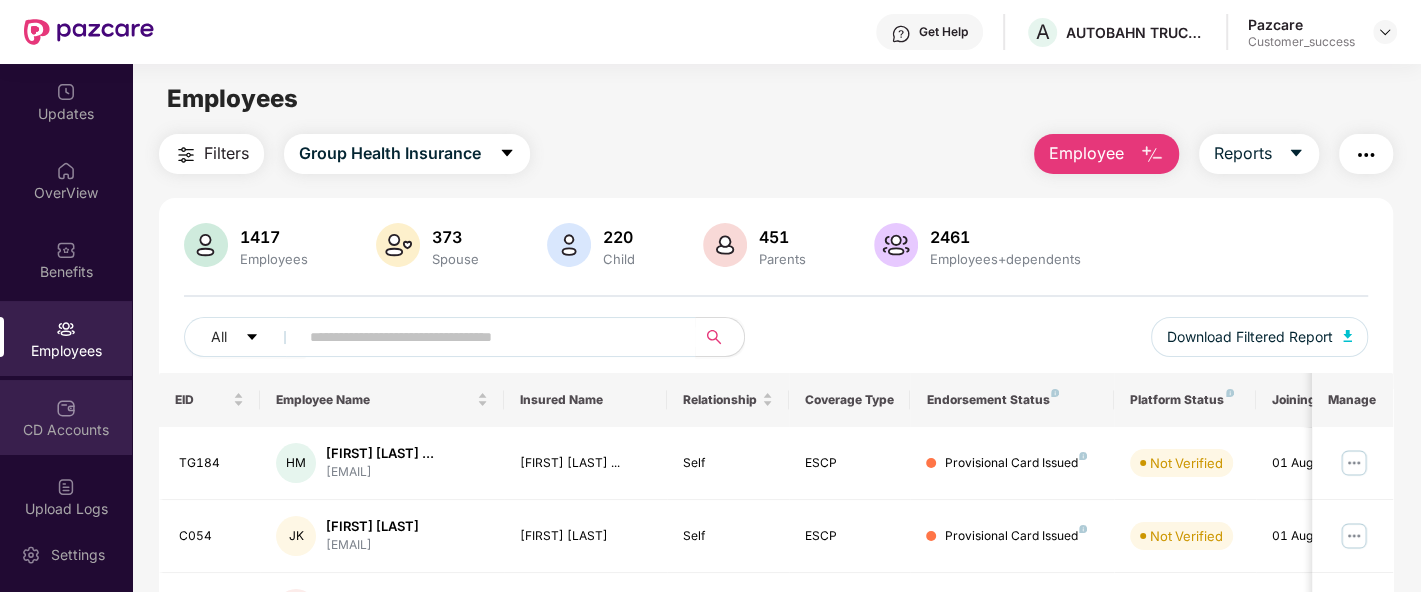 click at bounding box center [66, 408] 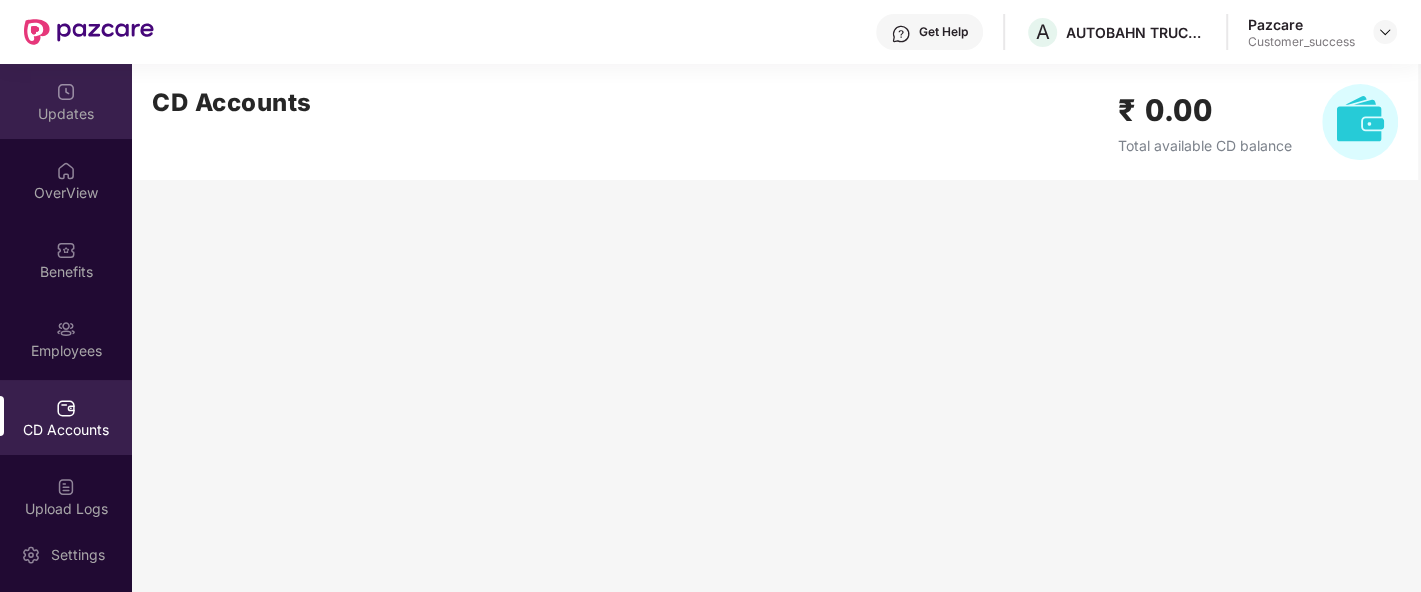 click on "Updates" at bounding box center (66, 101) 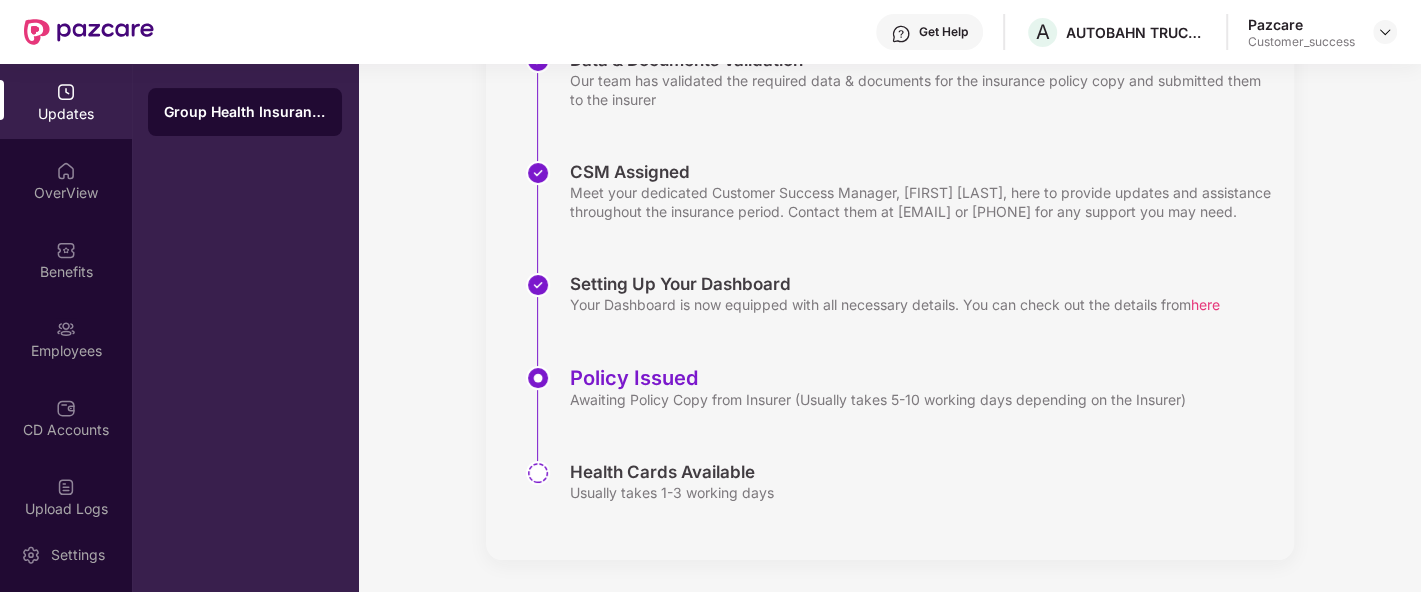 scroll, scrollTop: 0, scrollLeft: 0, axis: both 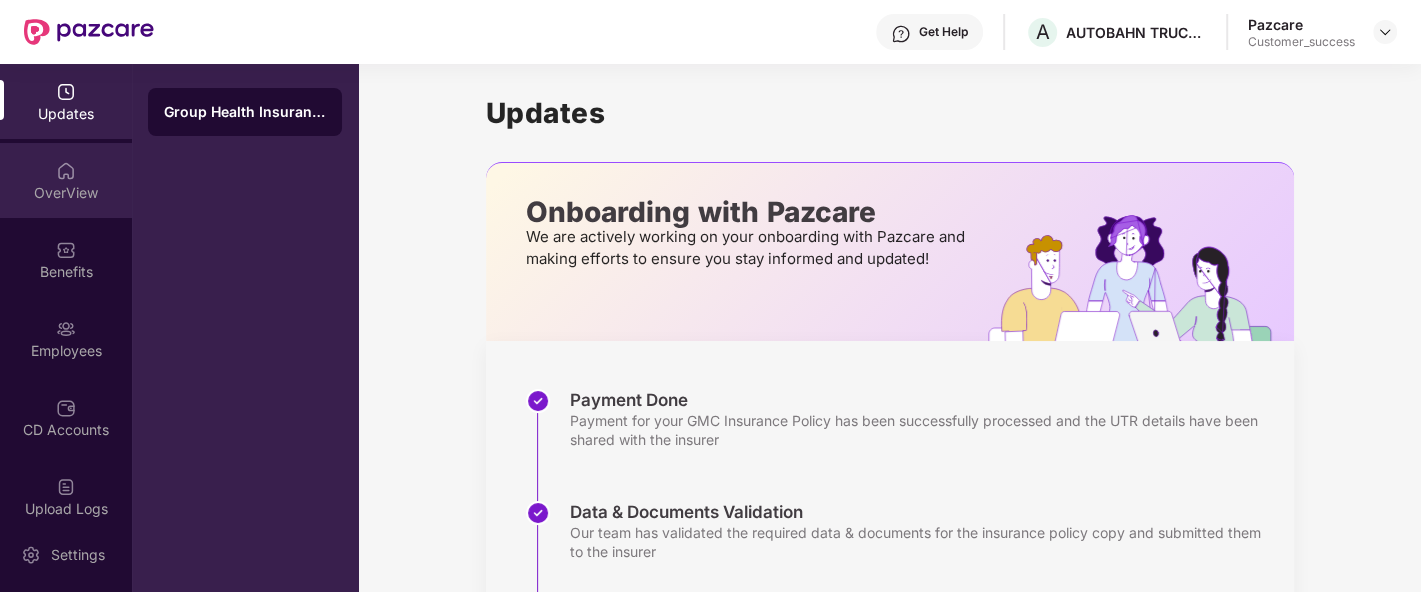 click on "OverView" at bounding box center [66, 193] 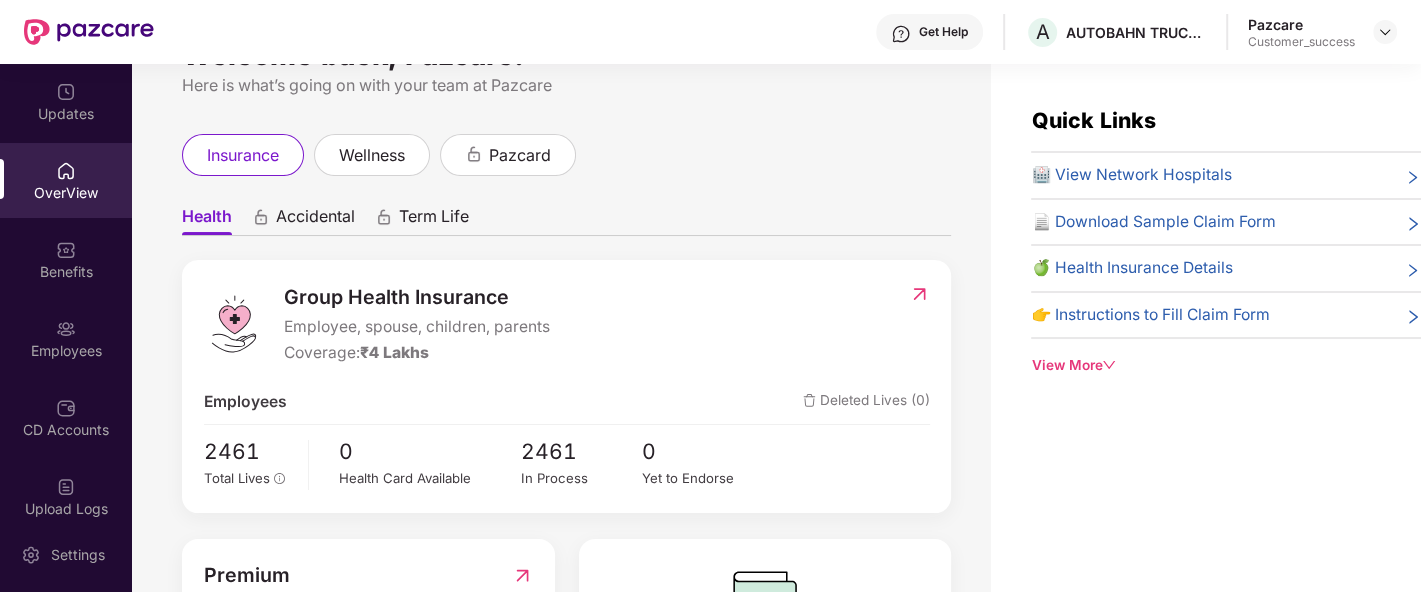 scroll, scrollTop: 210, scrollLeft: 0, axis: vertical 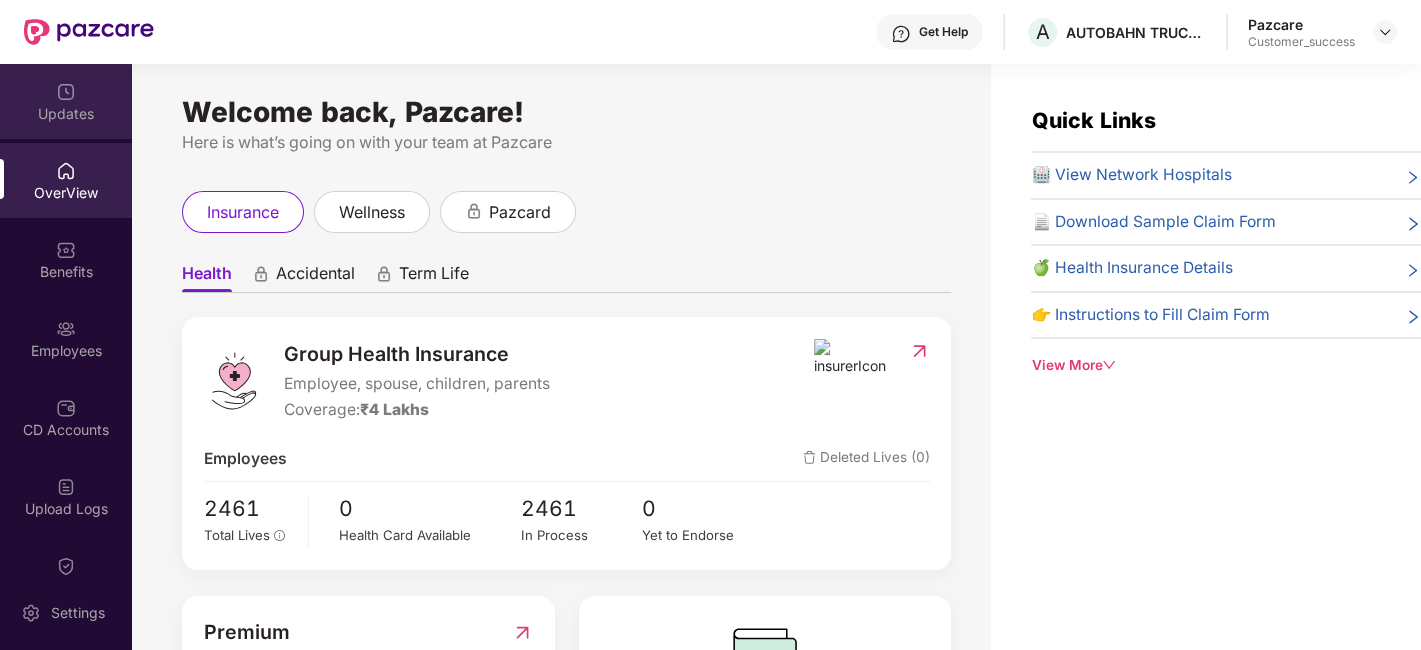 click on "Updates" at bounding box center [66, 101] 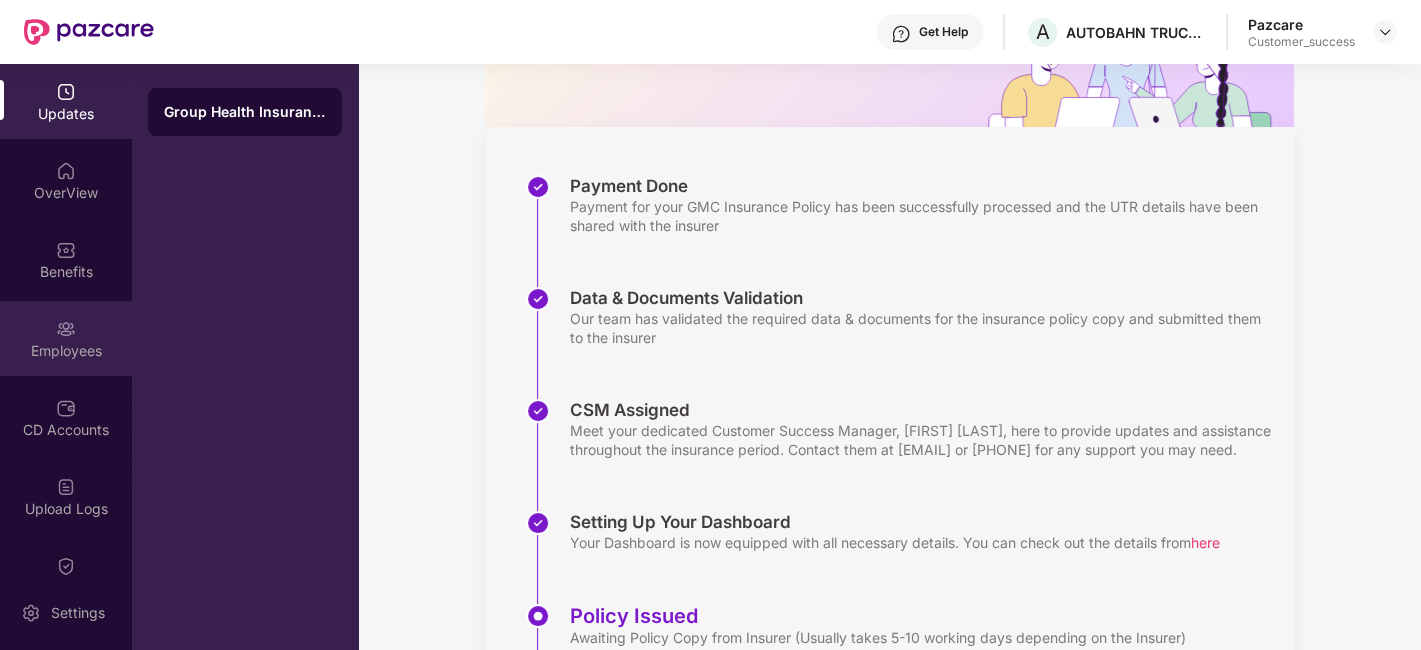 scroll, scrollTop: 191, scrollLeft: 0, axis: vertical 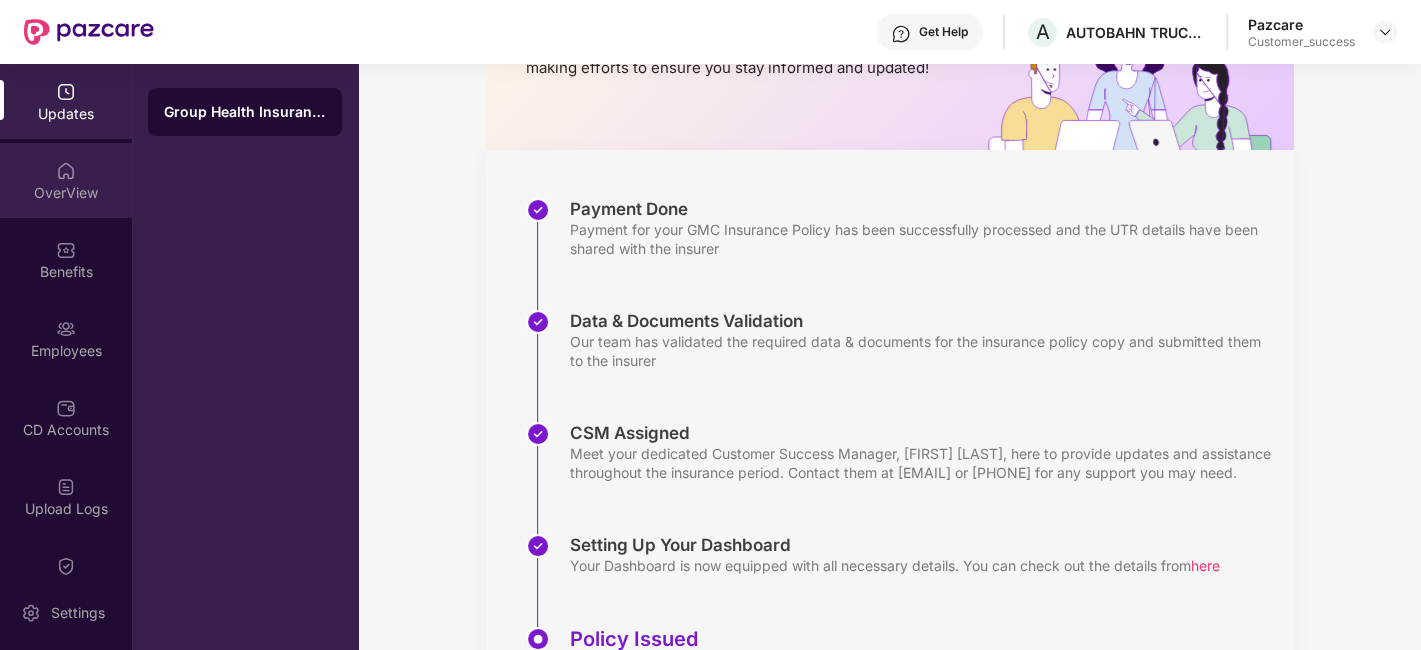 click on "OverView" at bounding box center [66, 180] 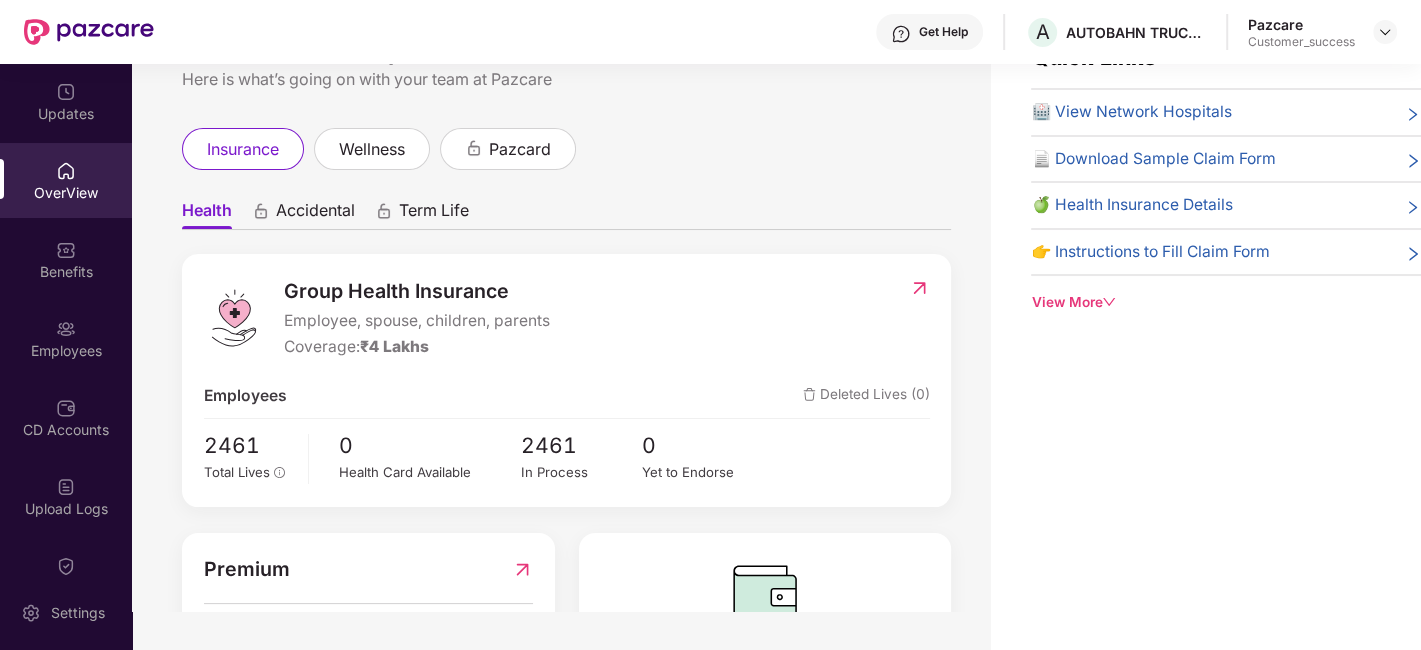 scroll, scrollTop: 0, scrollLeft: 0, axis: both 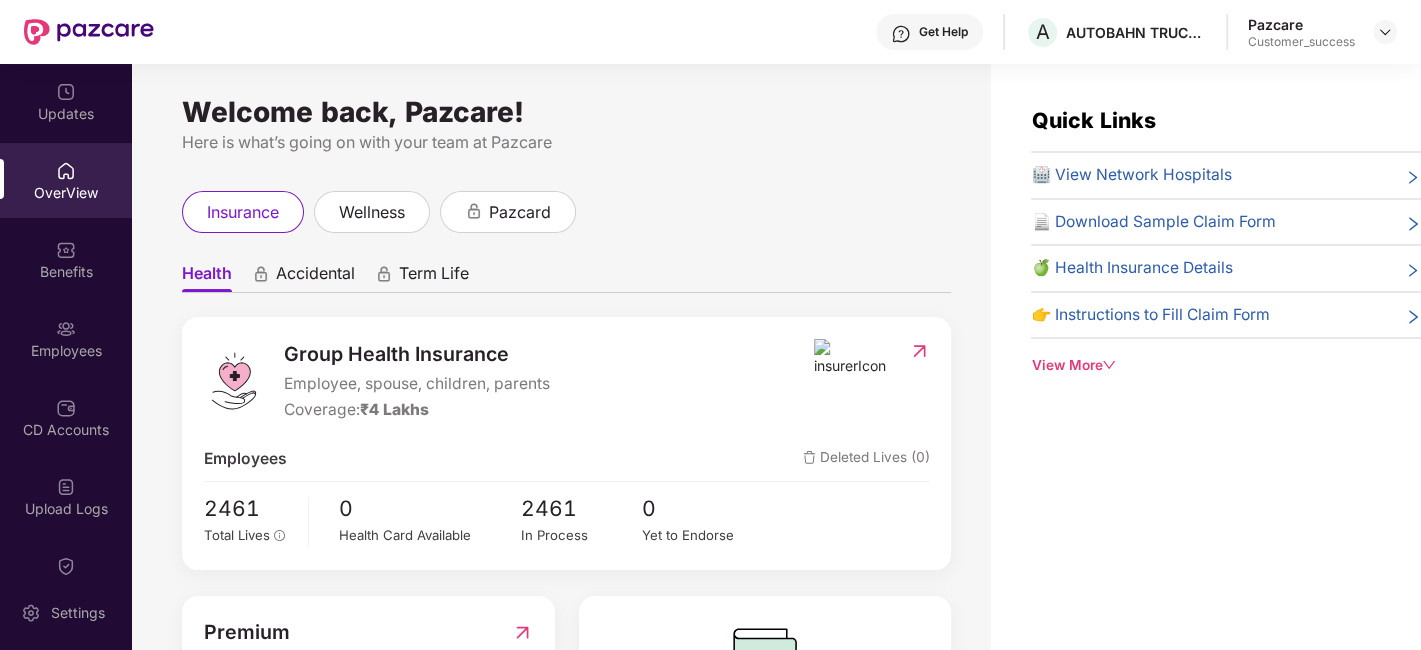 click on "View More" at bounding box center (1226, 365) 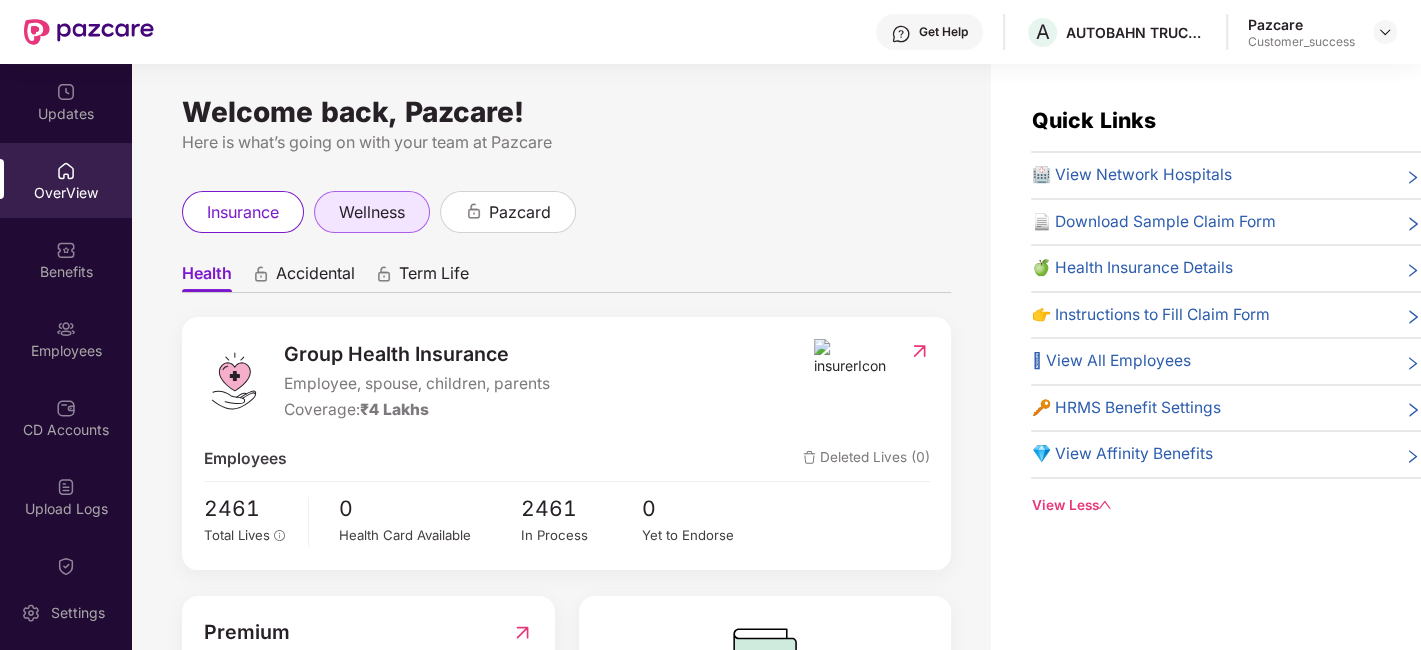 click on "wellness" at bounding box center (372, 212) 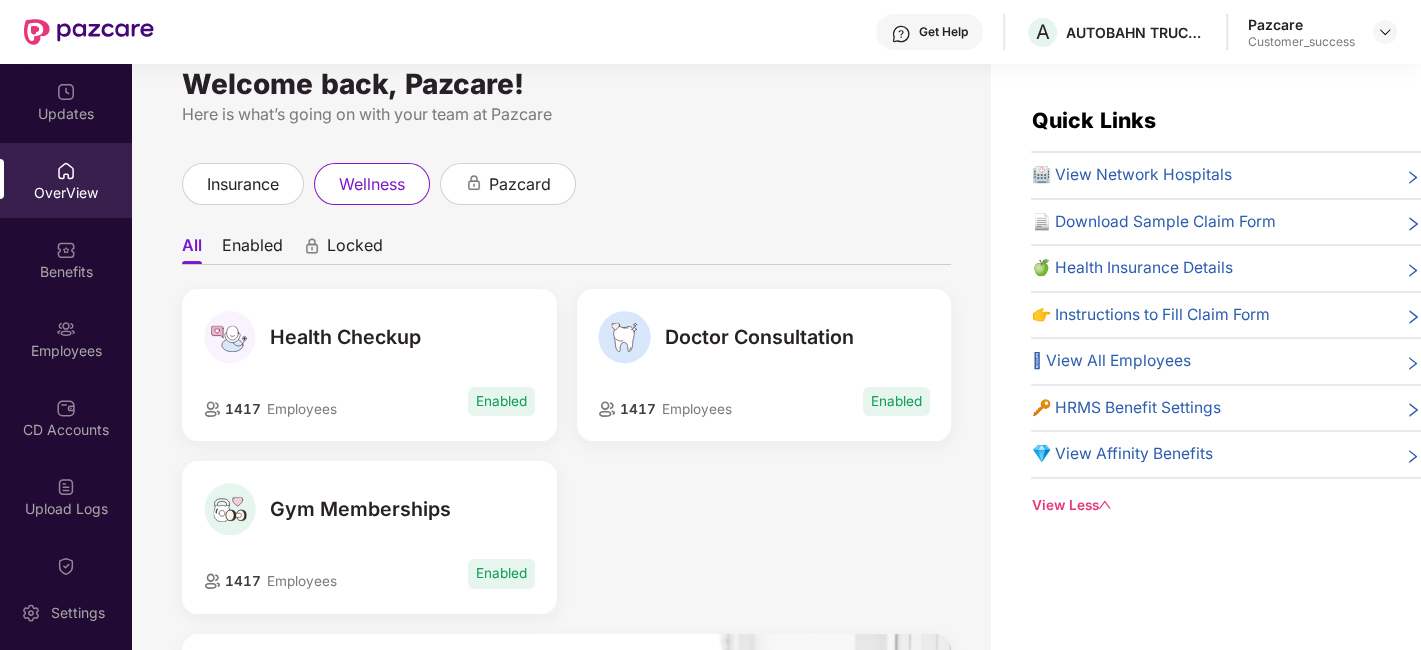 scroll, scrollTop: 0, scrollLeft: 0, axis: both 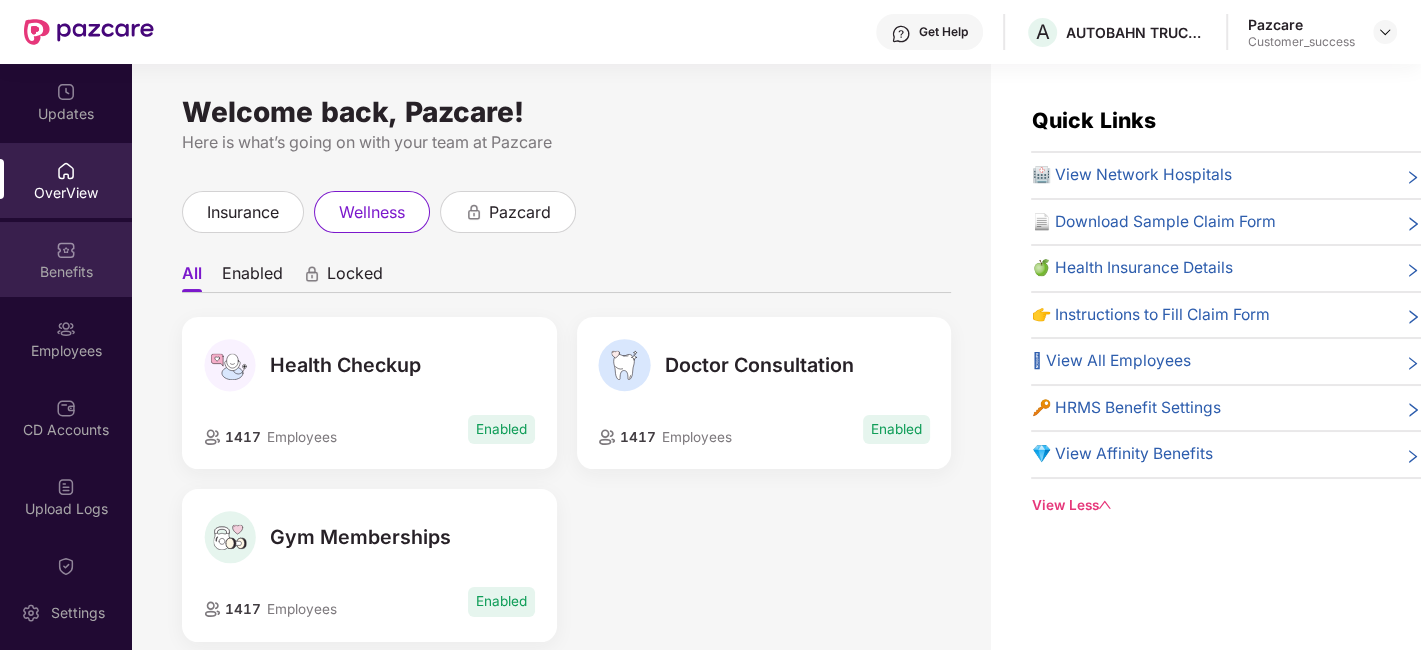 click on "Benefits" at bounding box center [66, 259] 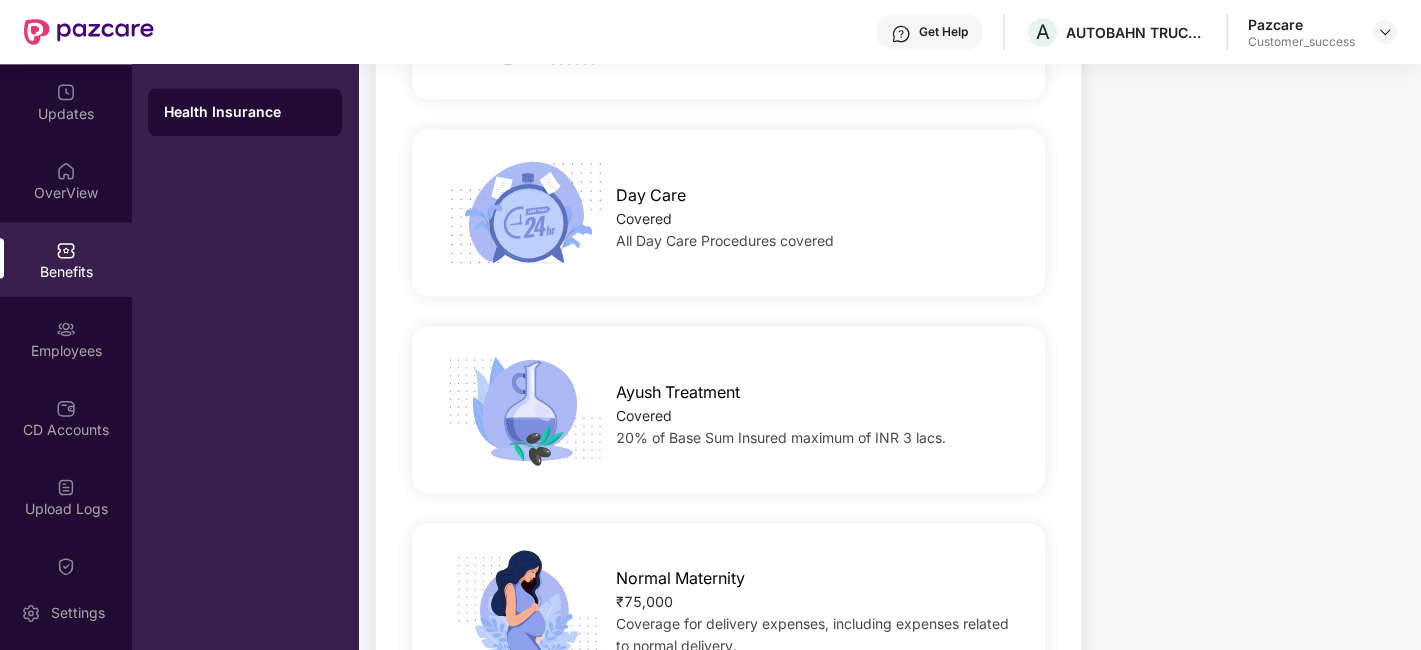 scroll, scrollTop: 1852, scrollLeft: 0, axis: vertical 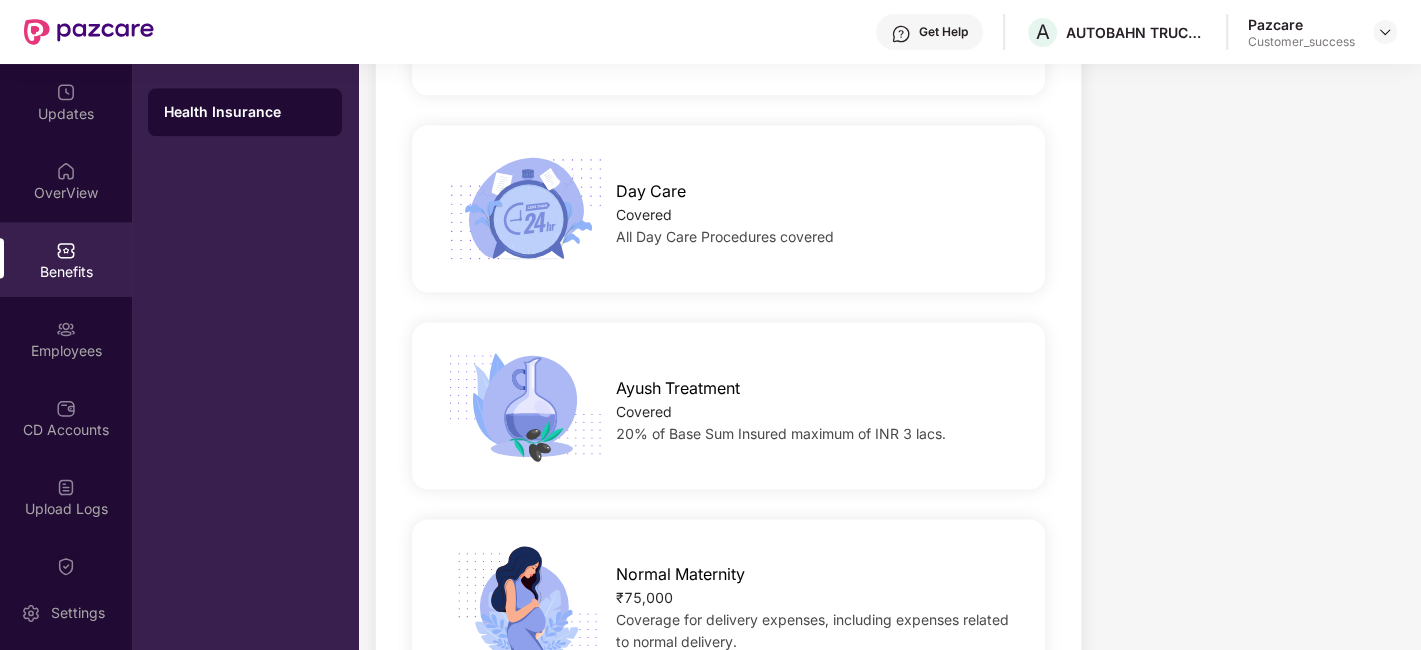 drag, startPoint x: 794, startPoint y: 424, endPoint x: 948, endPoint y: 427, distance: 154.02922 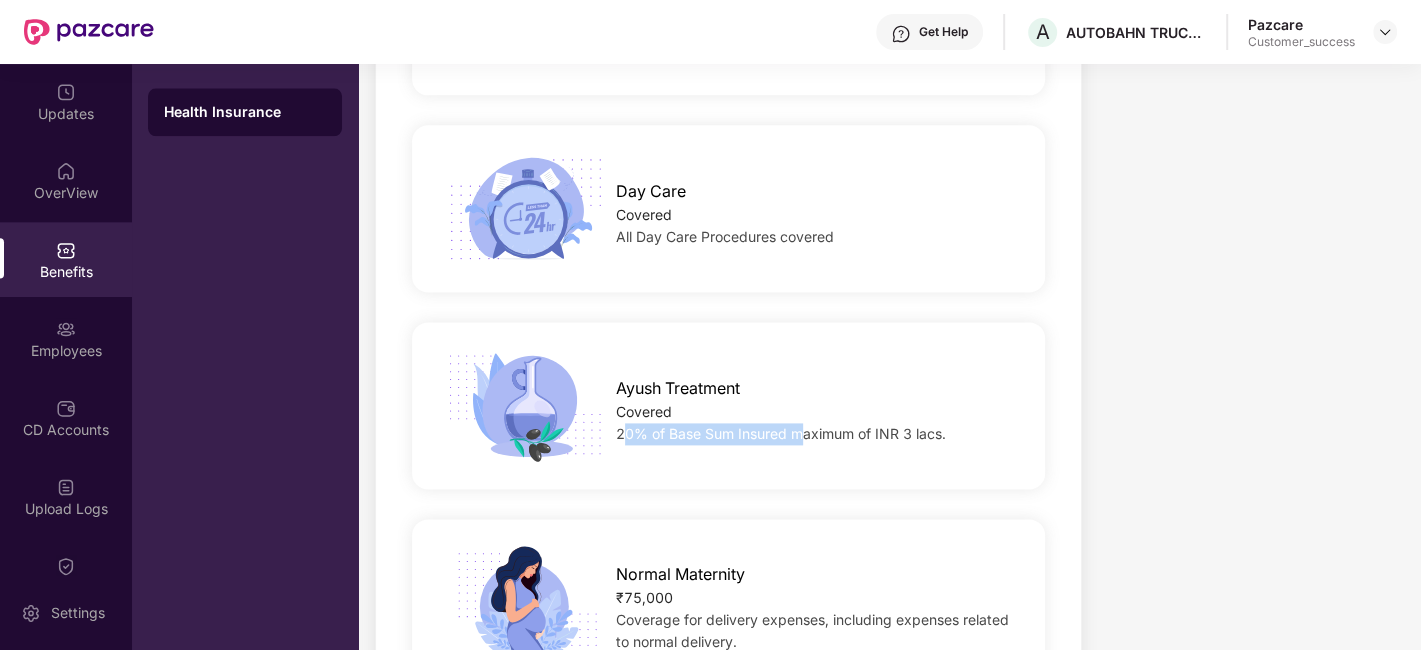 drag, startPoint x: 617, startPoint y: 427, endPoint x: 791, endPoint y: 434, distance: 174.14075 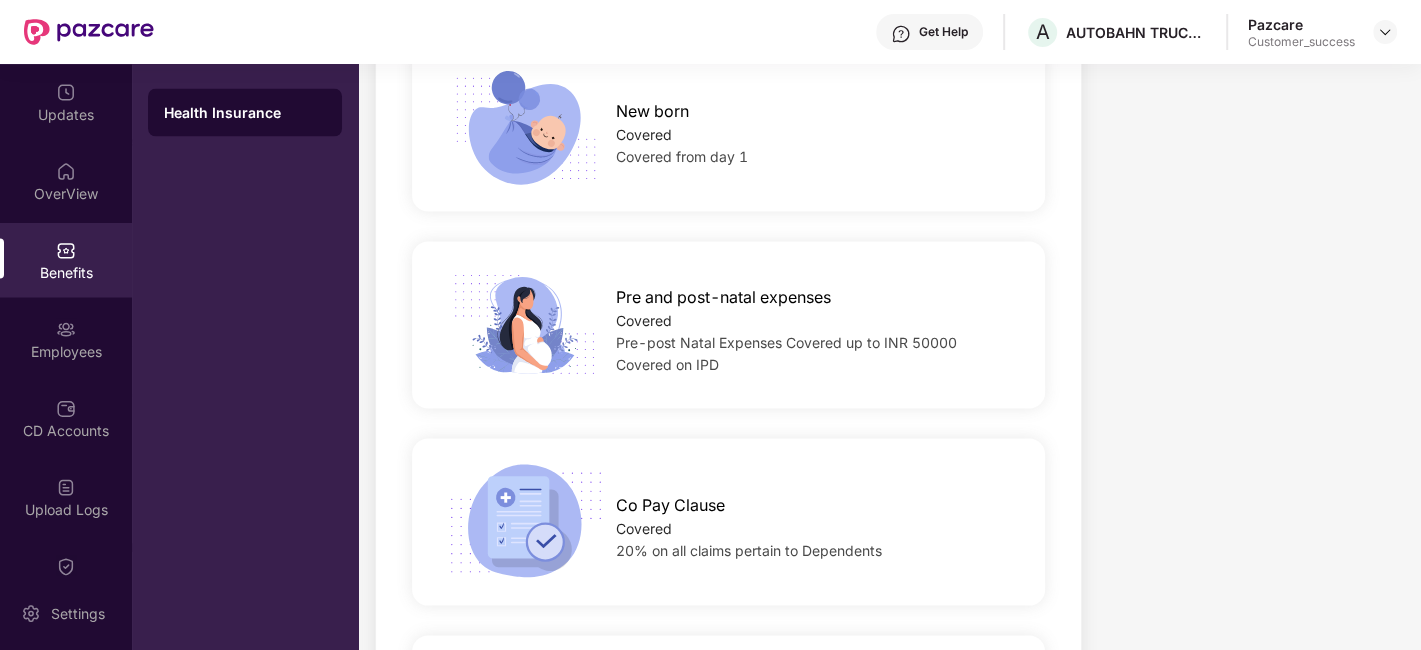 scroll, scrollTop: 2726, scrollLeft: 0, axis: vertical 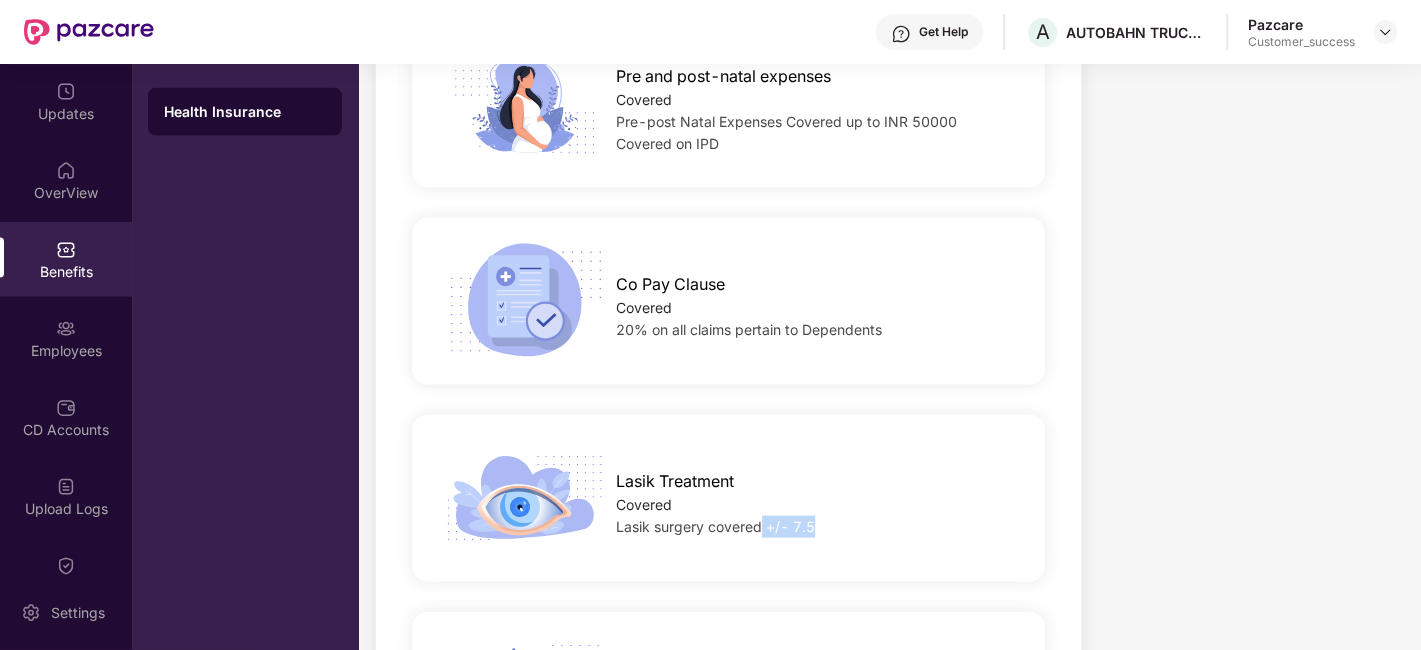 drag, startPoint x: 816, startPoint y: 527, endPoint x: 762, endPoint y: 524, distance: 54.08327 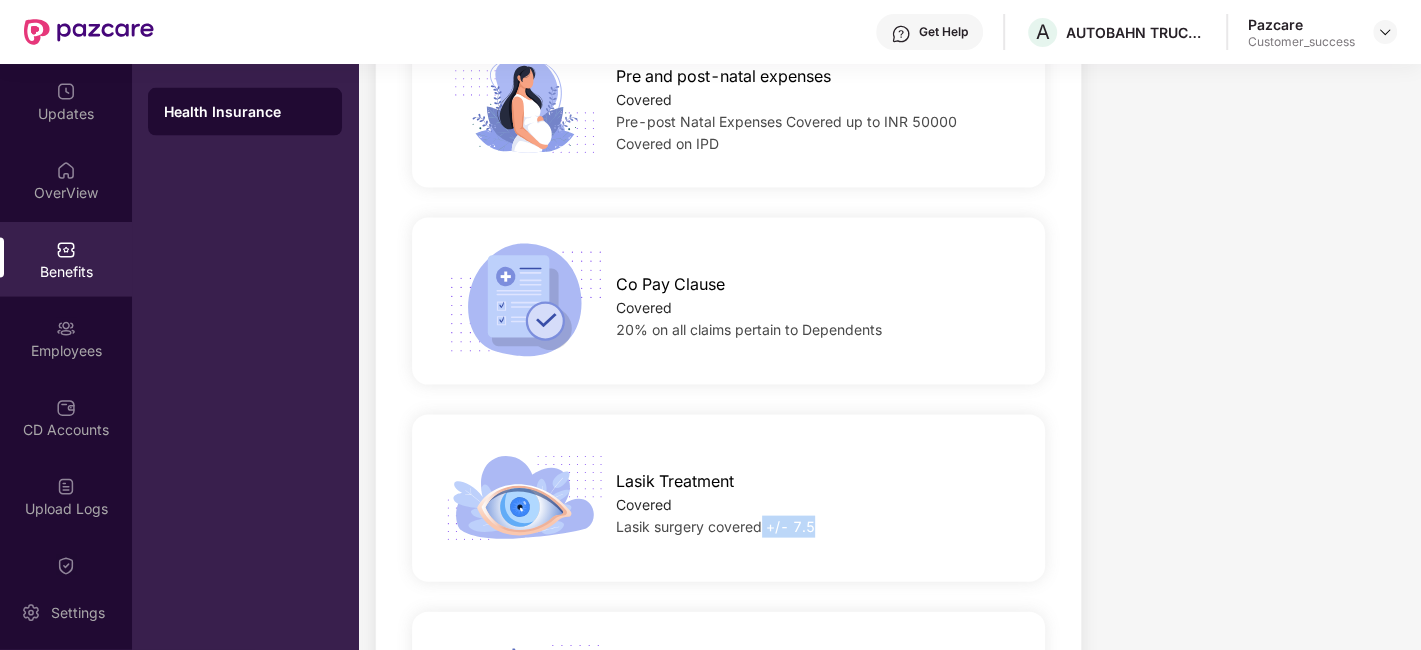 click on "Lasik surgery covered +/- 7.5" at bounding box center (816, 527) 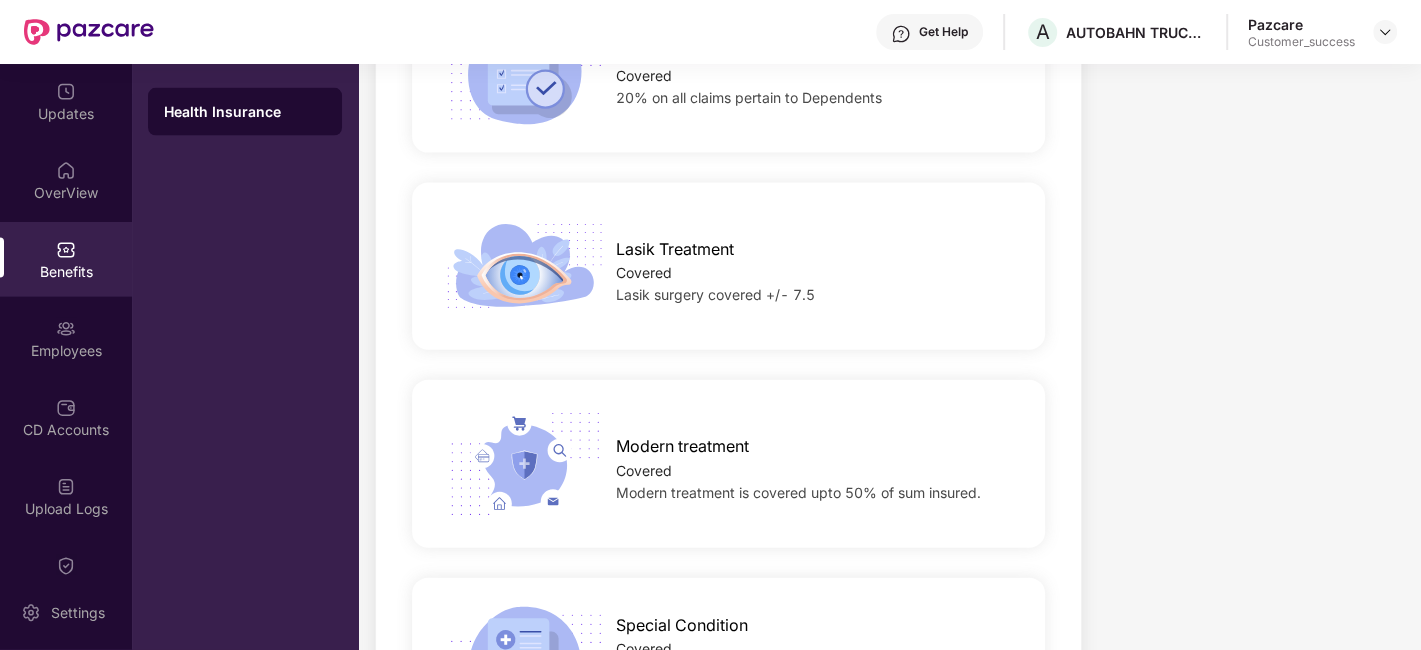 scroll, scrollTop: 3175, scrollLeft: 0, axis: vertical 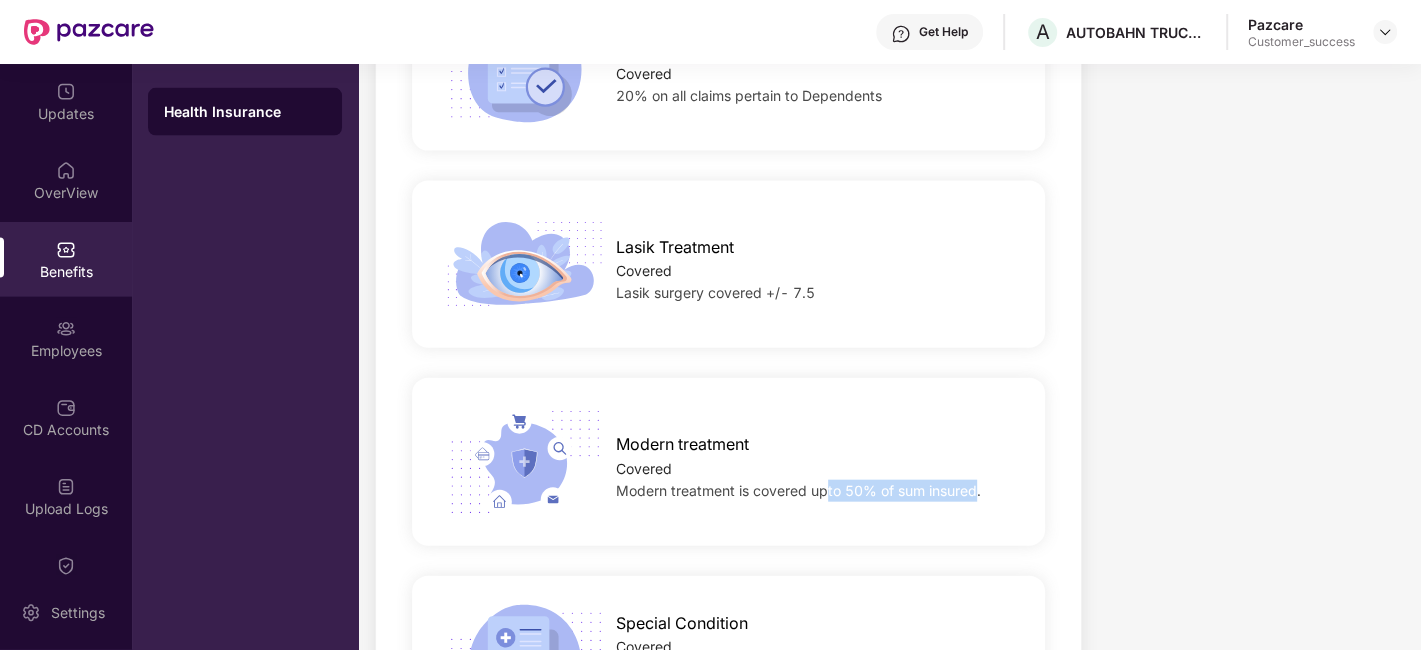 drag, startPoint x: 828, startPoint y: 492, endPoint x: 978, endPoint y: 482, distance: 150.33296 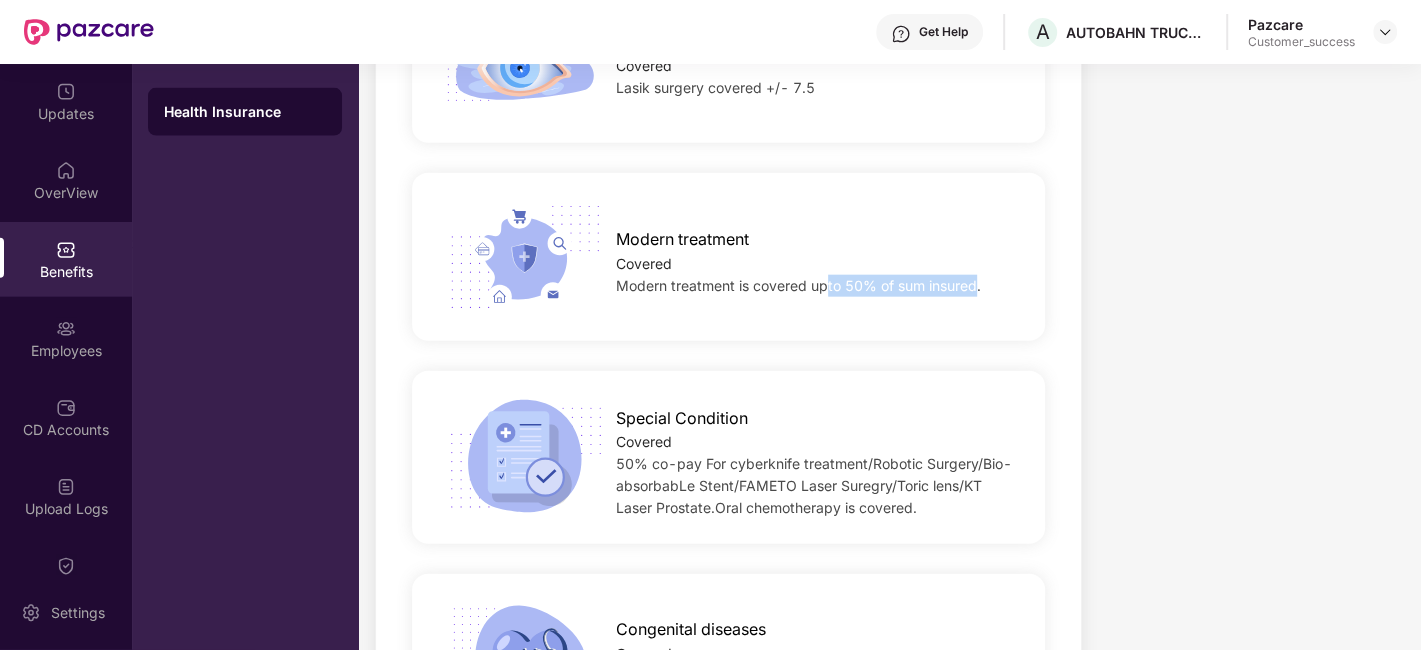 scroll, scrollTop: 3424, scrollLeft: 0, axis: vertical 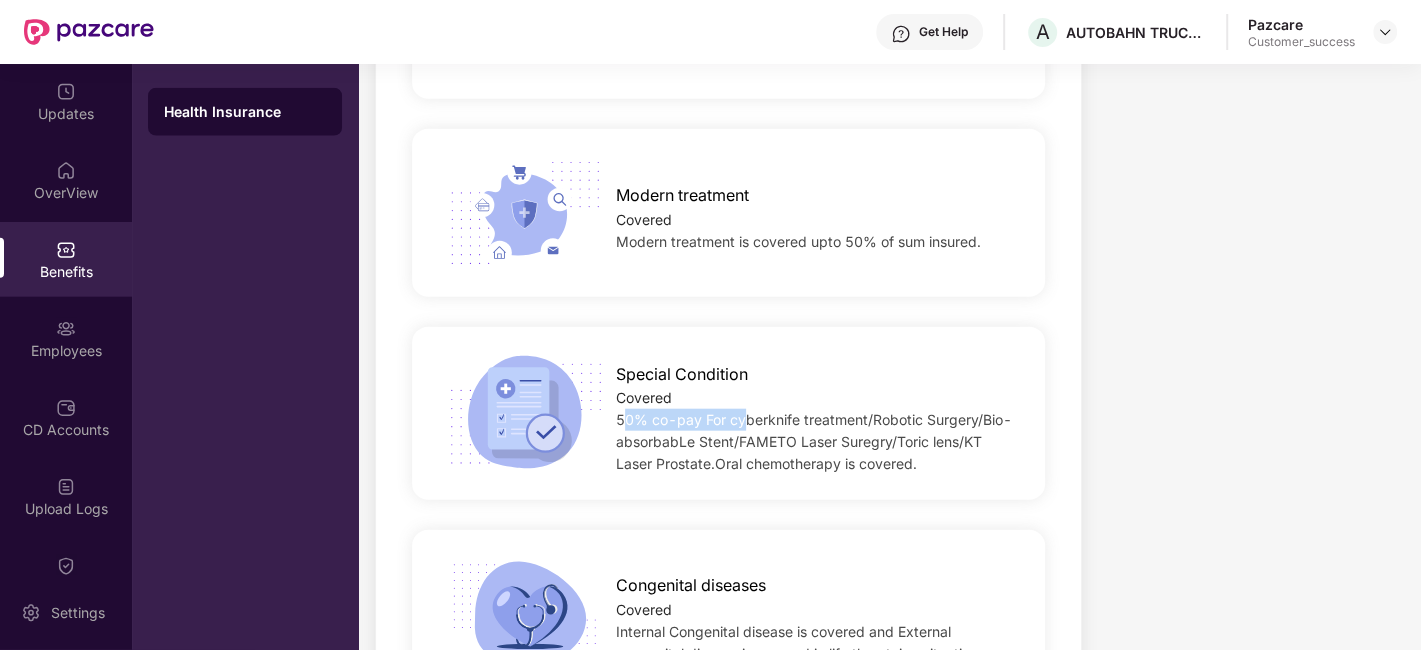 drag, startPoint x: 611, startPoint y: 409, endPoint x: 734, endPoint y: 410, distance: 123.00407 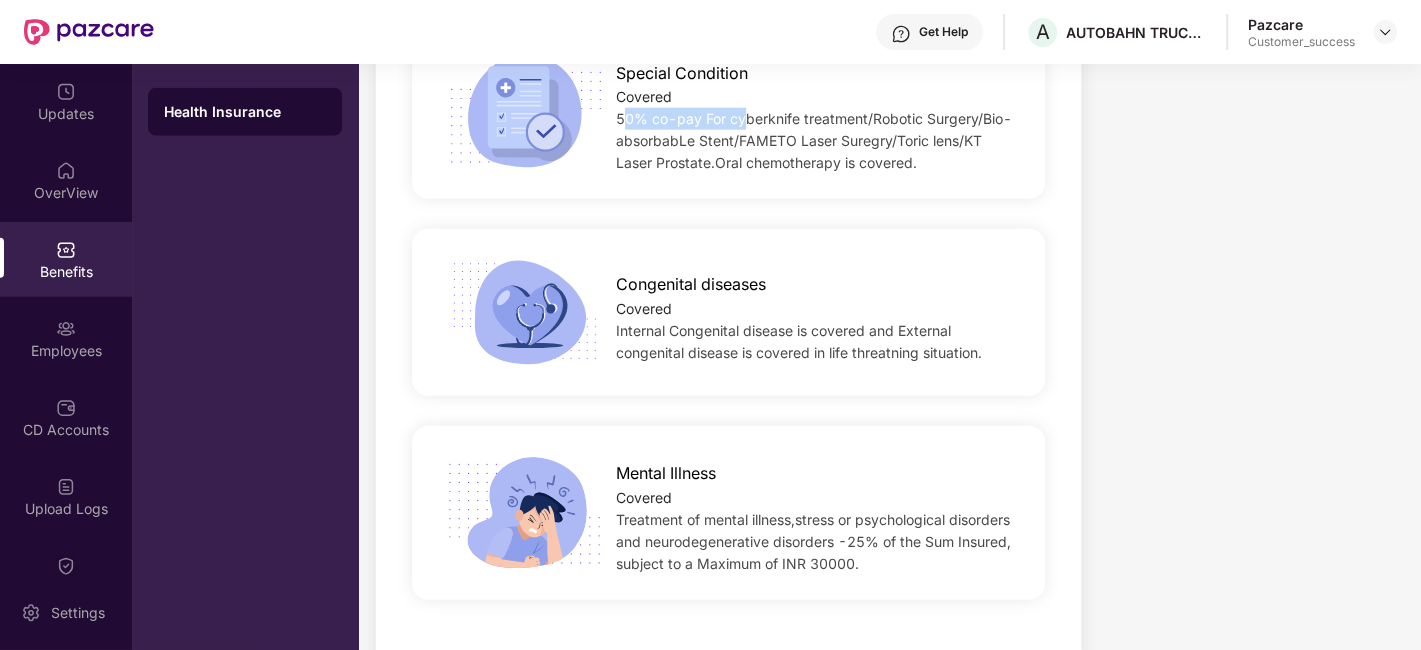 scroll, scrollTop: 3780, scrollLeft: 0, axis: vertical 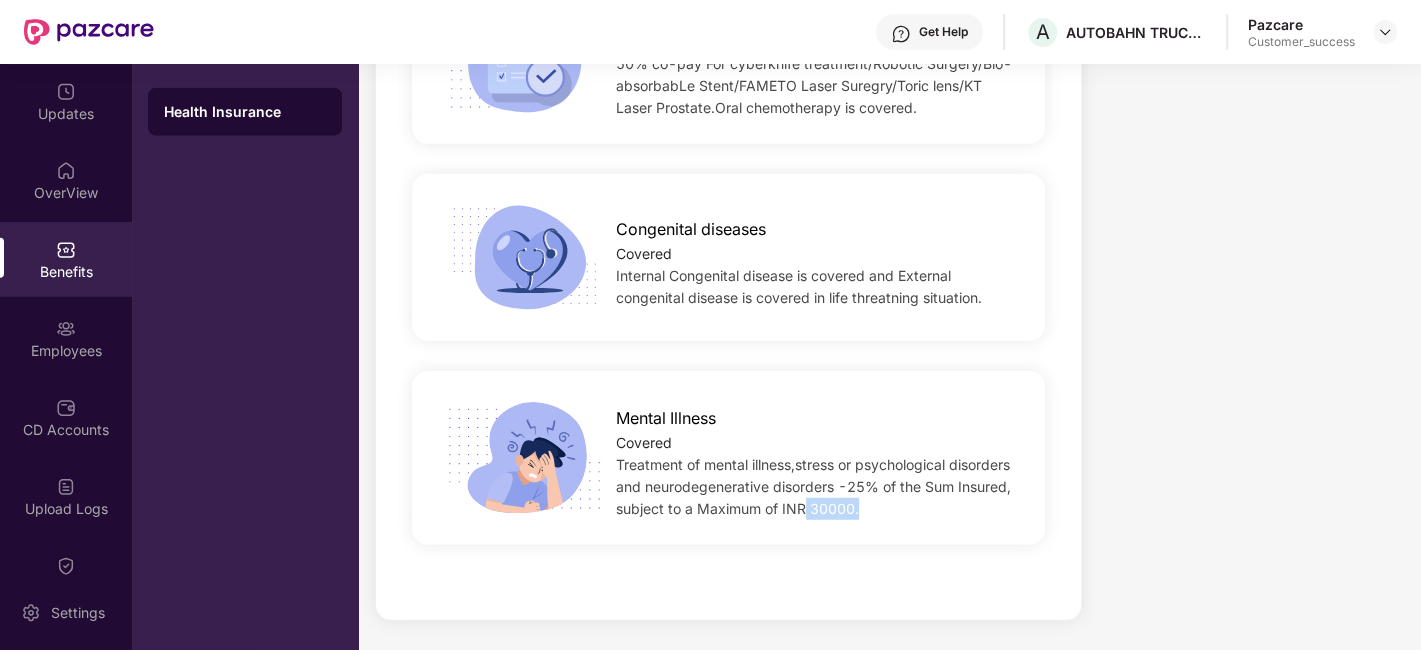 drag, startPoint x: 805, startPoint y: 507, endPoint x: 859, endPoint y: 510, distance: 54.08327 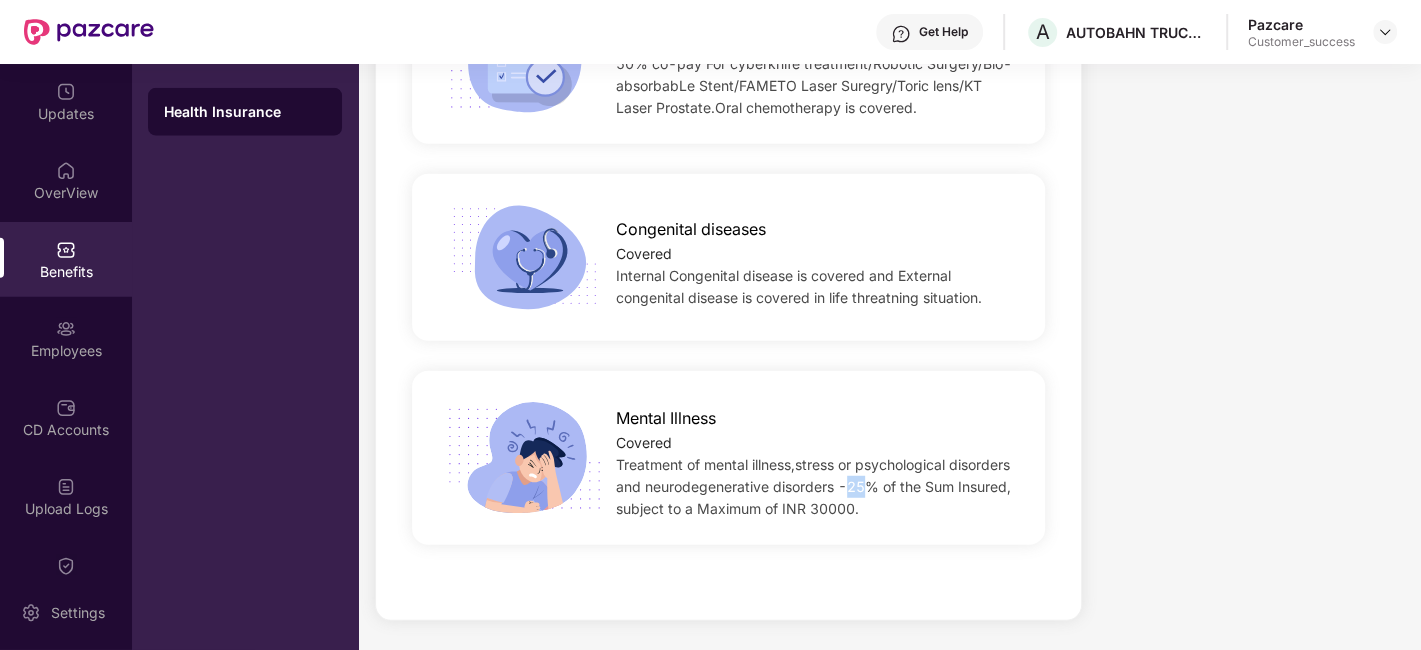 drag, startPoint x: 847, startPoint y: 484, endPoint x: 867, endPoint y: 485, distance: 20.024984 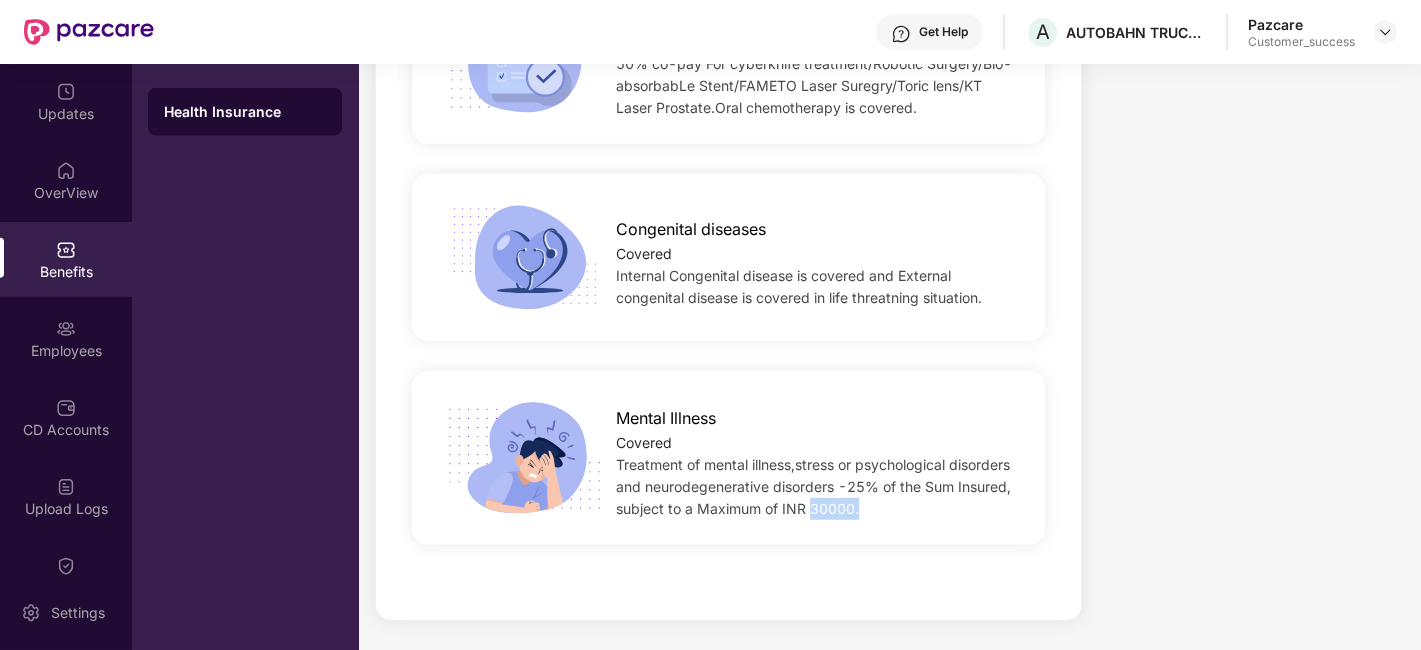 drag, startPoint x: 811, startPoint y: 510, endPoint x: 869, endPoint y: 511, distance: 58.00862 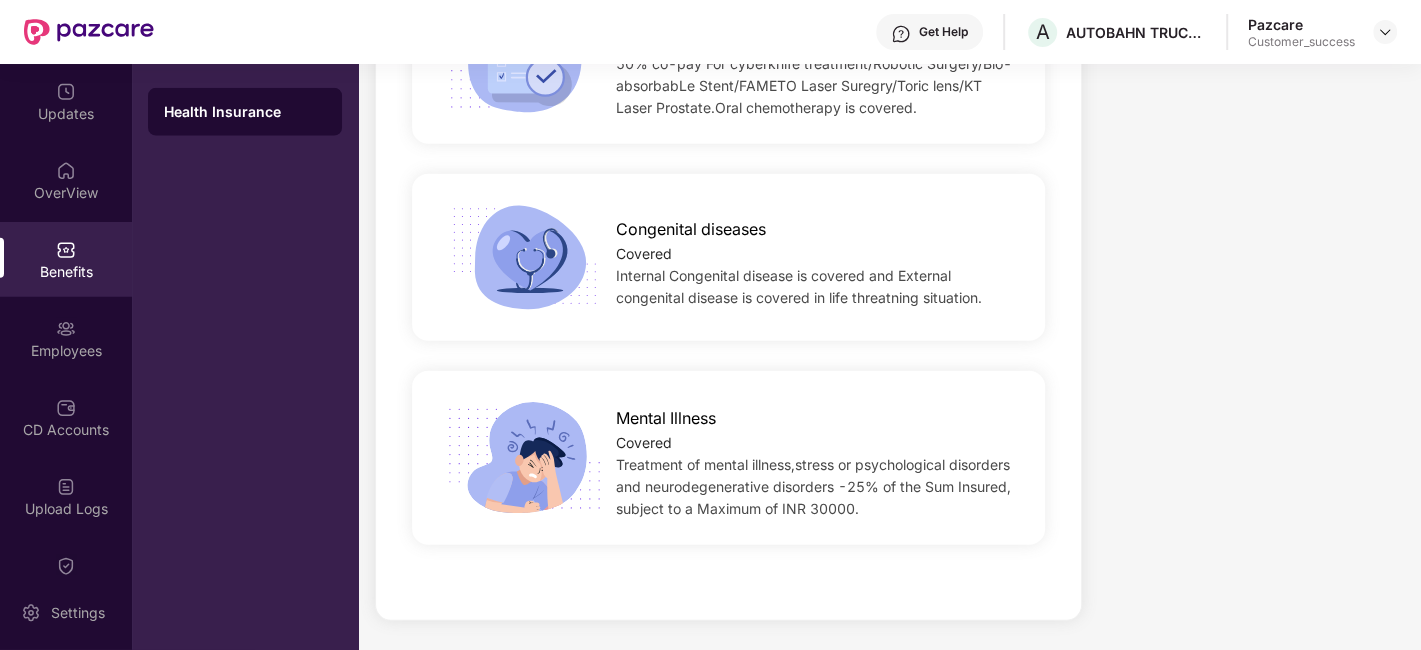 click on "Treatment of mental illness,stress or psychological disorders and neurodegenerative disorders -25% of the Sum Insured, subject to a Maximum of INR 30000." at bounding box center [813, 486] 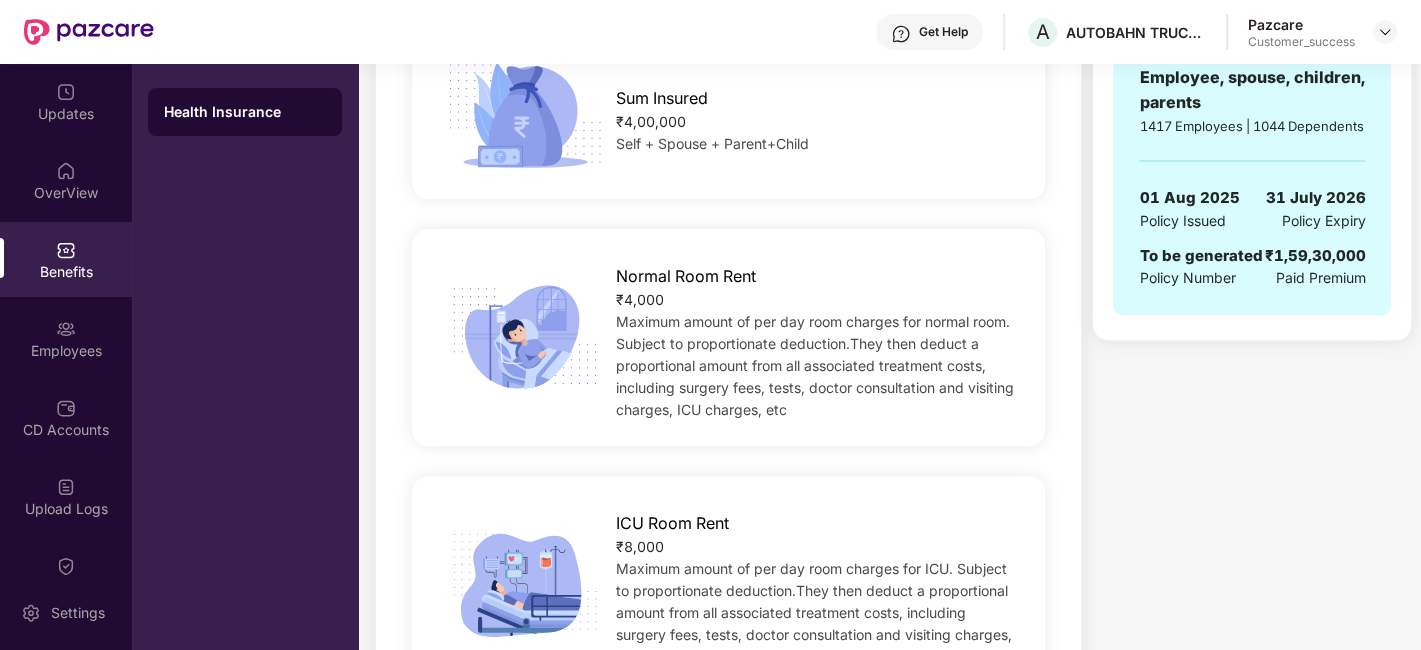 scroll, scrollTop: 0, scrollLeft: 0, axis: both 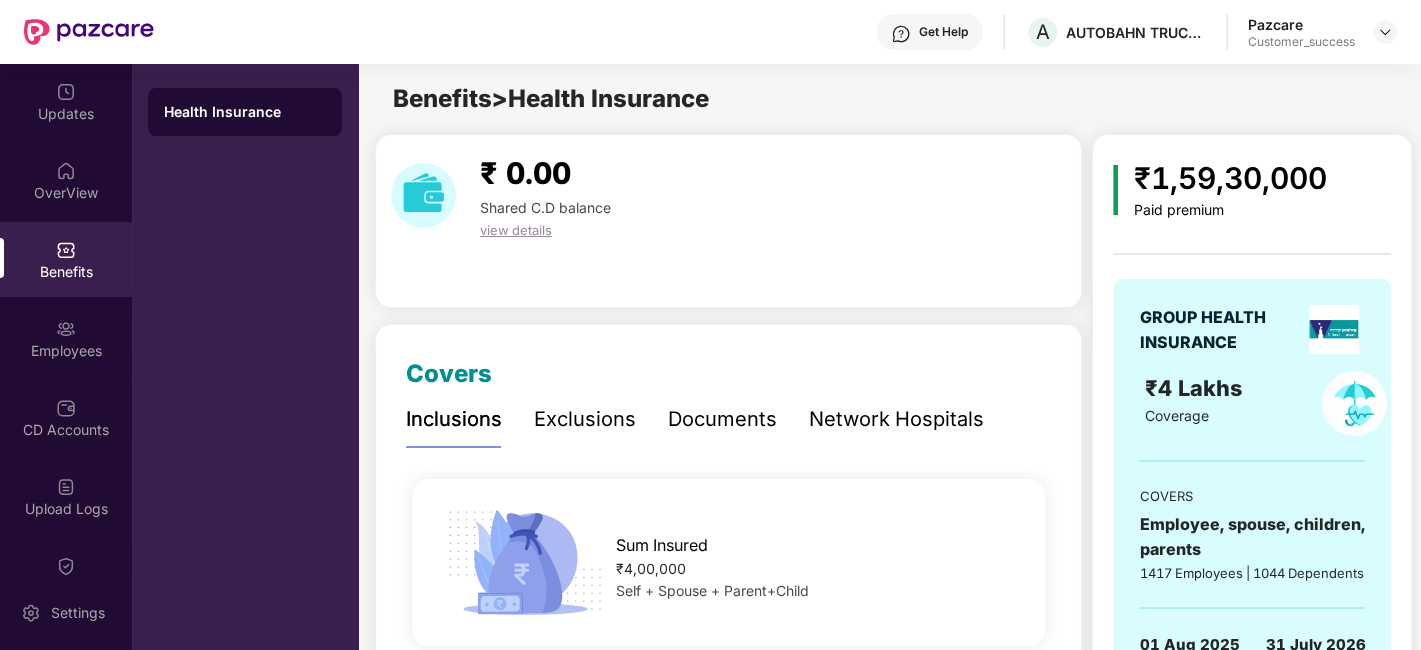 click on "Exclusions" at bounding box center [585, 419] 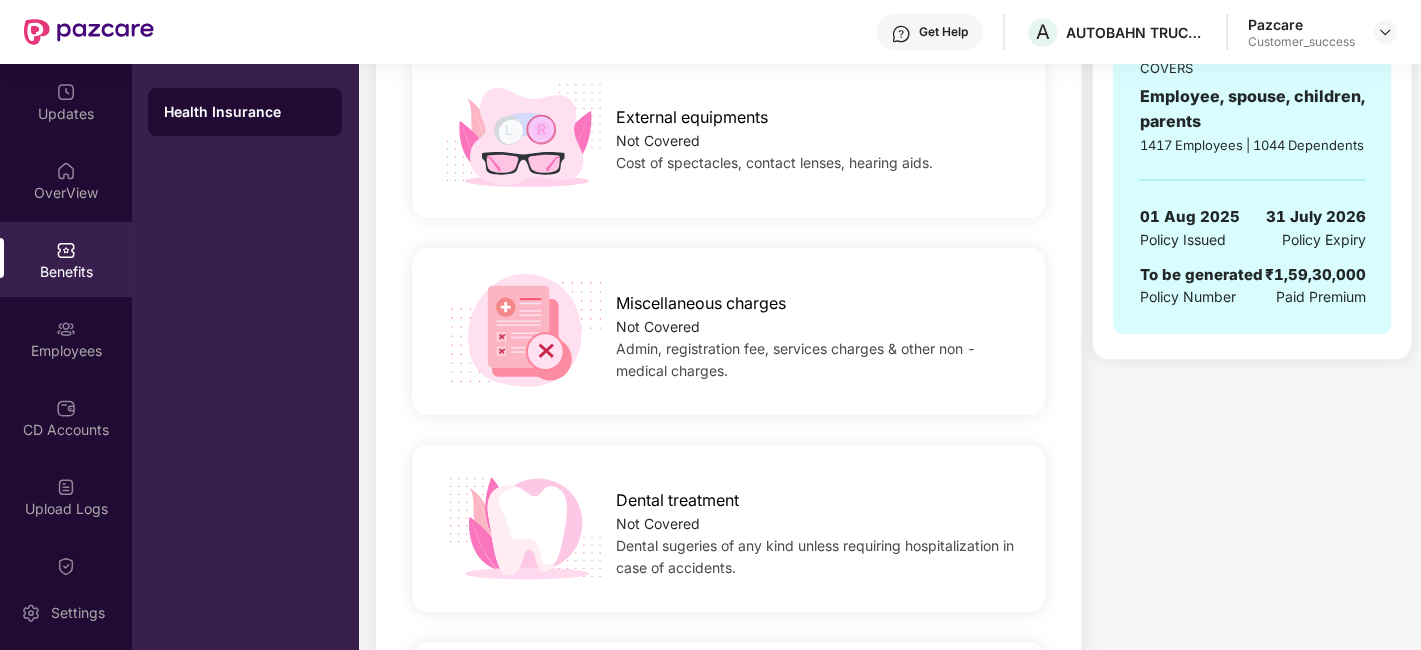 scroll, scrollTop: 457, scrollLeft: 0, axis: vertical 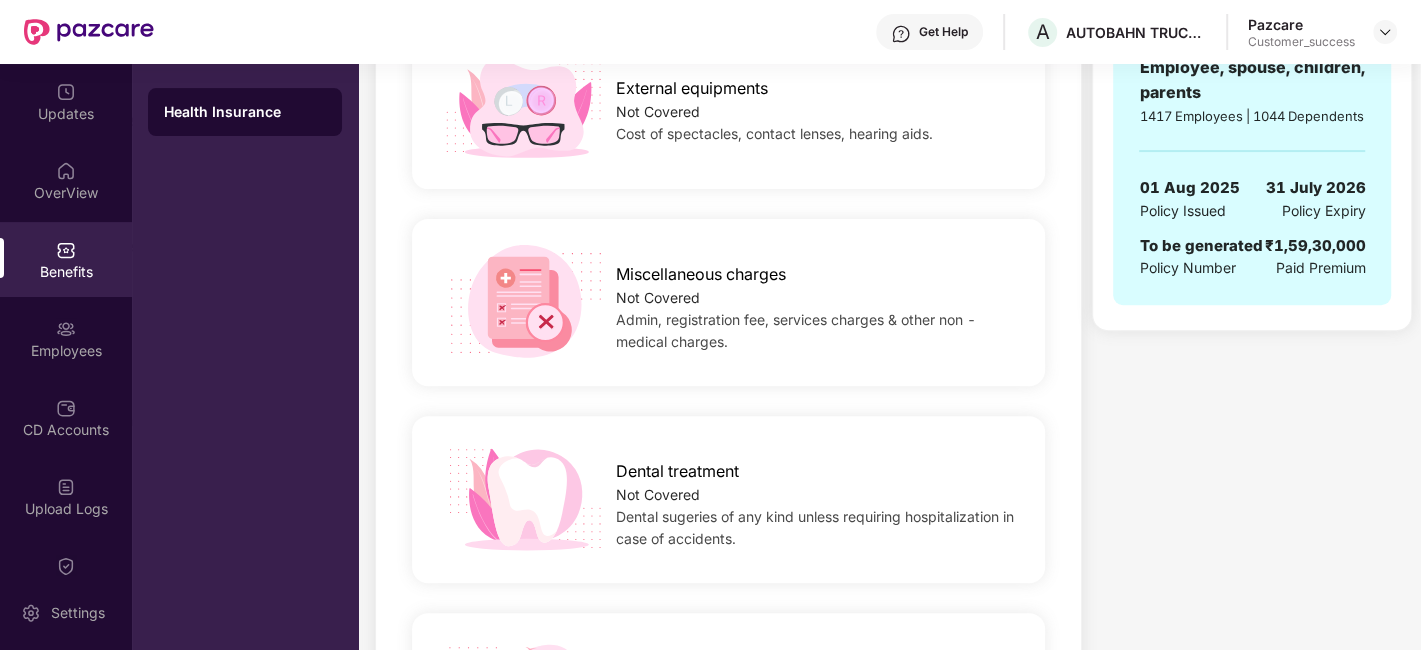 drag, startPoint x: 905, startPoint y: 313, endPoint x: 913, endPoint y: 332, distance: 20.615528 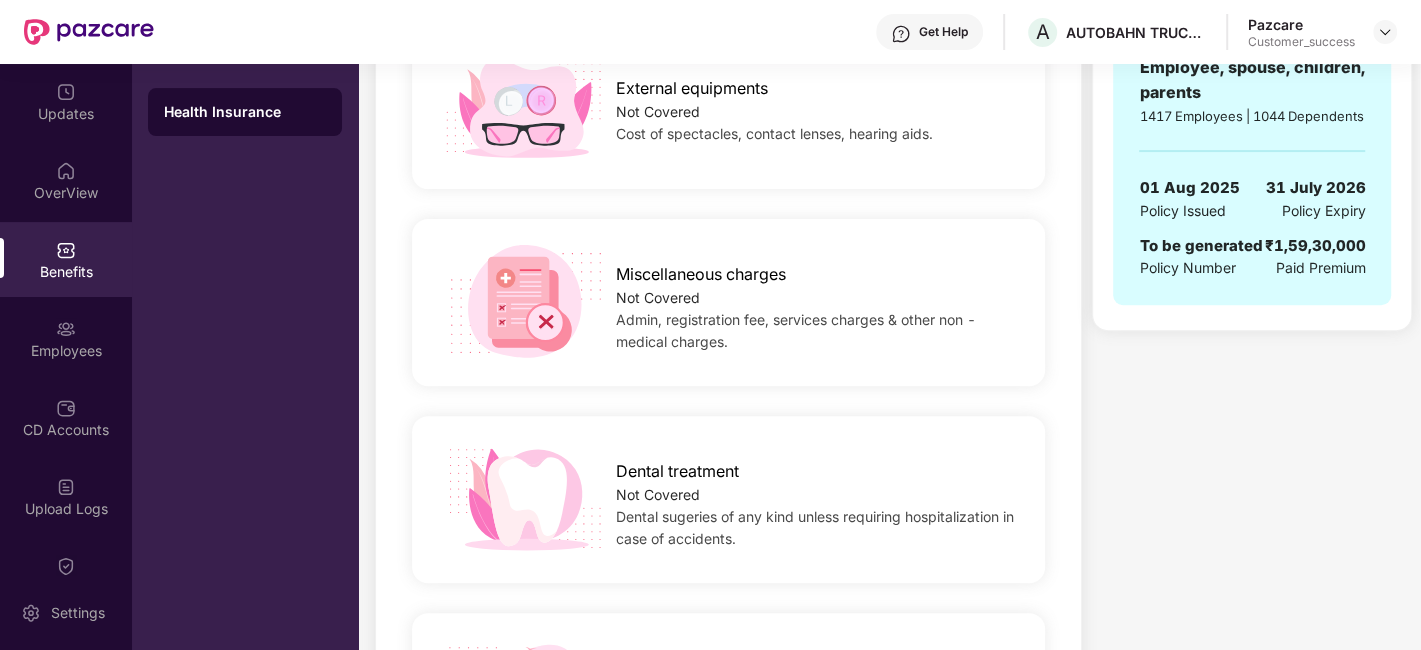 drag, startPoint x: 913, startPoint y: 332, endPoint x: 702, endPoint y: 361, distance: 212.98357 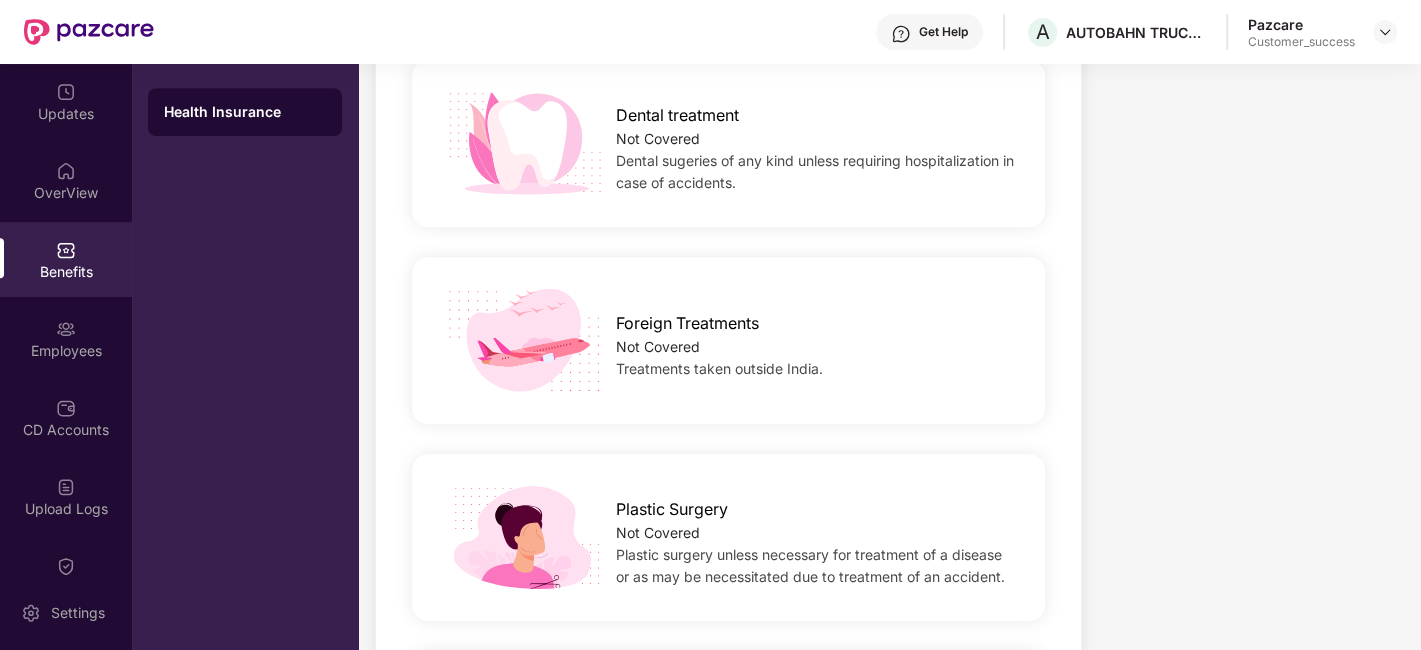 scroll, scrollTop: 817, scrollLeft: 0, axis: vertical 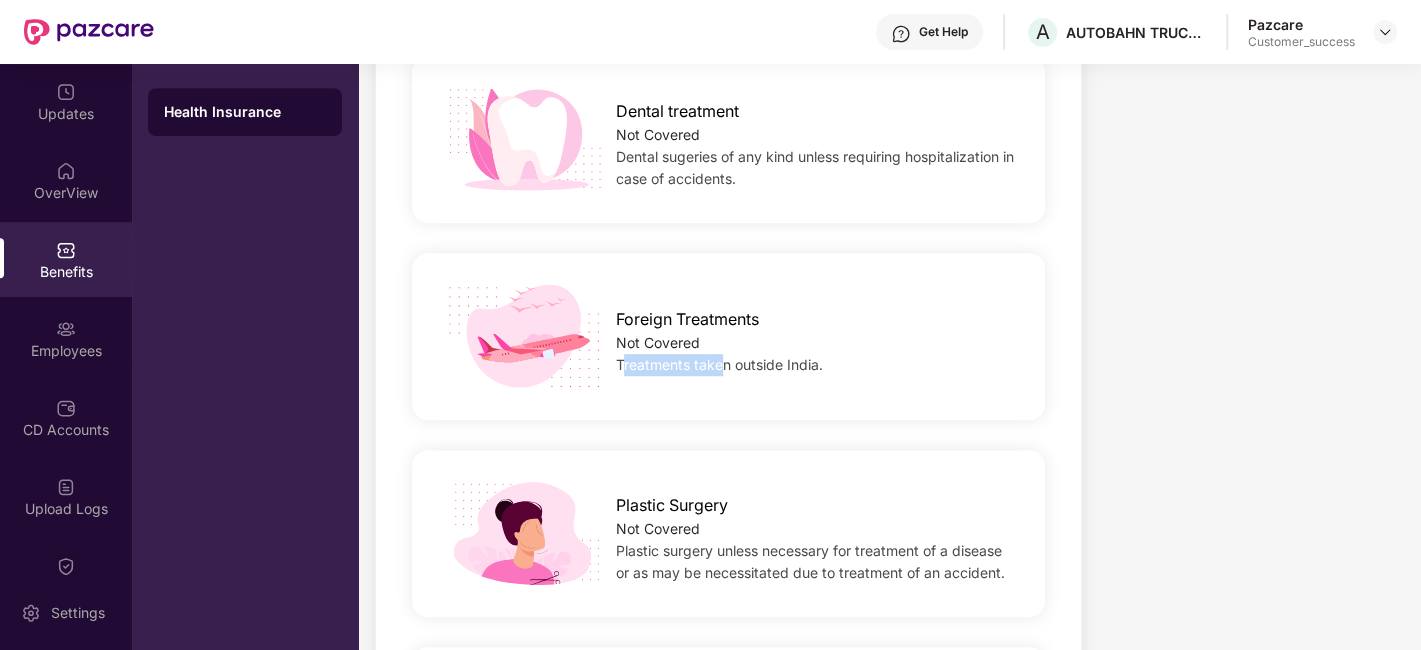 drag, startPoint x: 623, startPoint y: 367, endPoint x: 717, endPoint y: 367, distance: 94 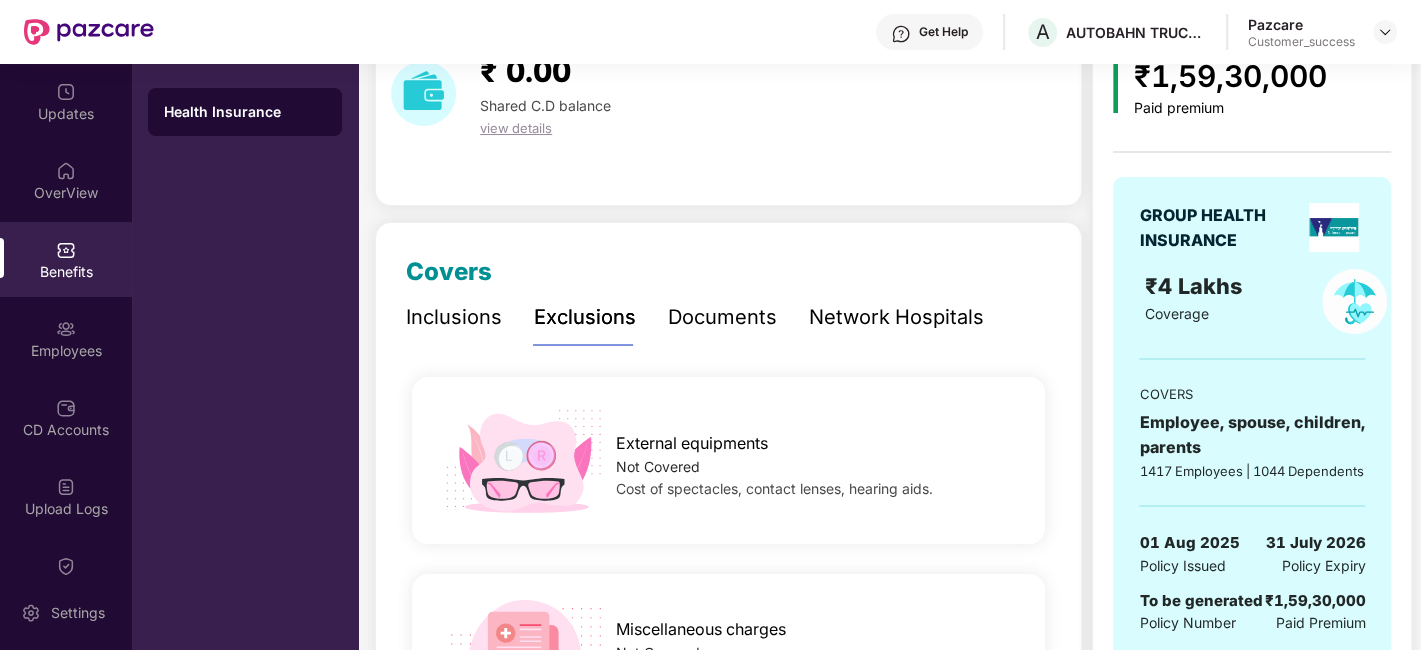 scroll, scrollTop: 0, scrollLeft: 0, axis: both 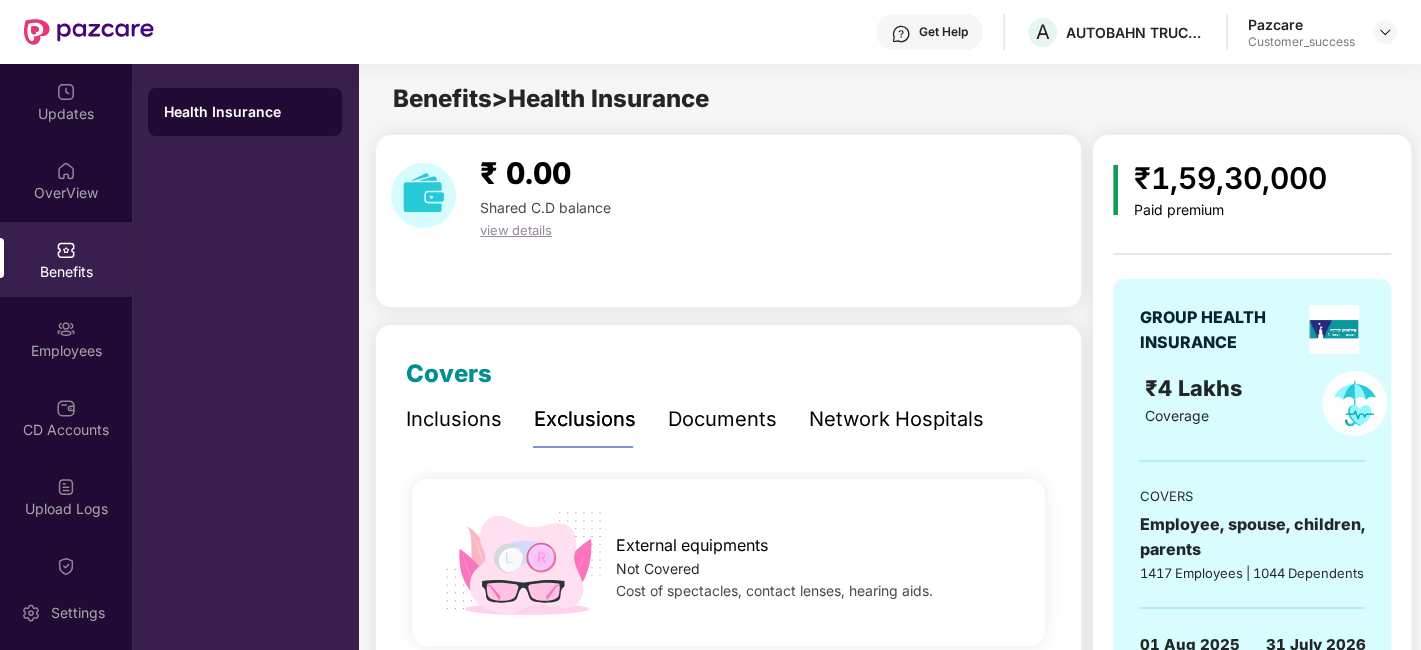click on "Documents" at bounding box center (722, 419) 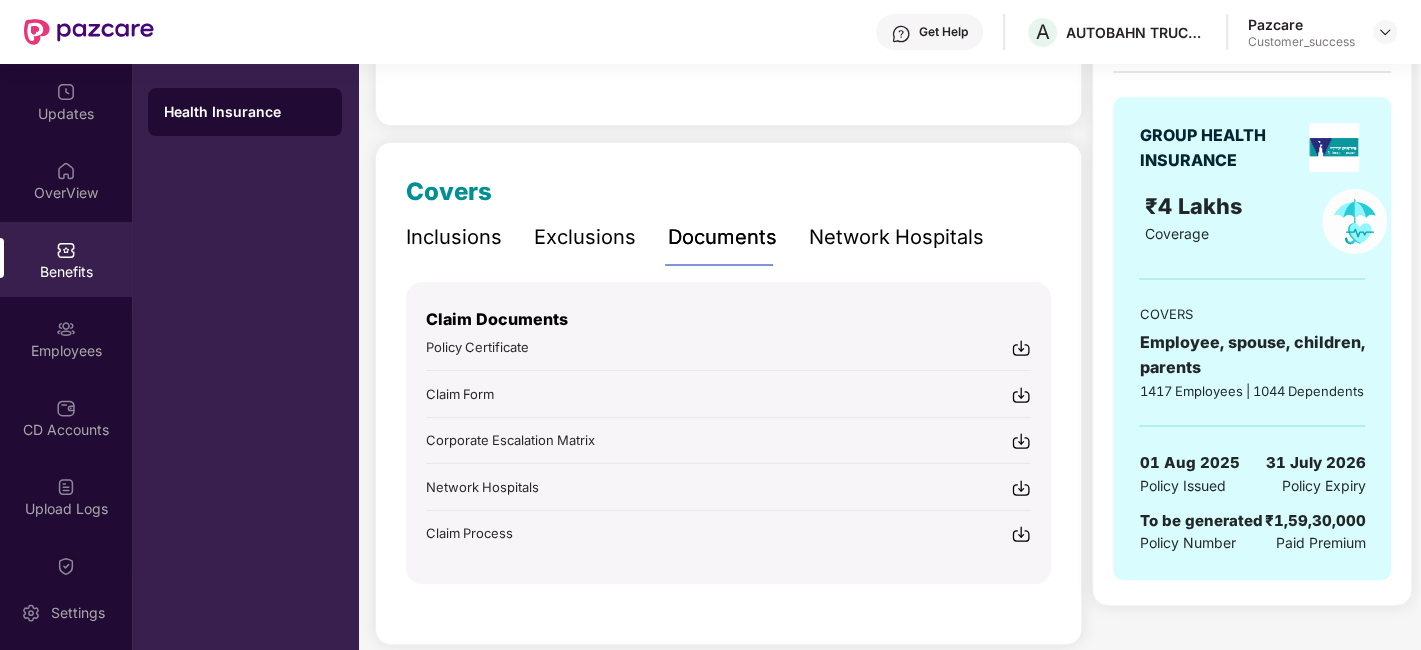 scroll, scrollTop: 205, scrollLeft: 0, axis: vertical 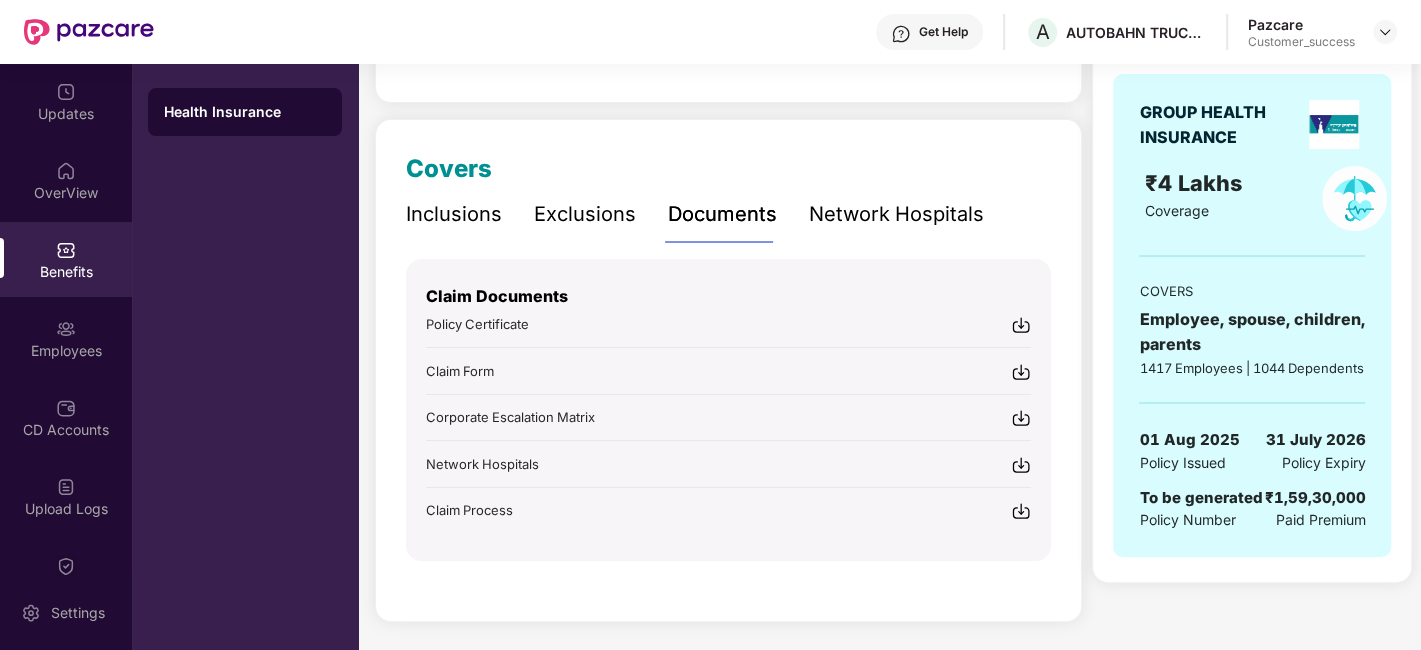 click at bounding box center [1021, 418] 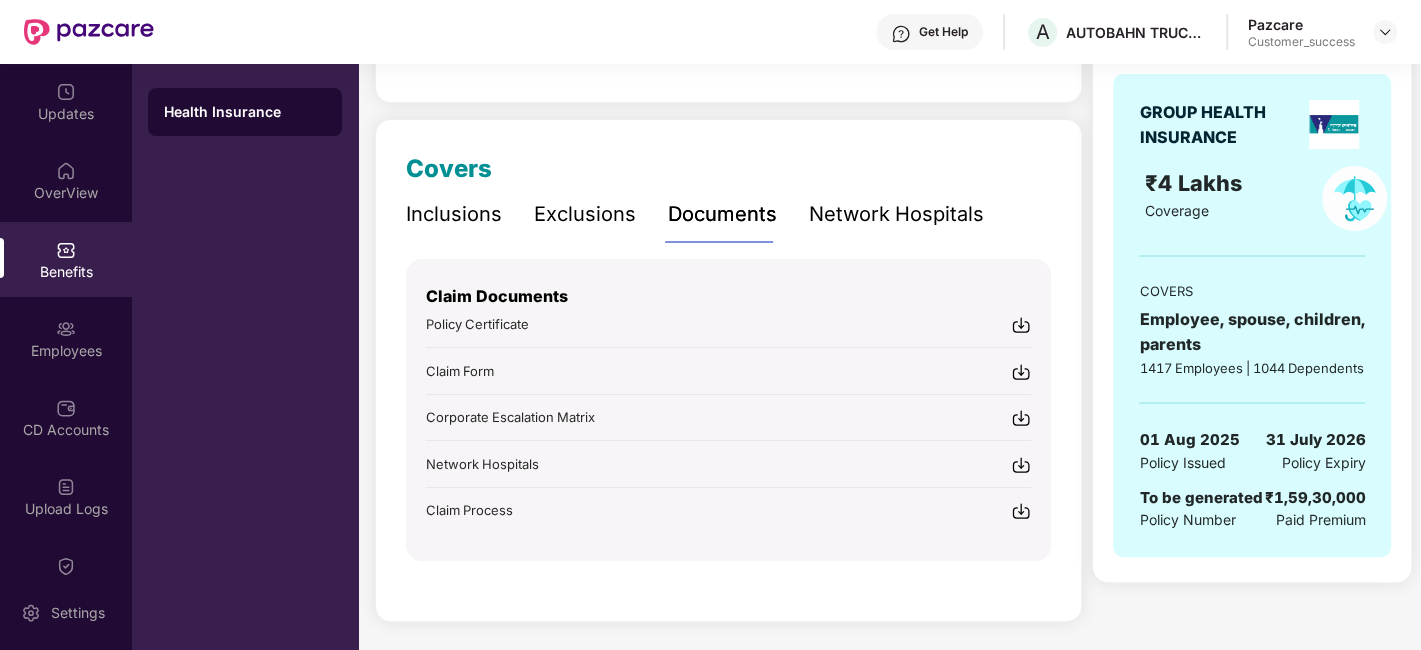 click on "Network Hospitals" at bounding box center [896, 214] 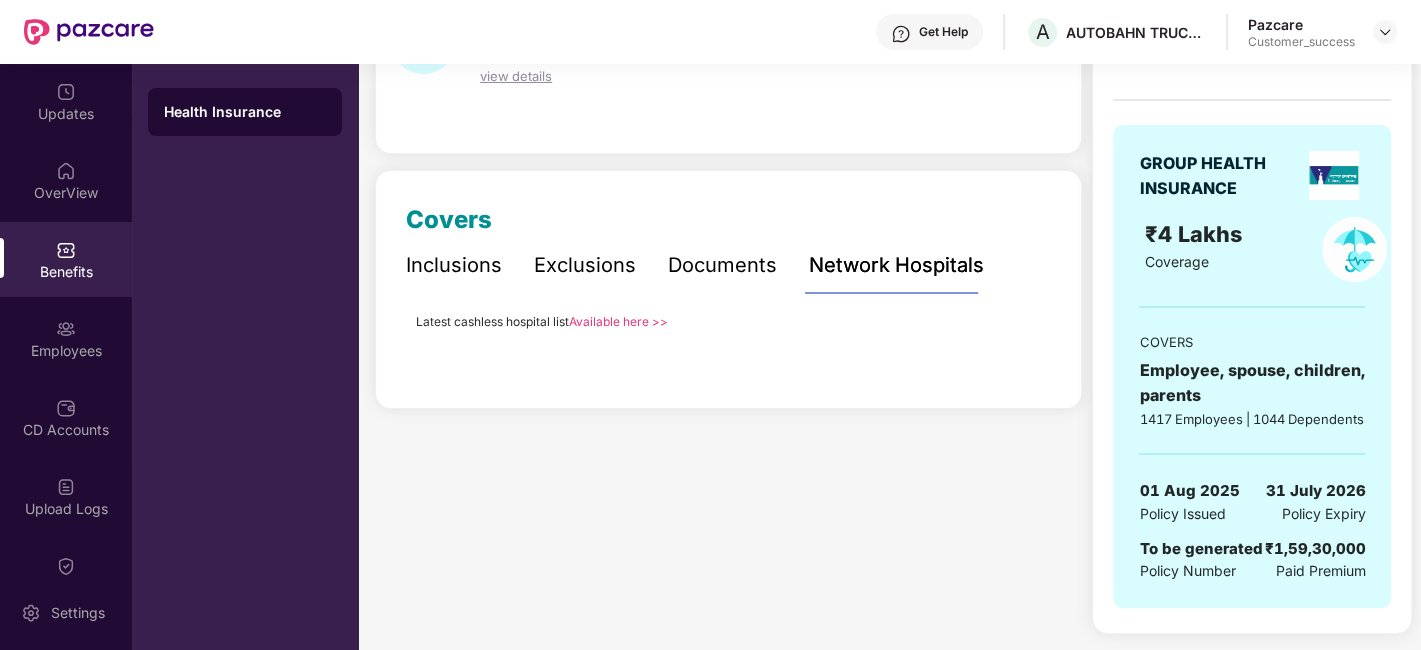 scroll, scrollTop: 171, scrollLeft: 0, axis: vertical 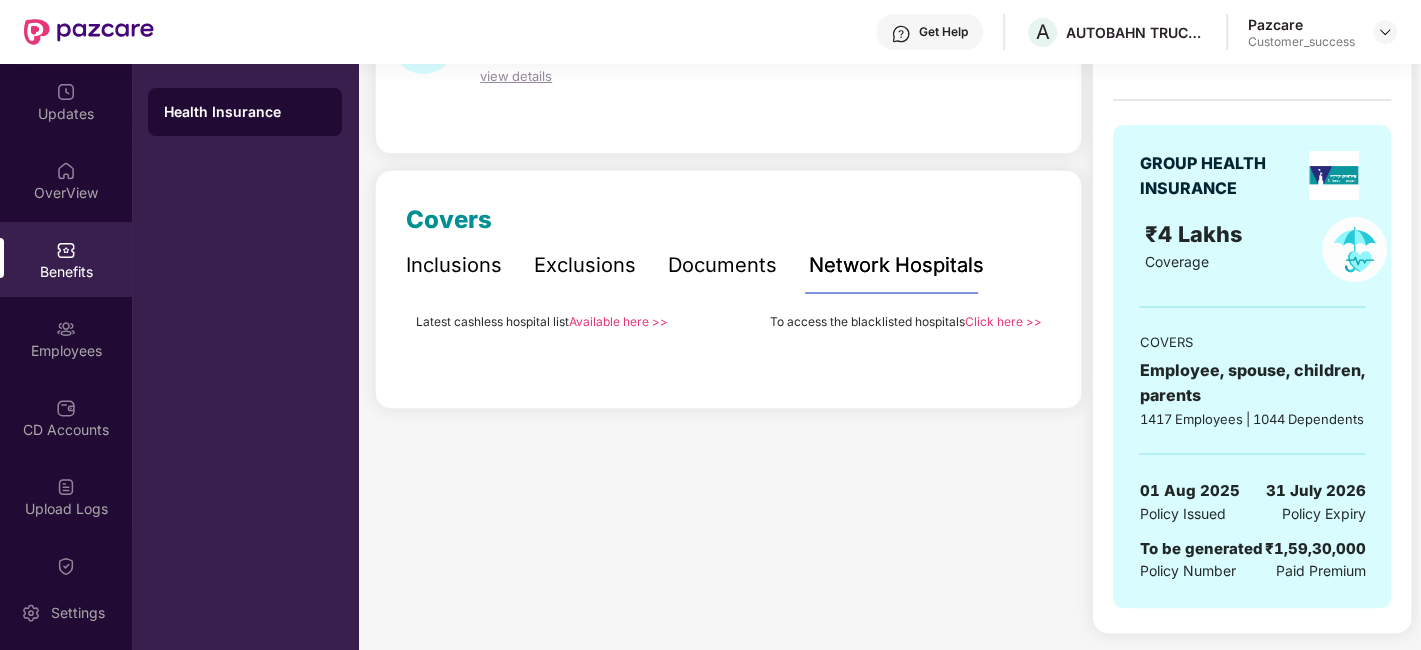 click on "Inclusions" at bounding box center (454, 265) 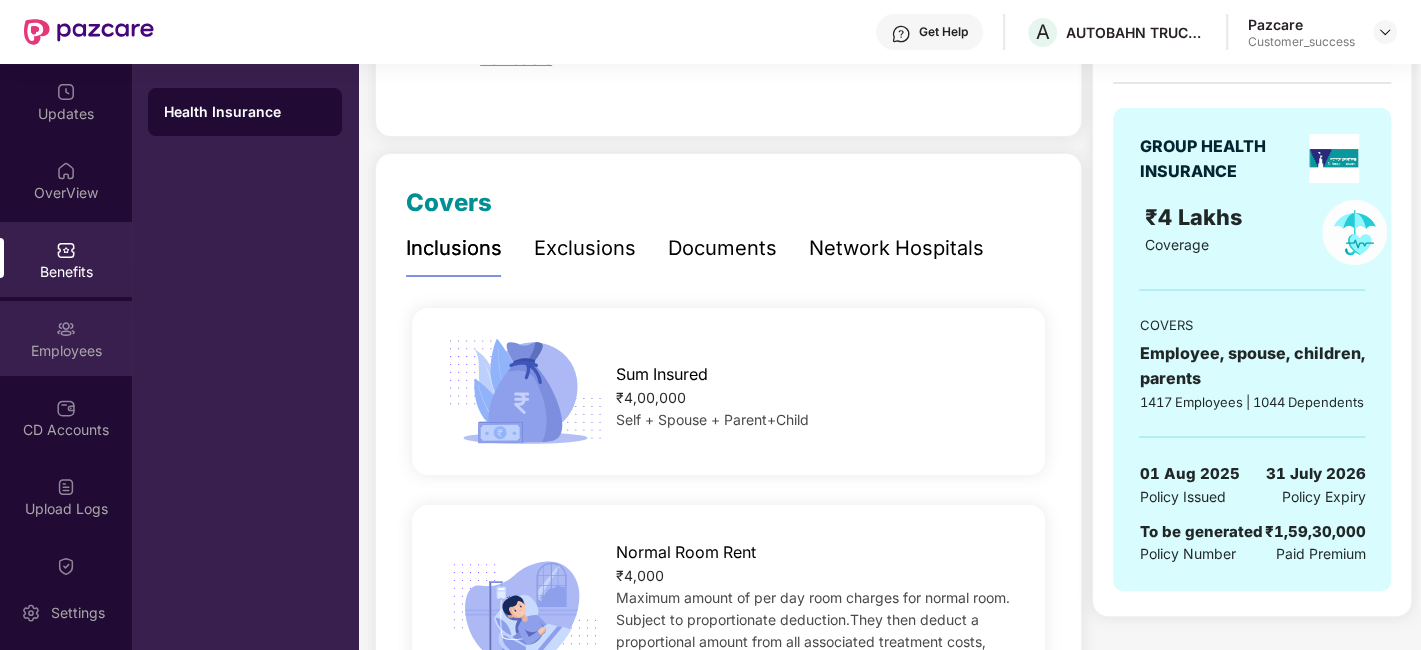 click at bounding box center [66, 329] 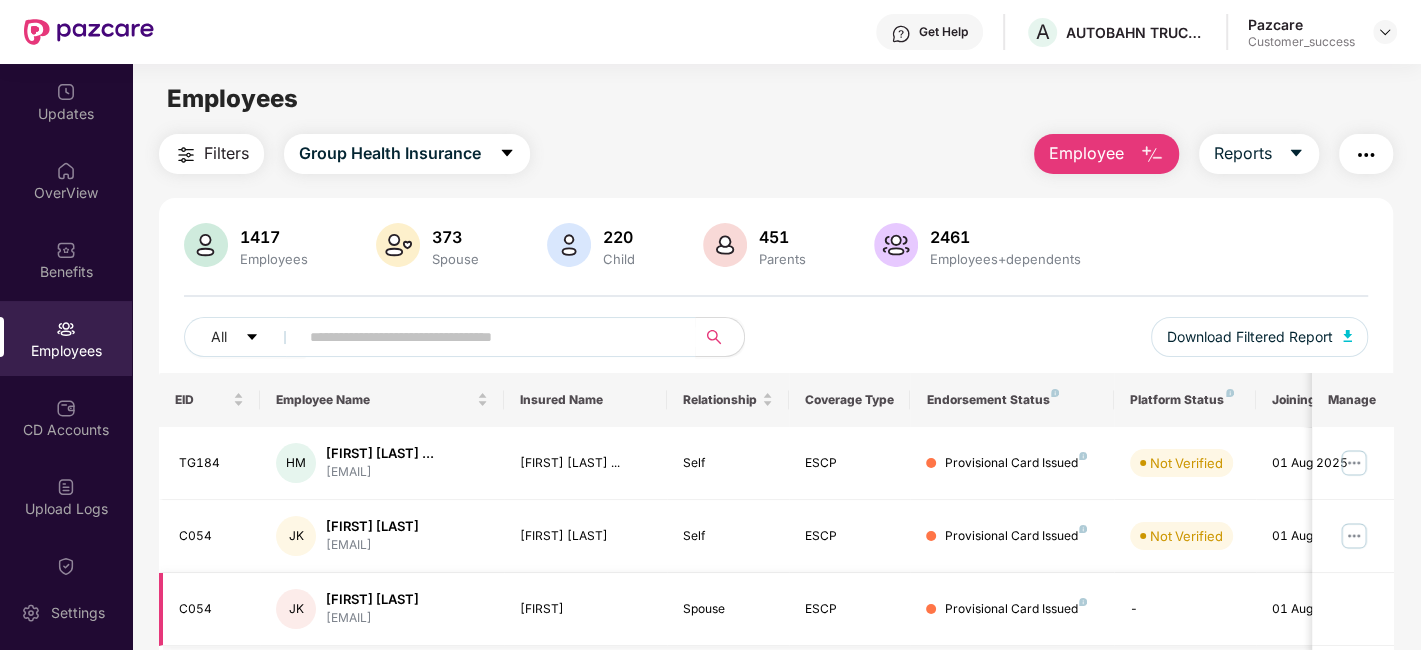scroll, scrollTop: 132, scrollLeft: 0, axis: vertical 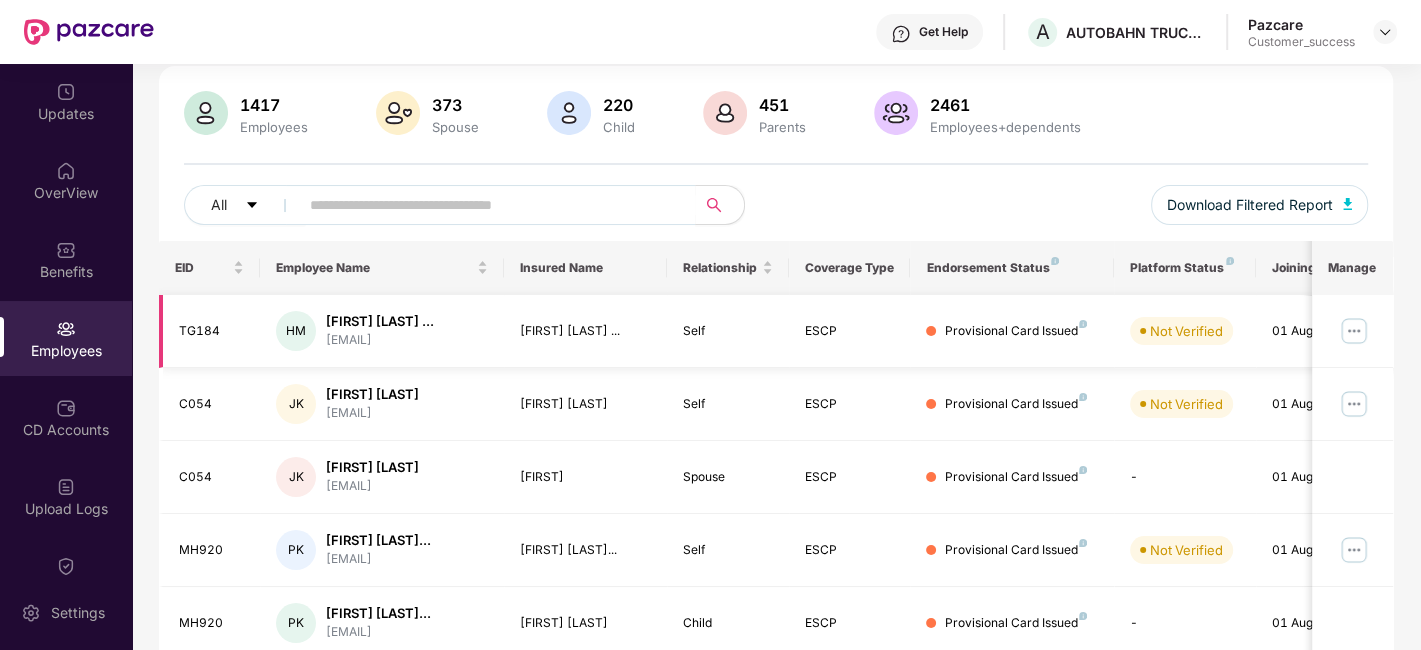 click at bounding box center [1354, 331] 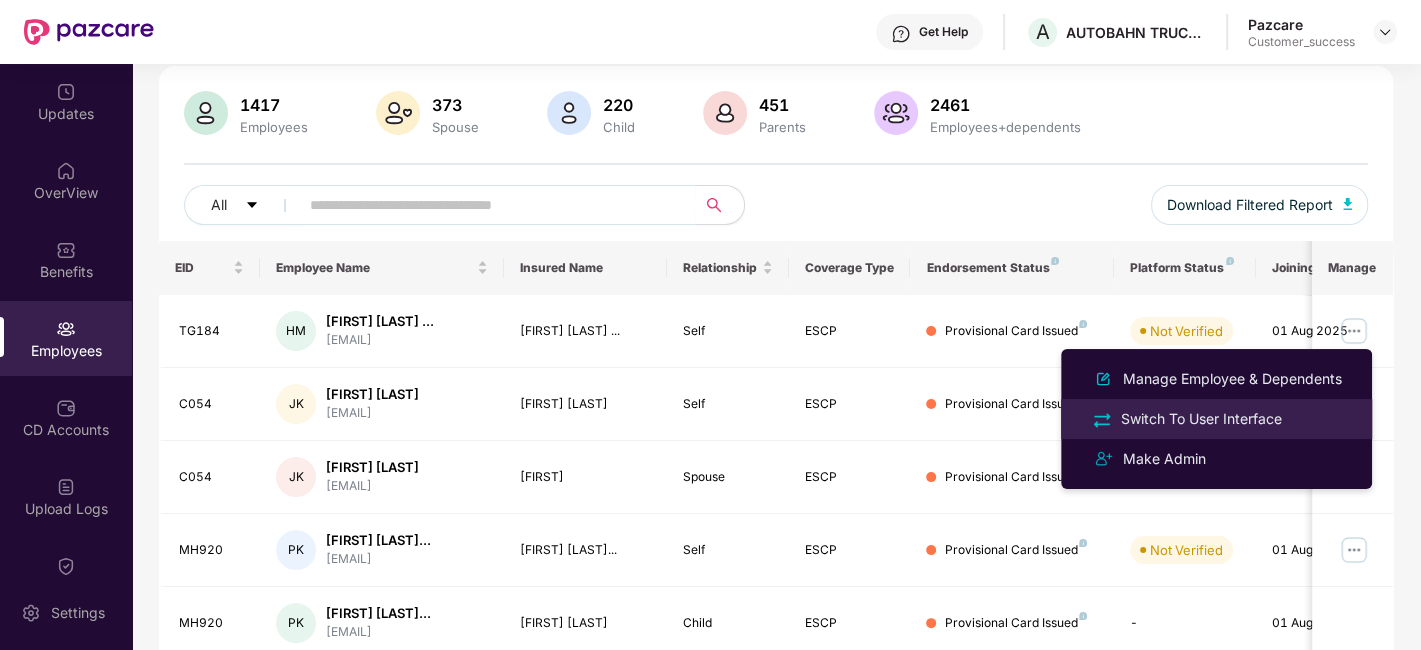 click on "Switch To User Interface" at bounding box center [1216, 419] 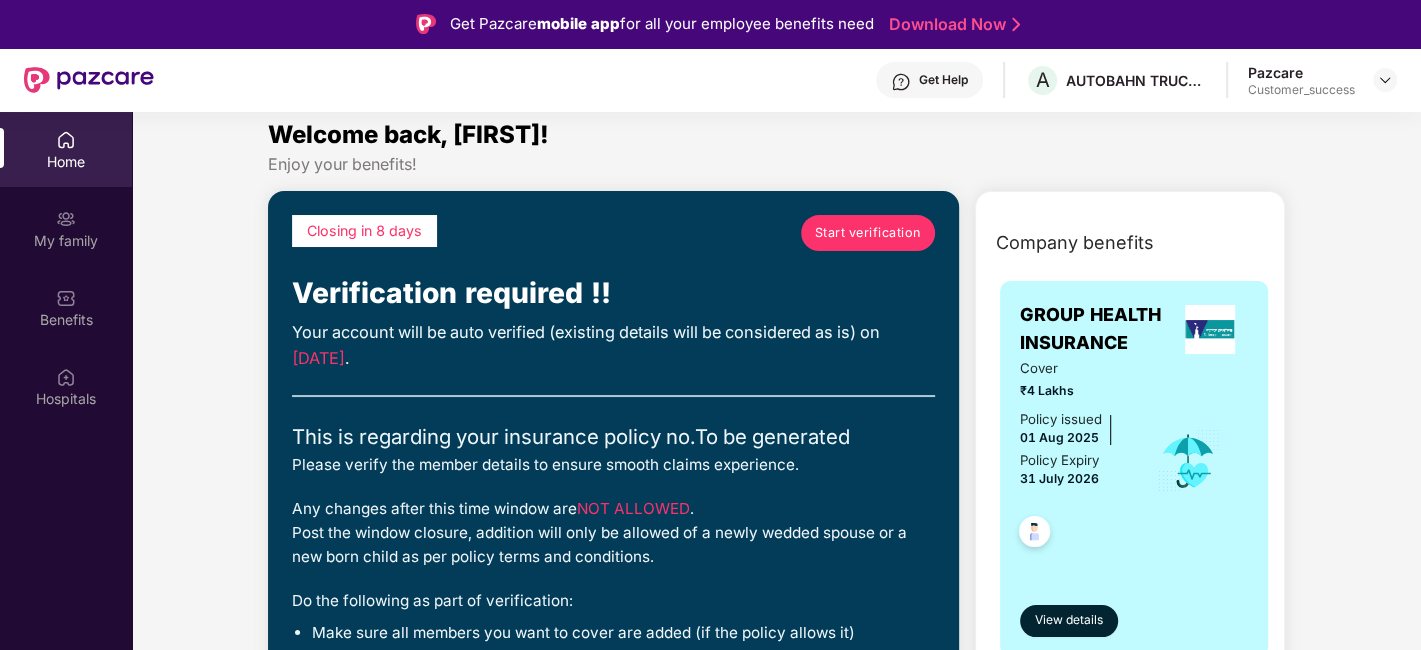 scroll, scrollTop: 0, scrollLeft: 0, axis: both 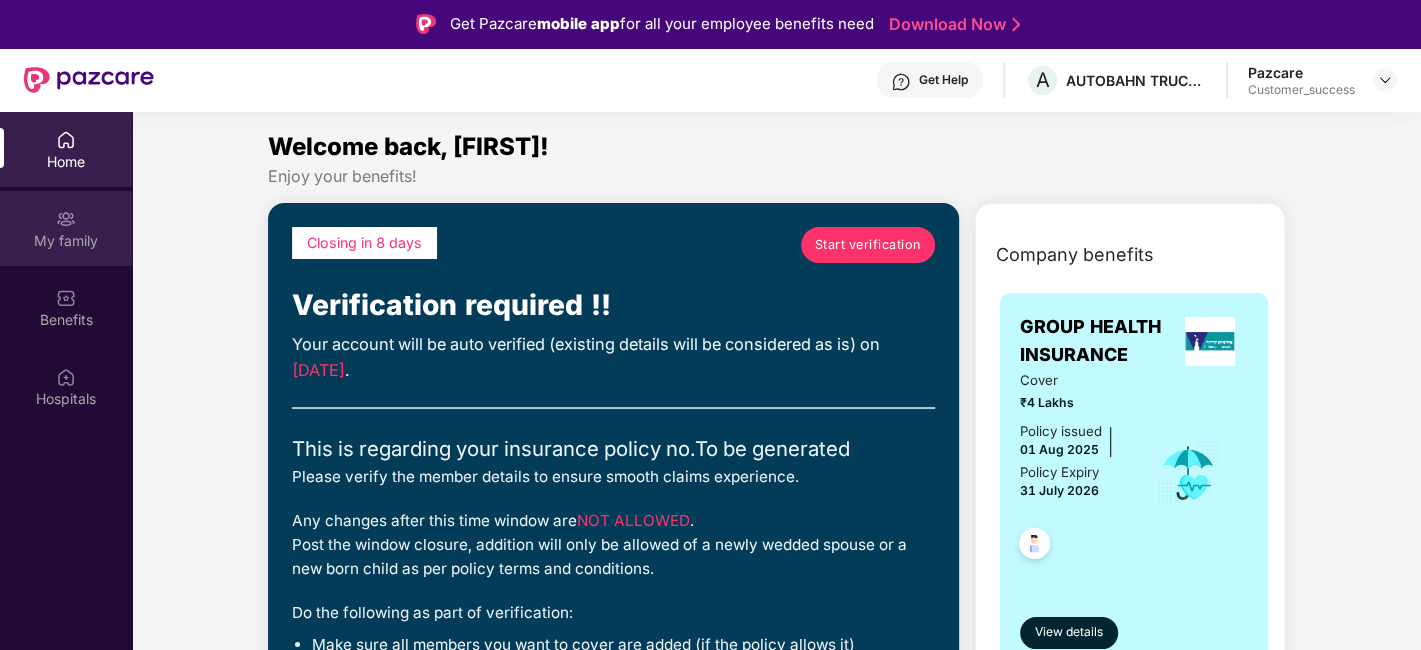 click on "My family" at bounding box center (66, 228) 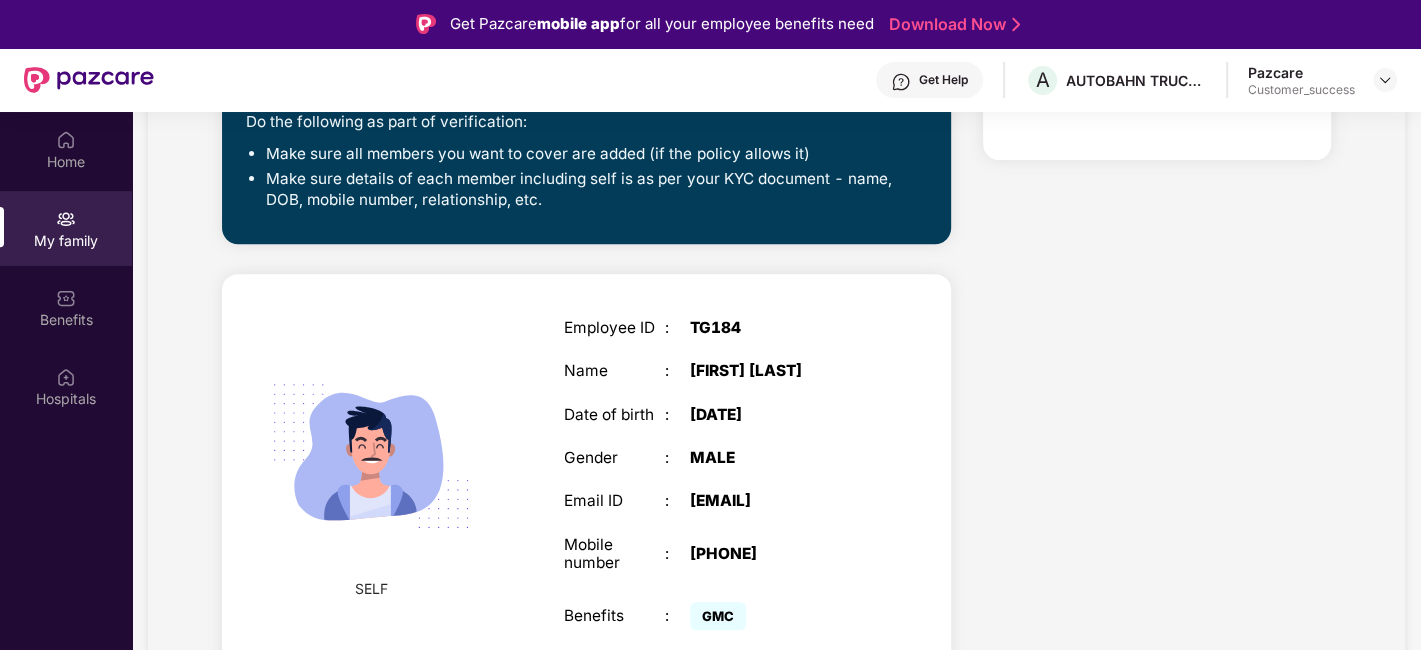 scroll, scrollTop: 619, scrollLeft: 0, axis: vertical 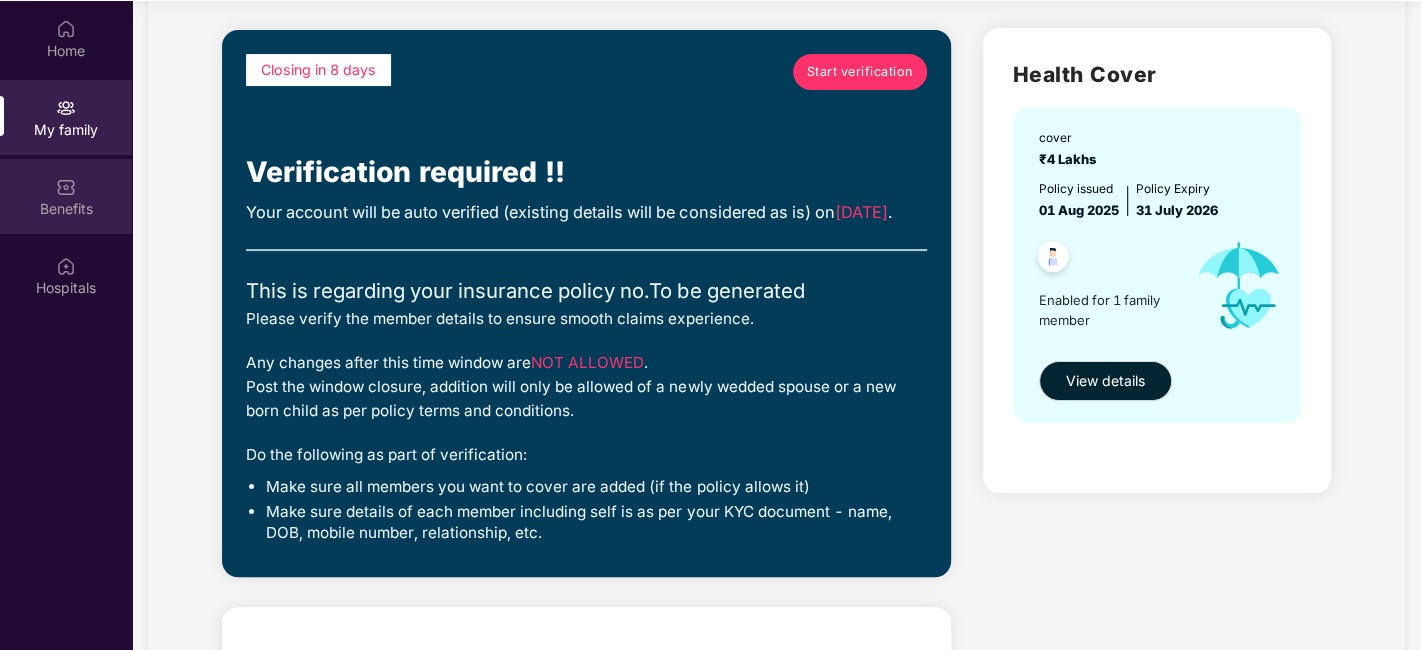 click on "Benefits" at bounding box center (66, 209) 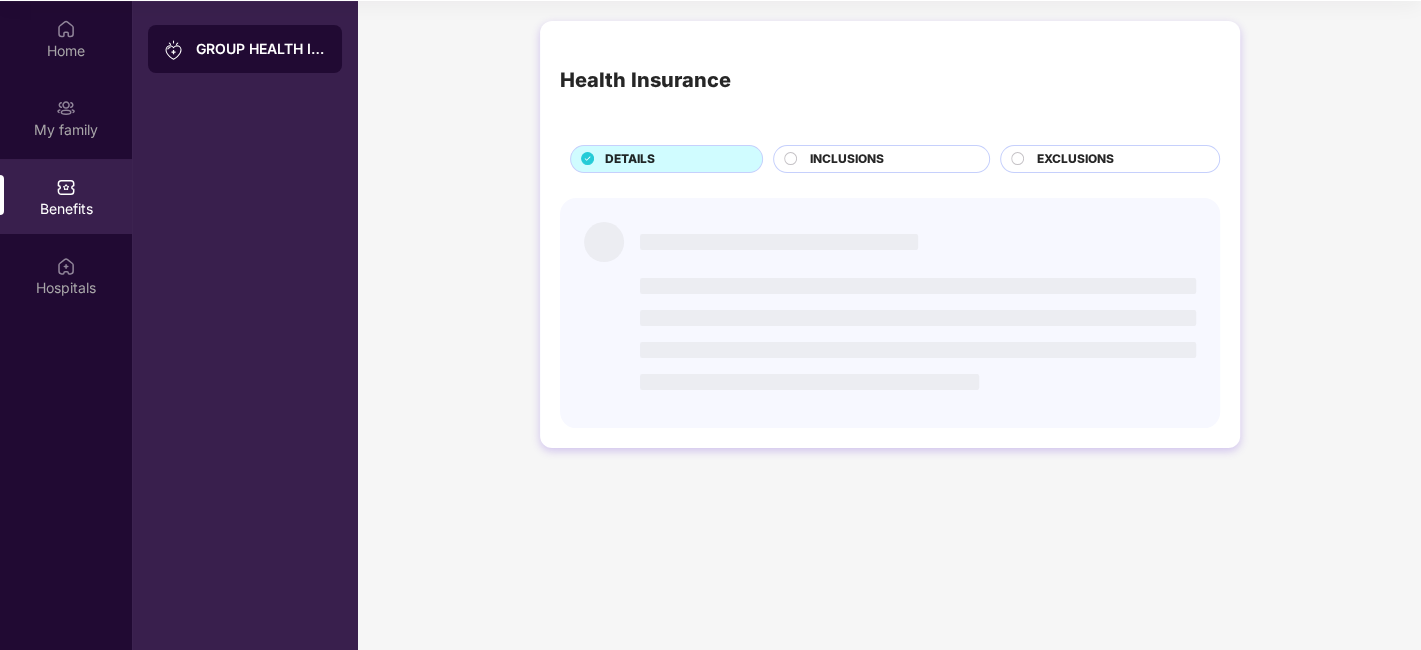 scroll, scrollTop: 0, scrollLeft: 0, axis: both 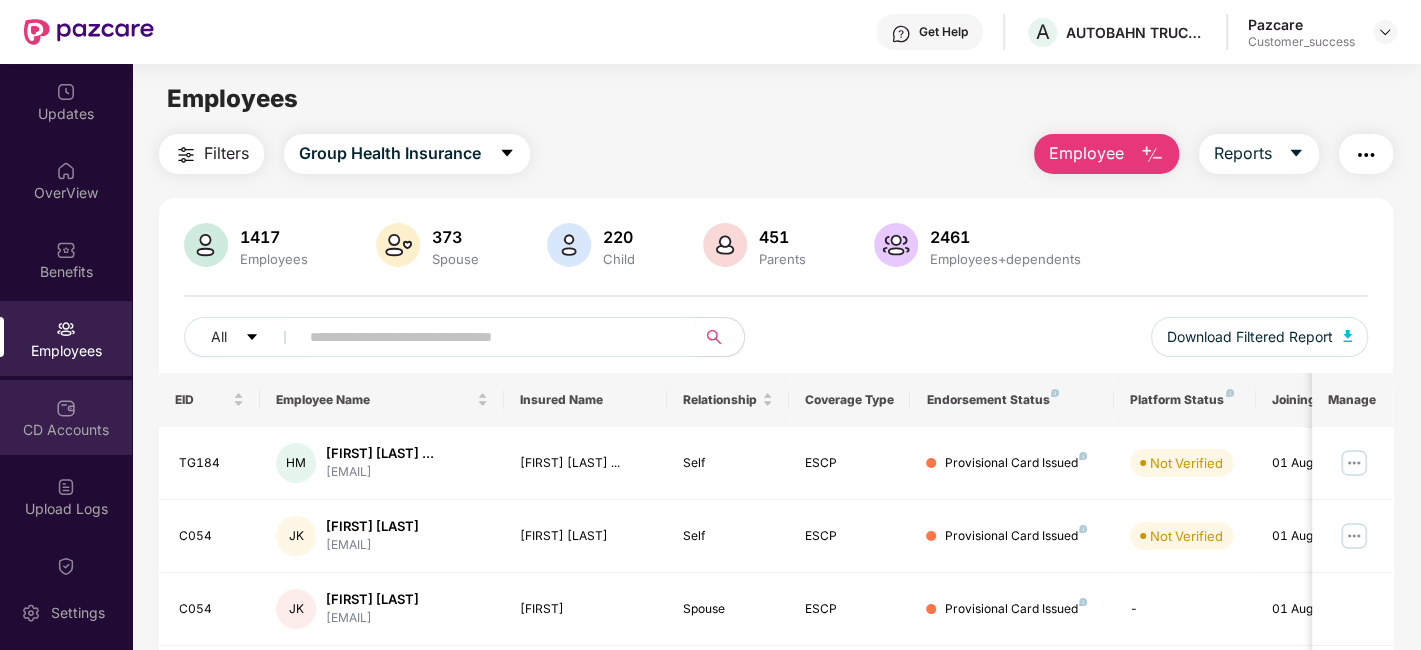 click on "CD Accounts" at bounding box center [66, 417] 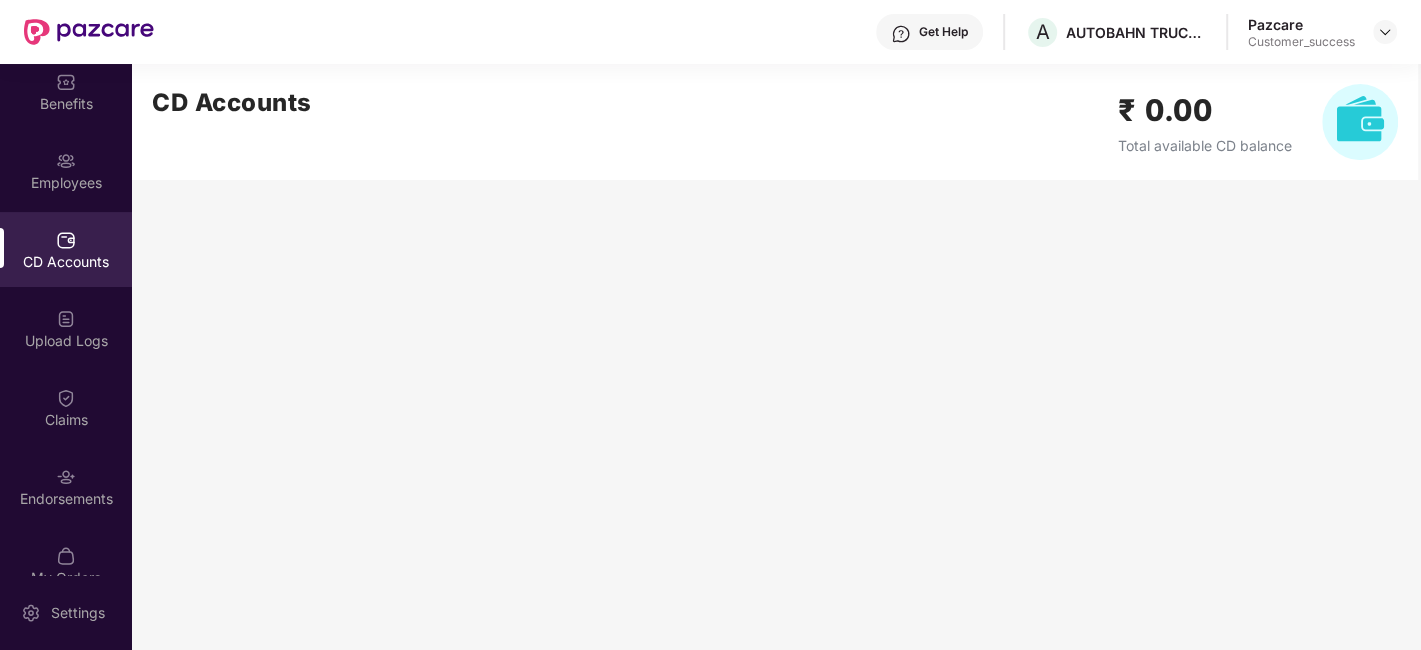 scroll, scrollTop: 199, scrollLeft: 0, axis: vertical 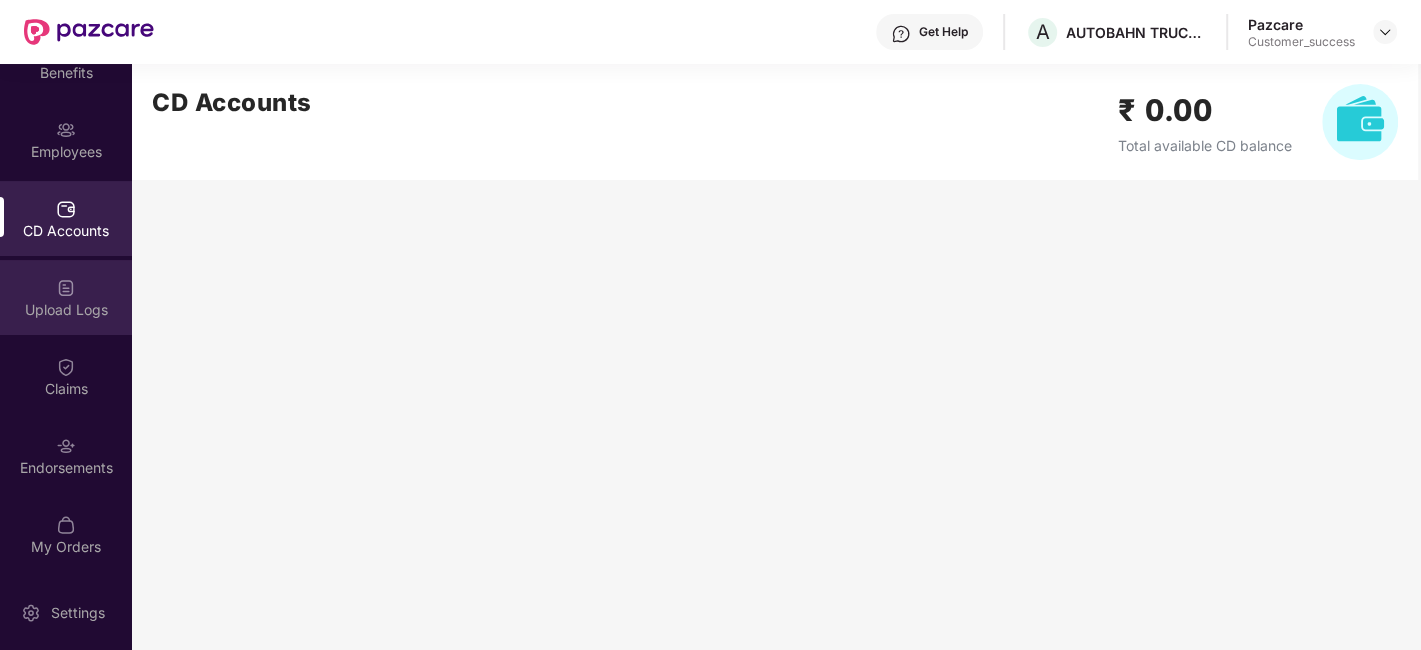 click on "Upload Logs" at bounding box center [66, 310] 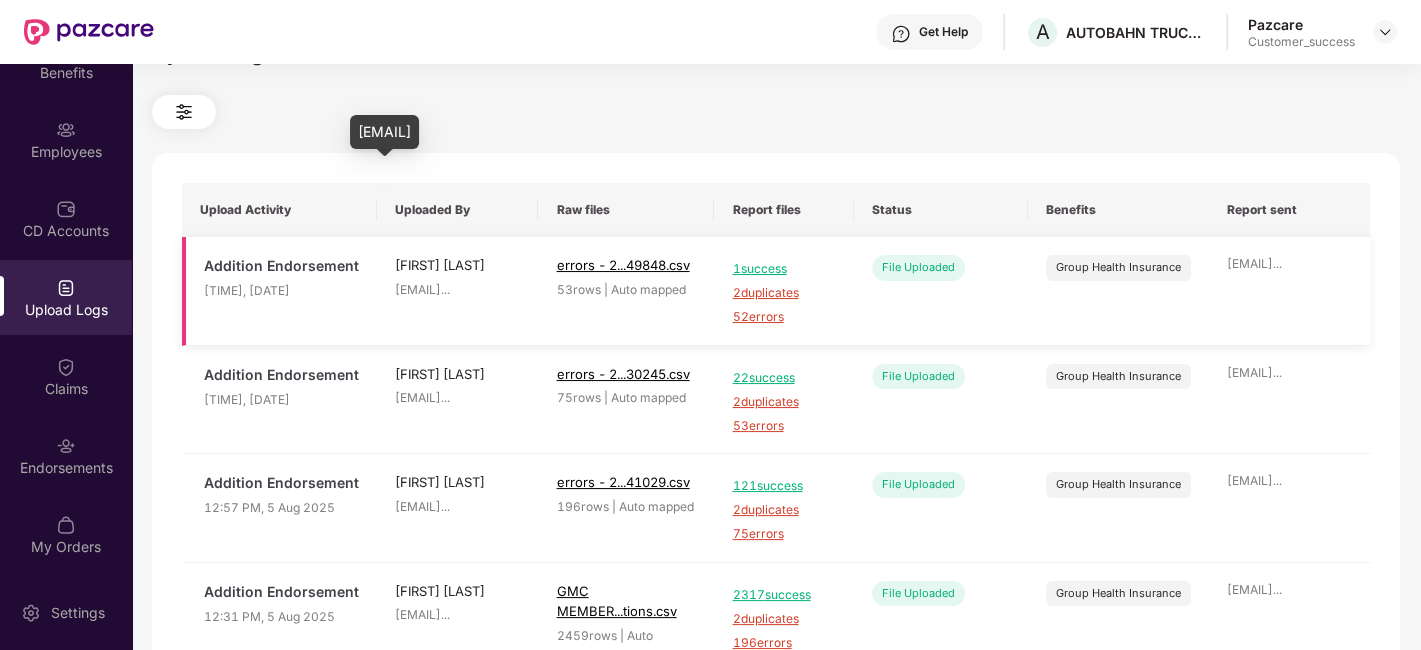 scroll, scrollTop: 43, scrollLeft: 0, axis: vertical 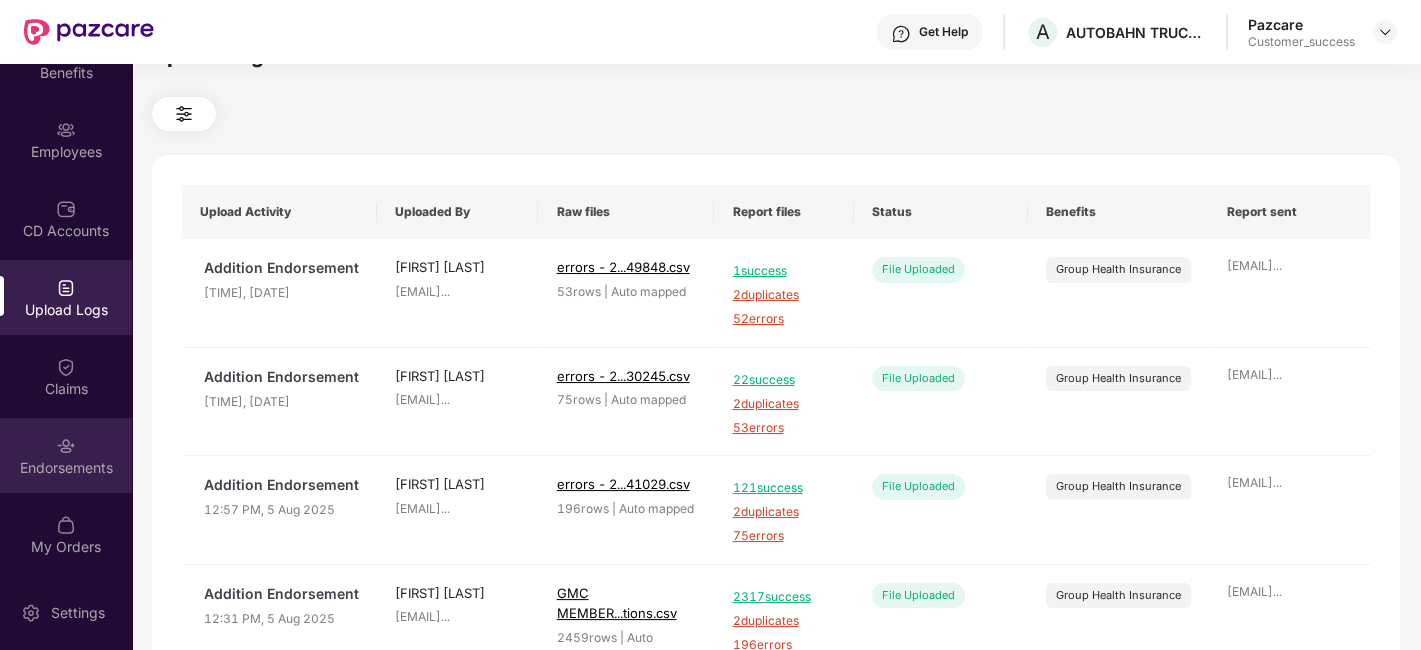 click on "Endorsements" at bounding box center [66, 455] 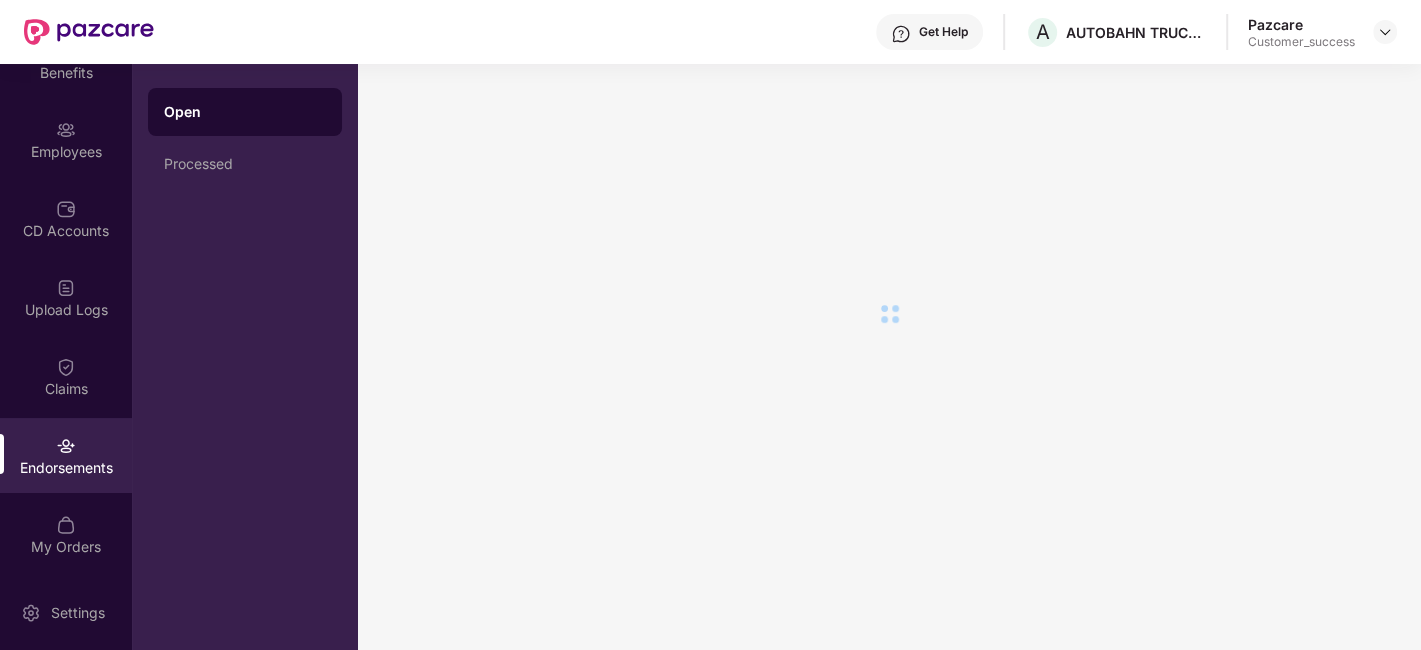 scroll, scrollTop: 0, scrollLeft: 0, axis: both 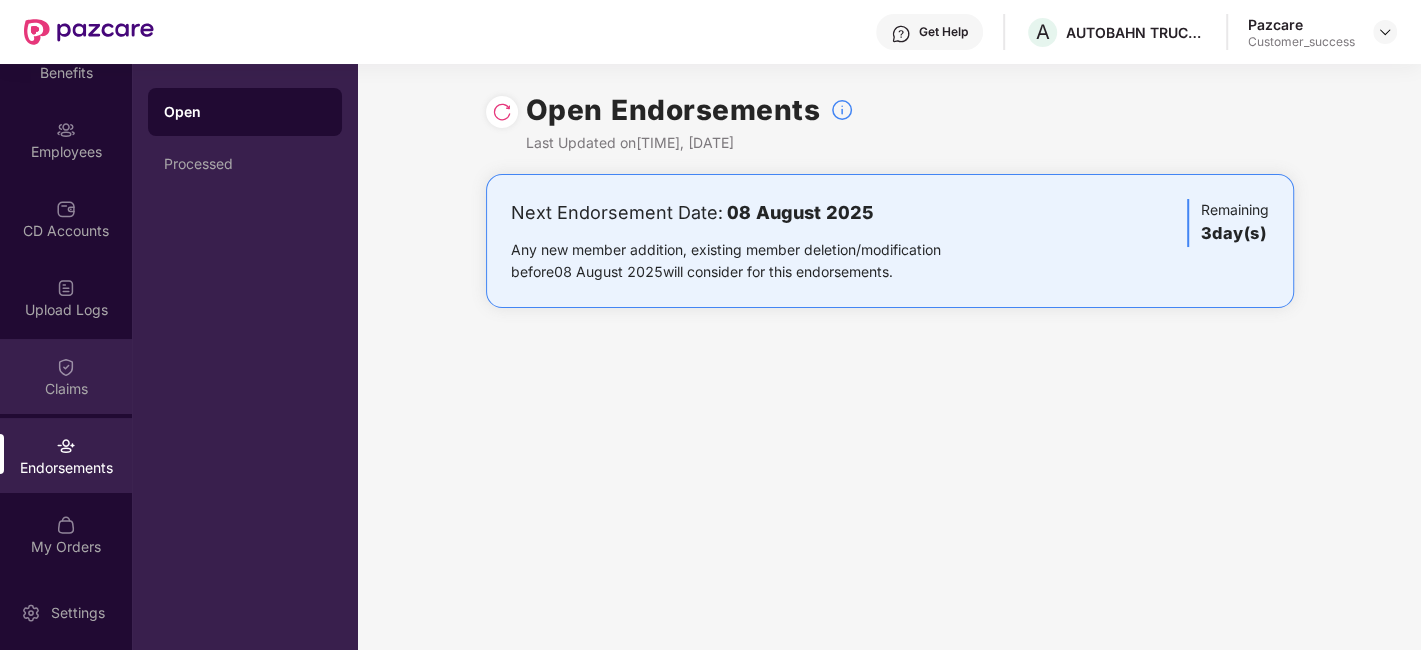 click on "Claims" at bounding box center [66, 389] 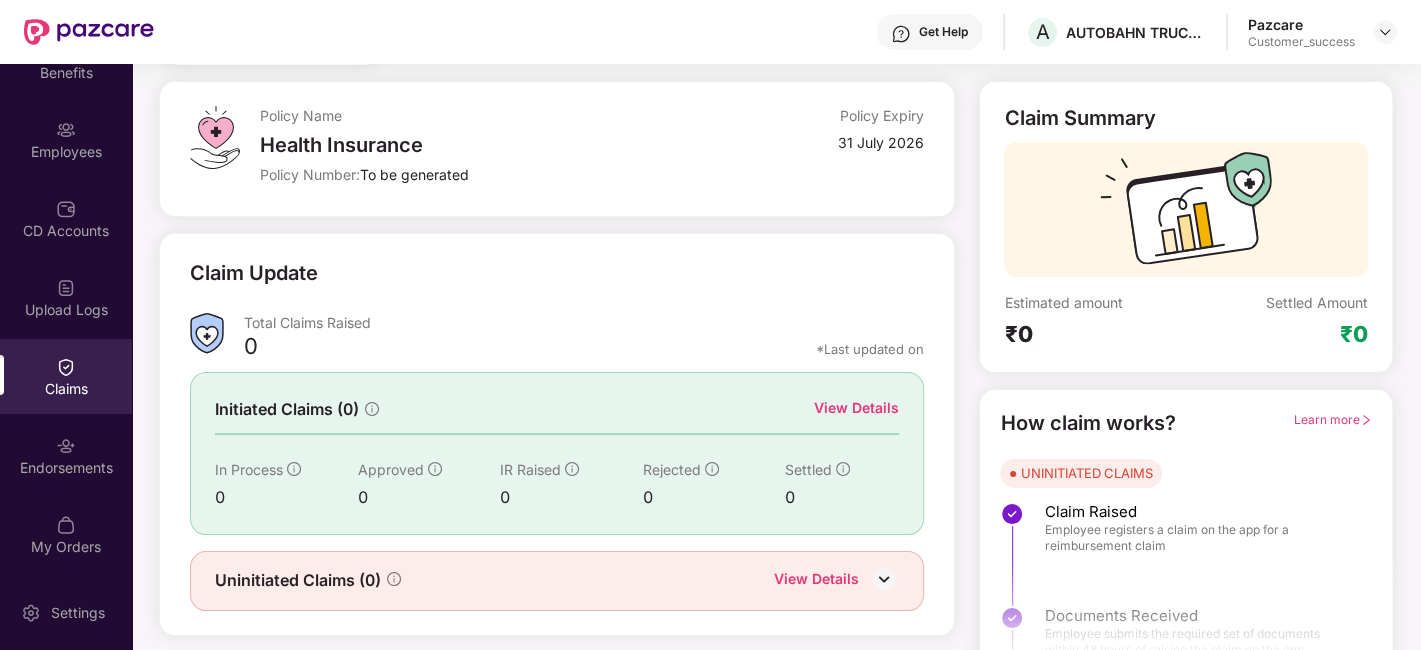 scroll, scrollTop: 131, scrollLeft: 0, axis: vertical 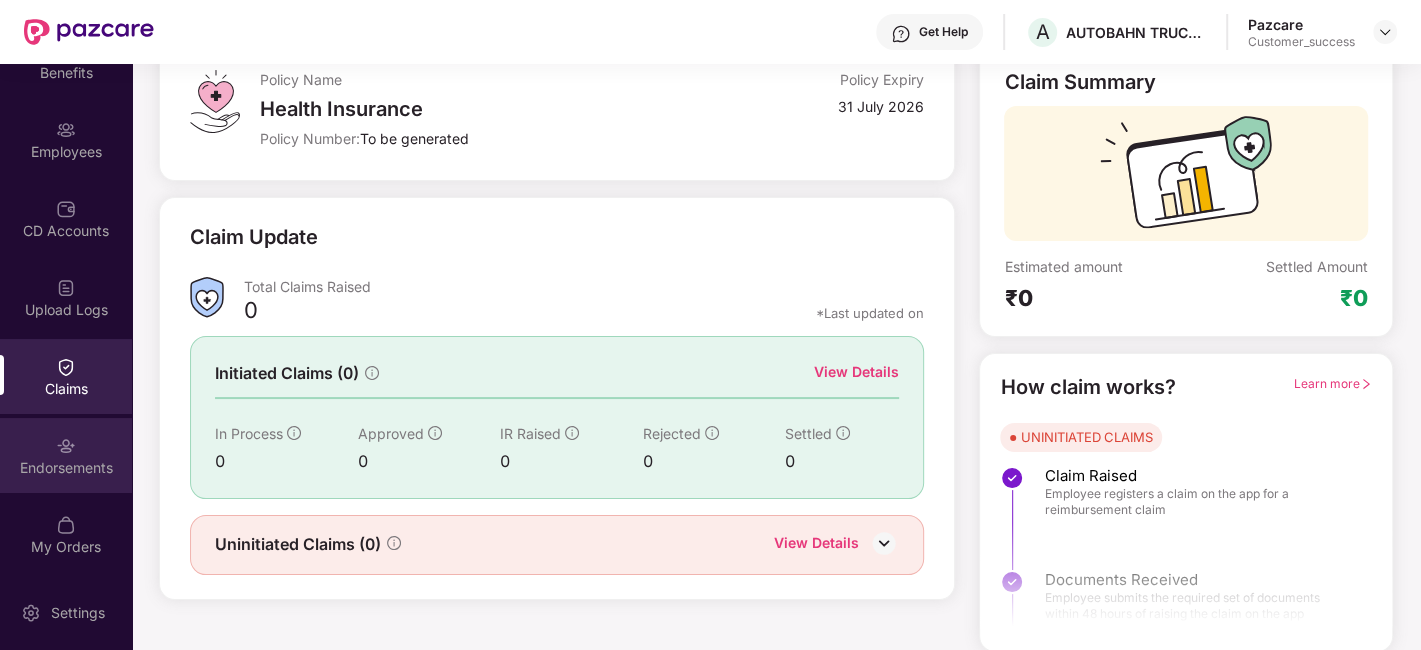 click on "Endorsements" at bounding box center (66, 455) 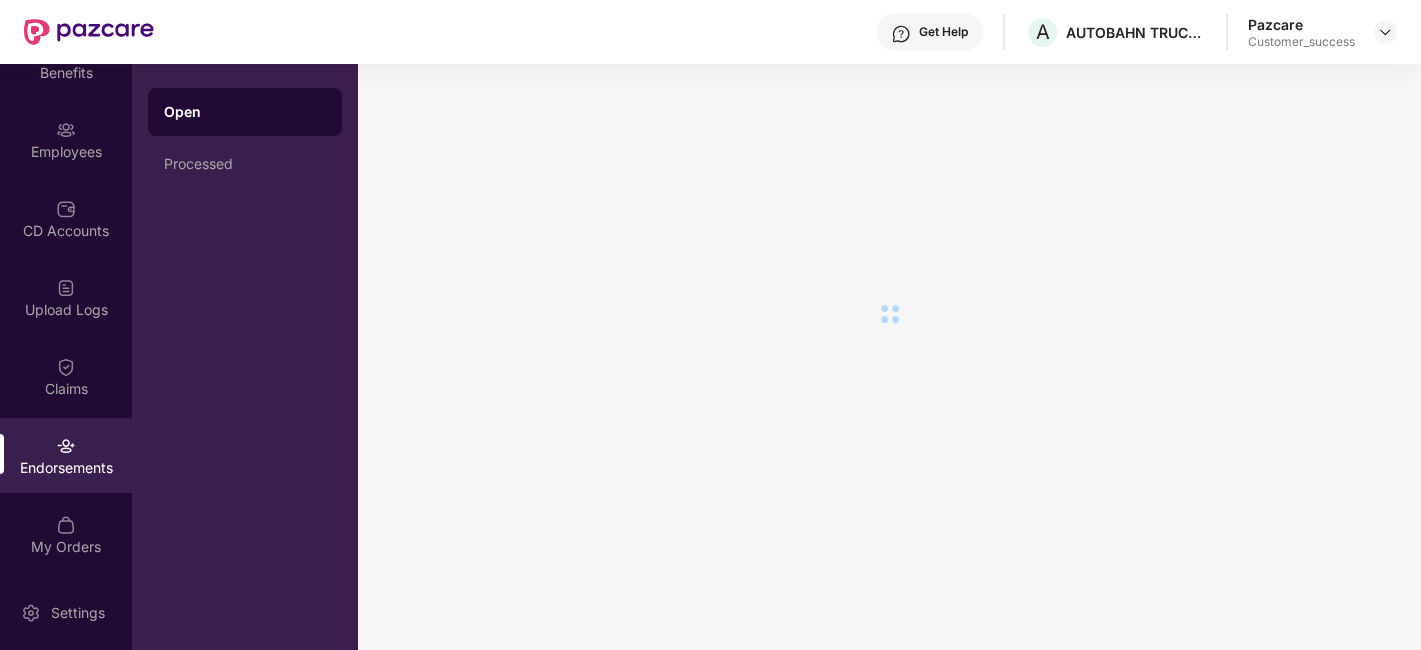 scroll, scrollTop: 0, scrollLeft: 0, axis: both 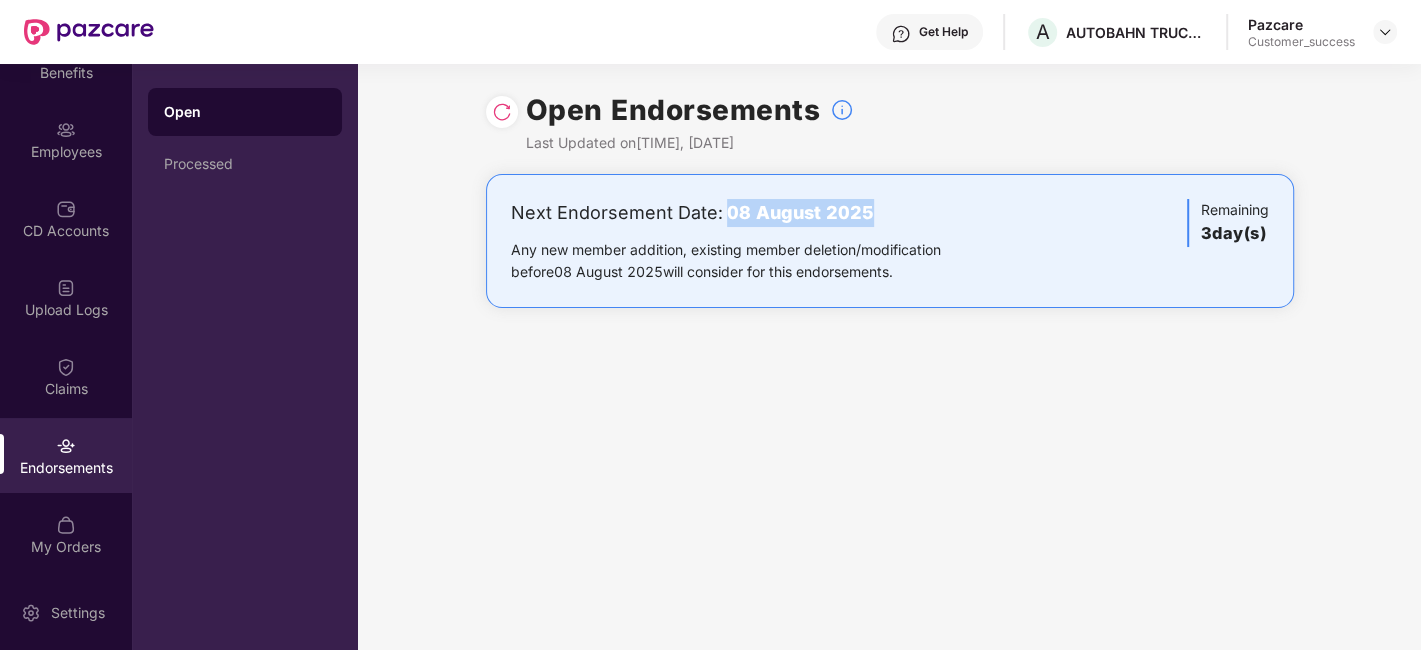 drag, startPoint x: 717, startPoint y: 215, endPoint x: 940, endPoint y: 210, distance: 223.05605 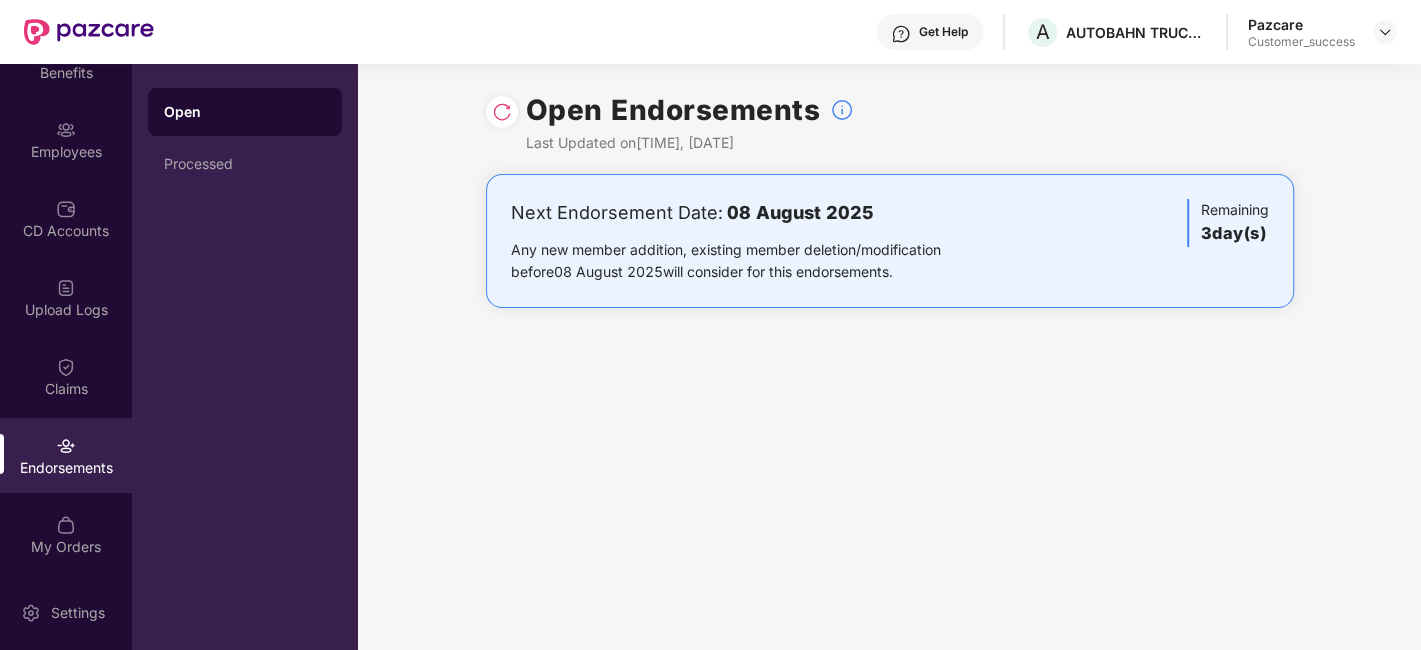 click on "Next Endorsement Date: [DATE] ... [NUMBER] day(s)" at bounding box center [889, 261] 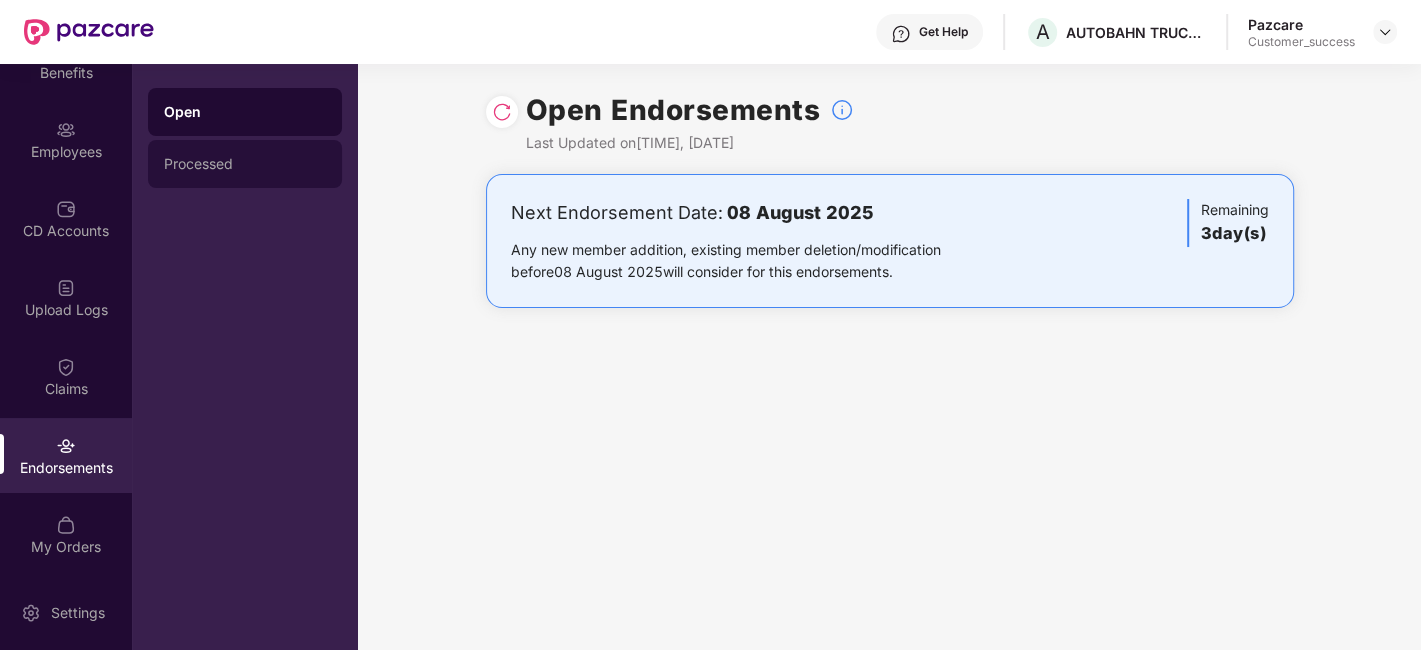 click on "Processed" at bounding box center [245, 164] 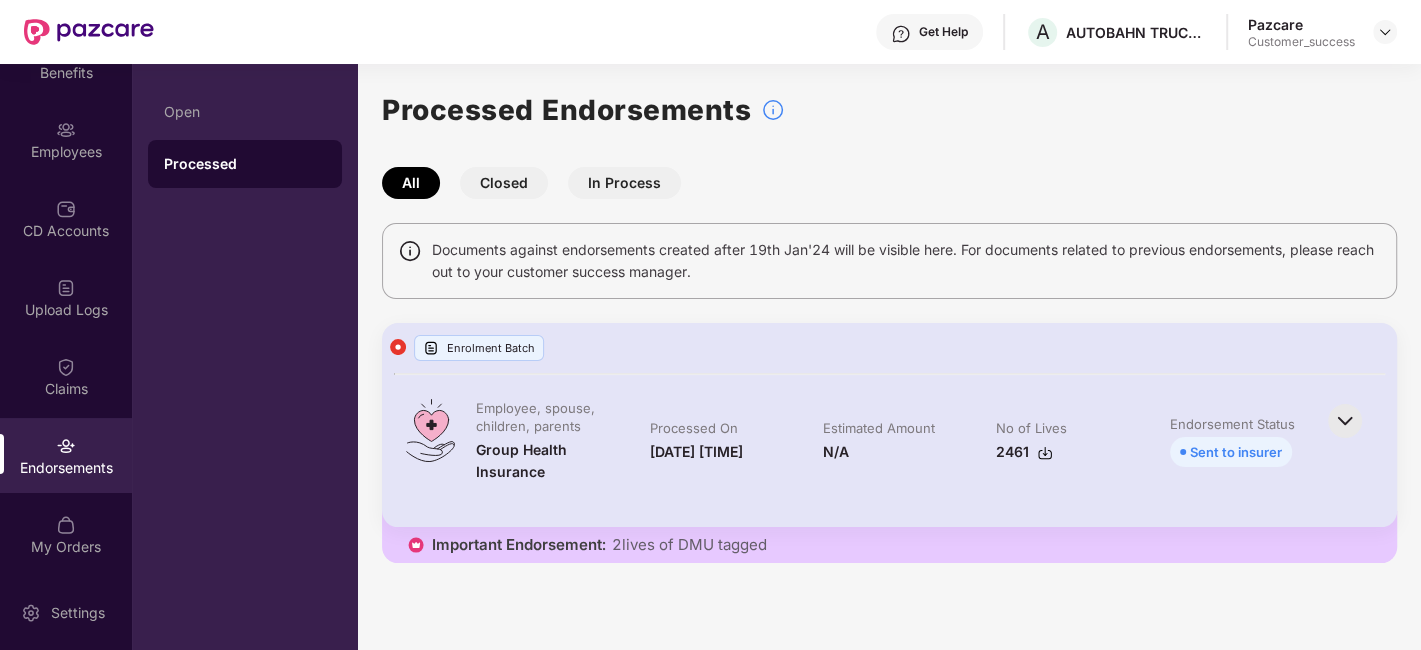 click on "Open Processed" at bounding box center (245, 138) 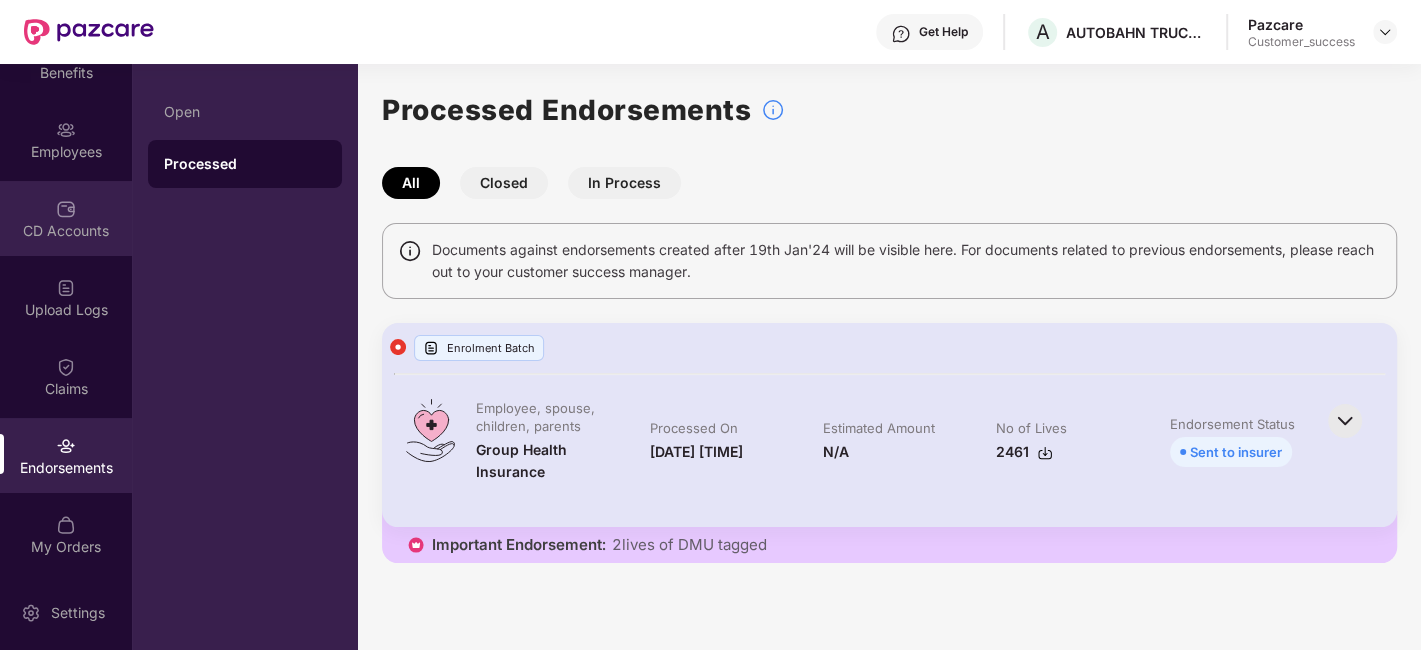 click on "CD Accounts" at bounding box center [66, 218] 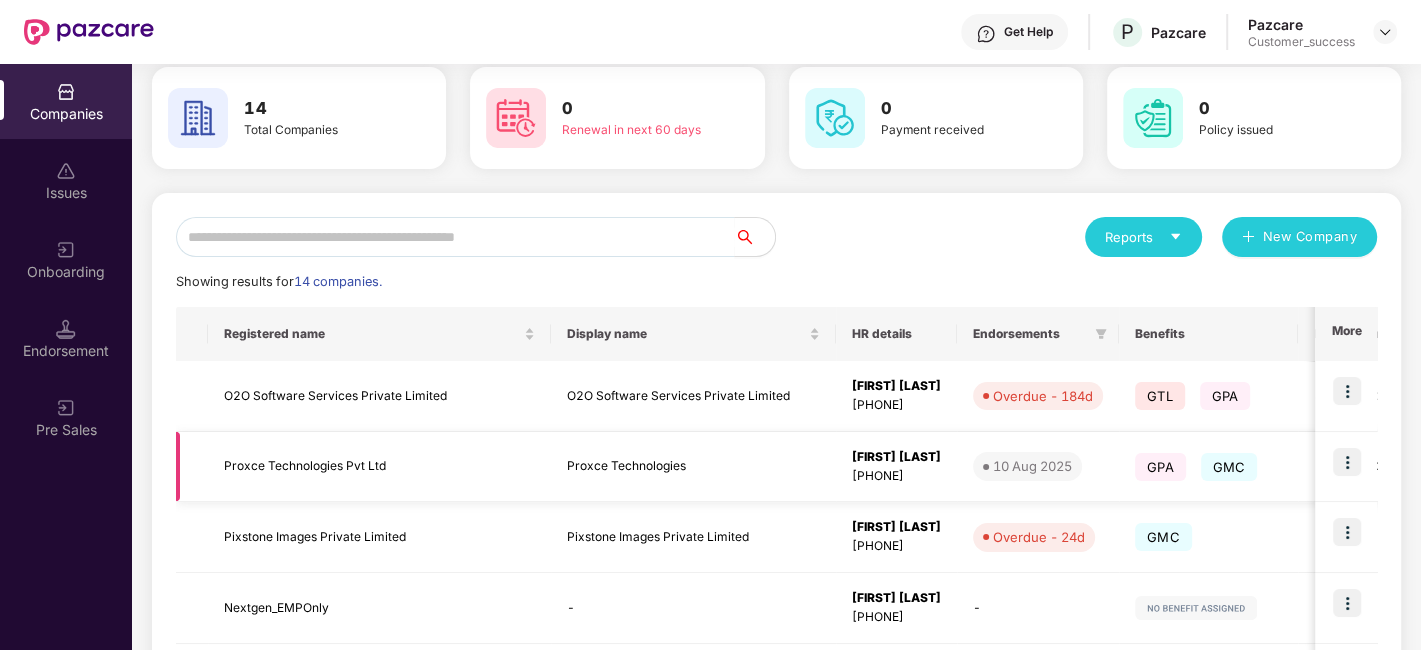scroll, scrollTop: 611, scrollLeft: 0, axis: vertical 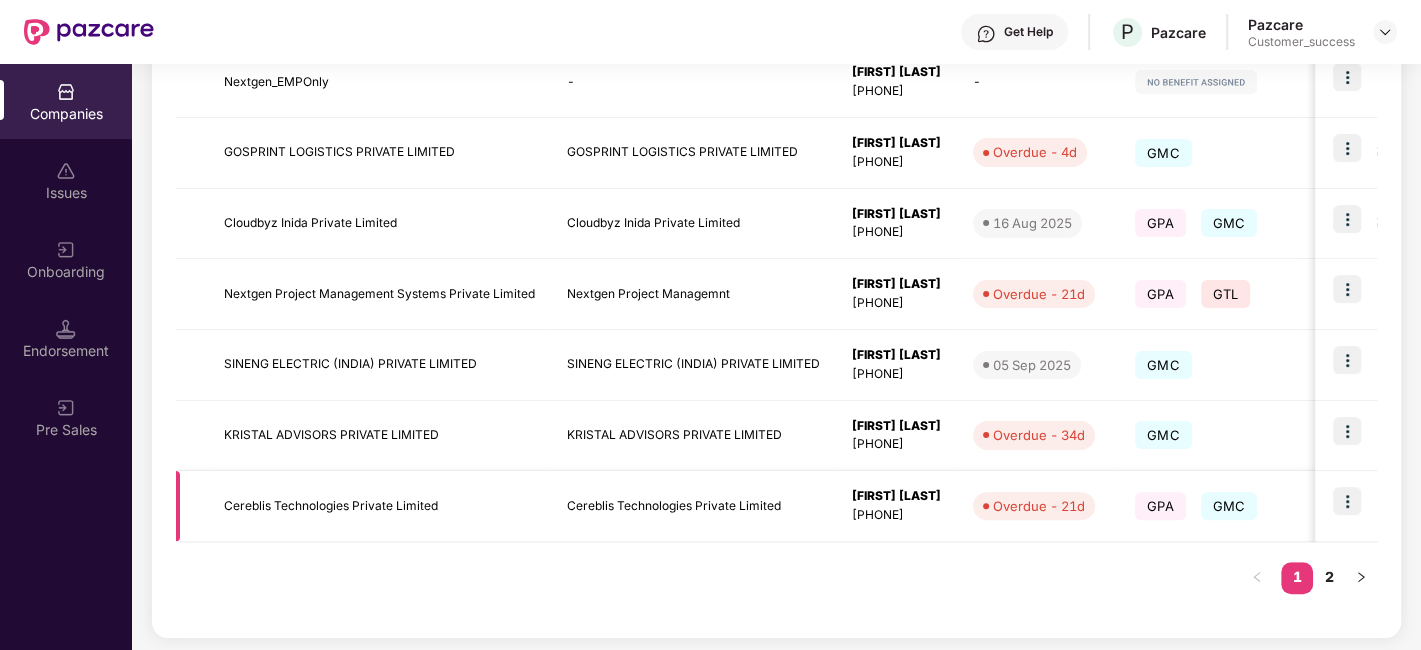 click at bounding box center (1347, 501) 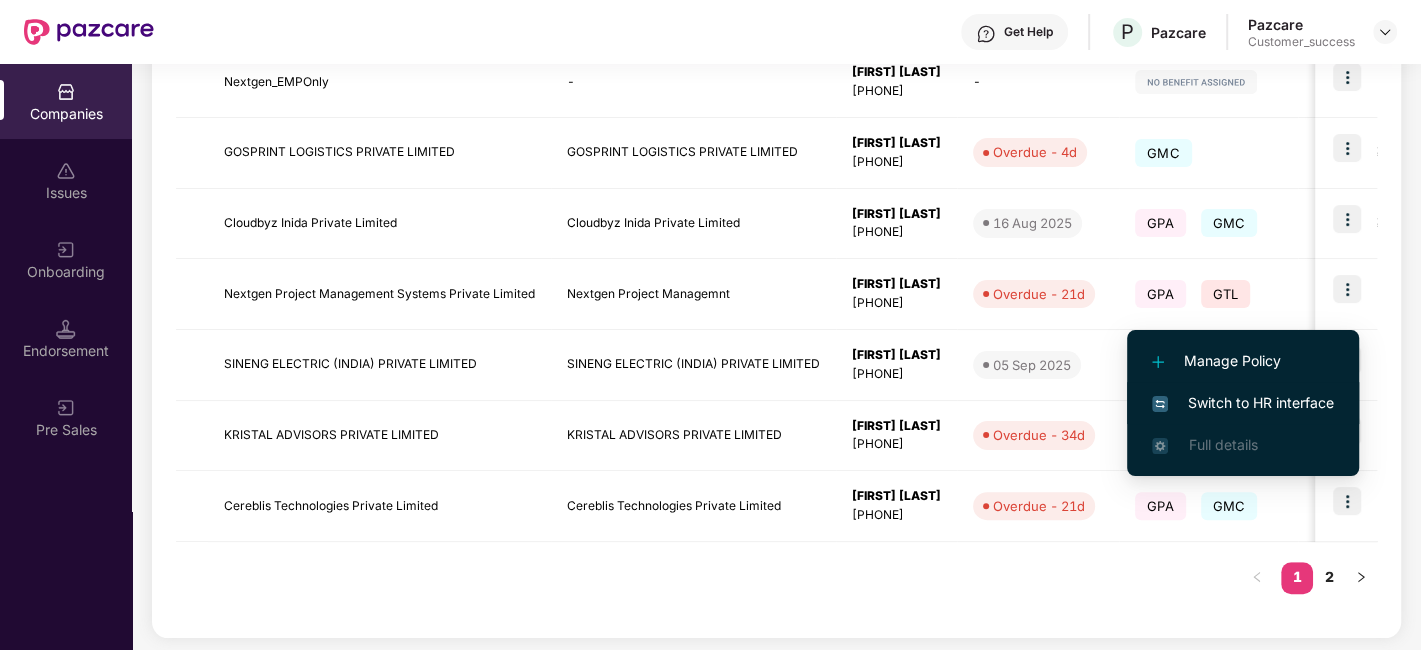 click on "Switch to HR interface" at bounding box center (1243, 403) 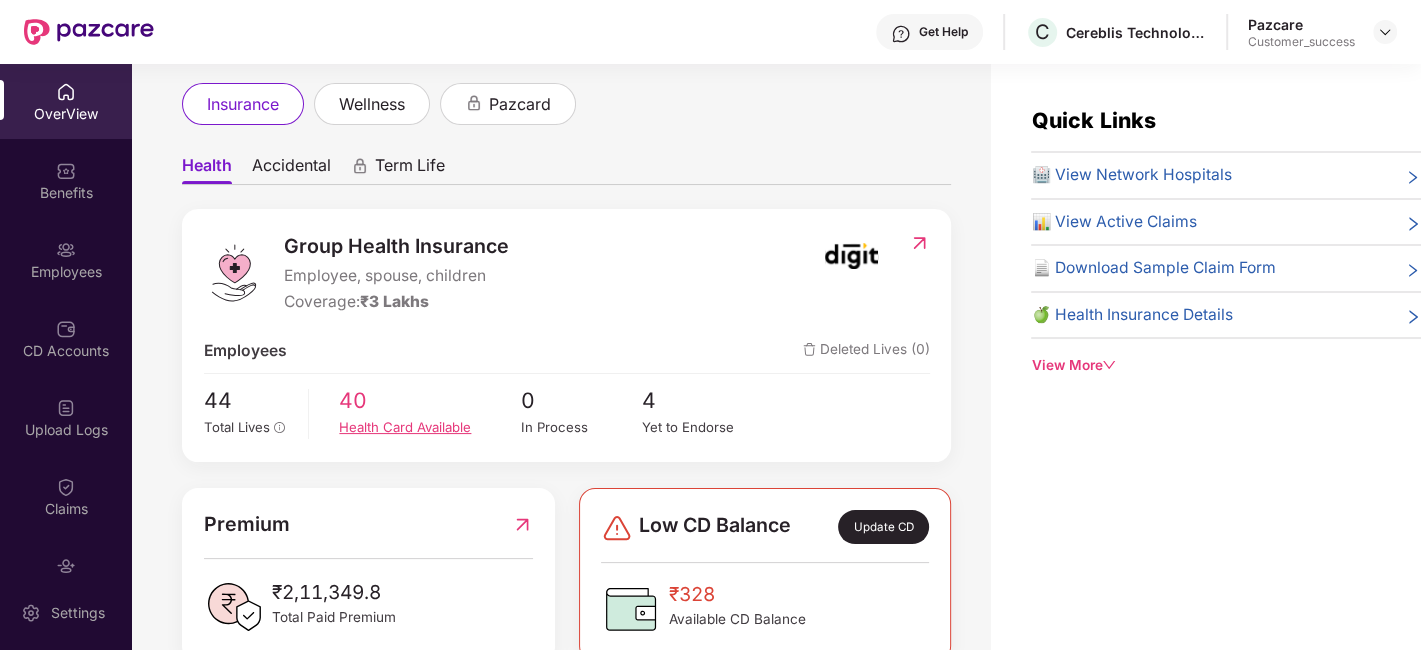 scroll, scrollTop: 54, scrollLeft: 0, axis: vertical 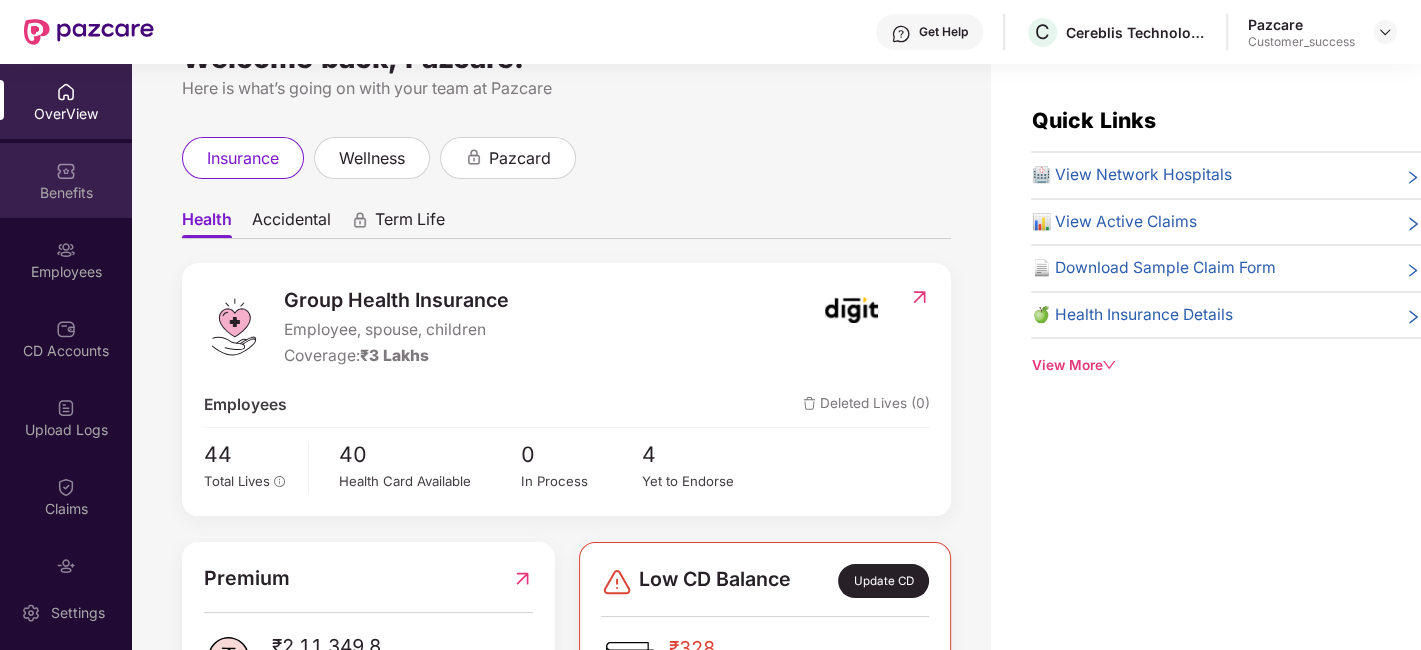 click on "Benefits" at bounding box center [66, 193] 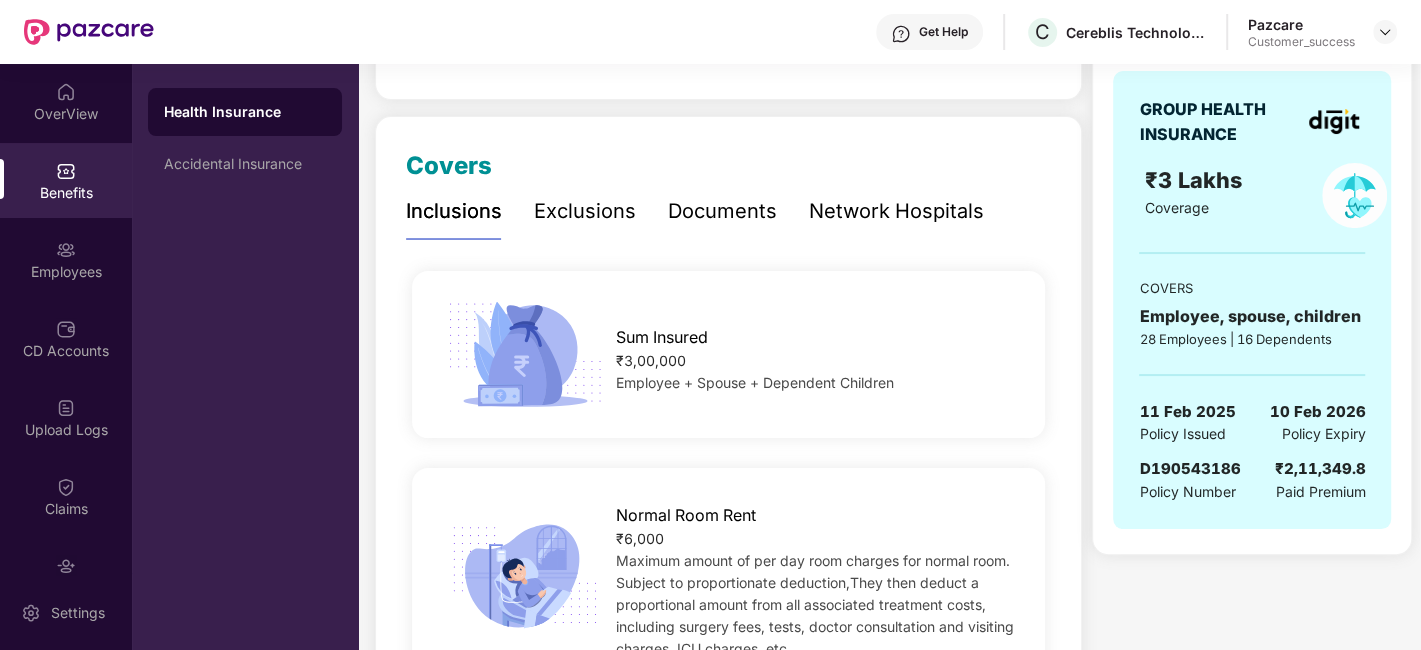 scroll, scrollTop: 0, scrollLeft: 0, axis: both 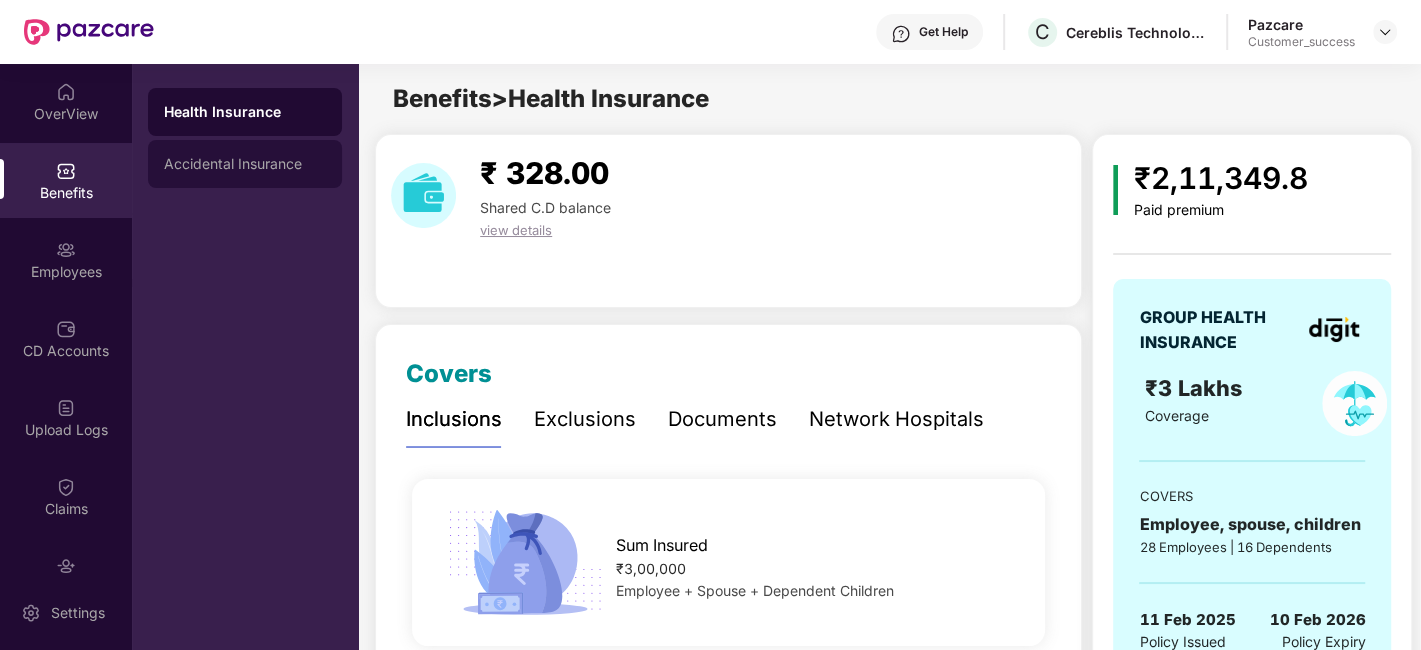 click on "Accidental Insurance" at bounding box center (245, 164) 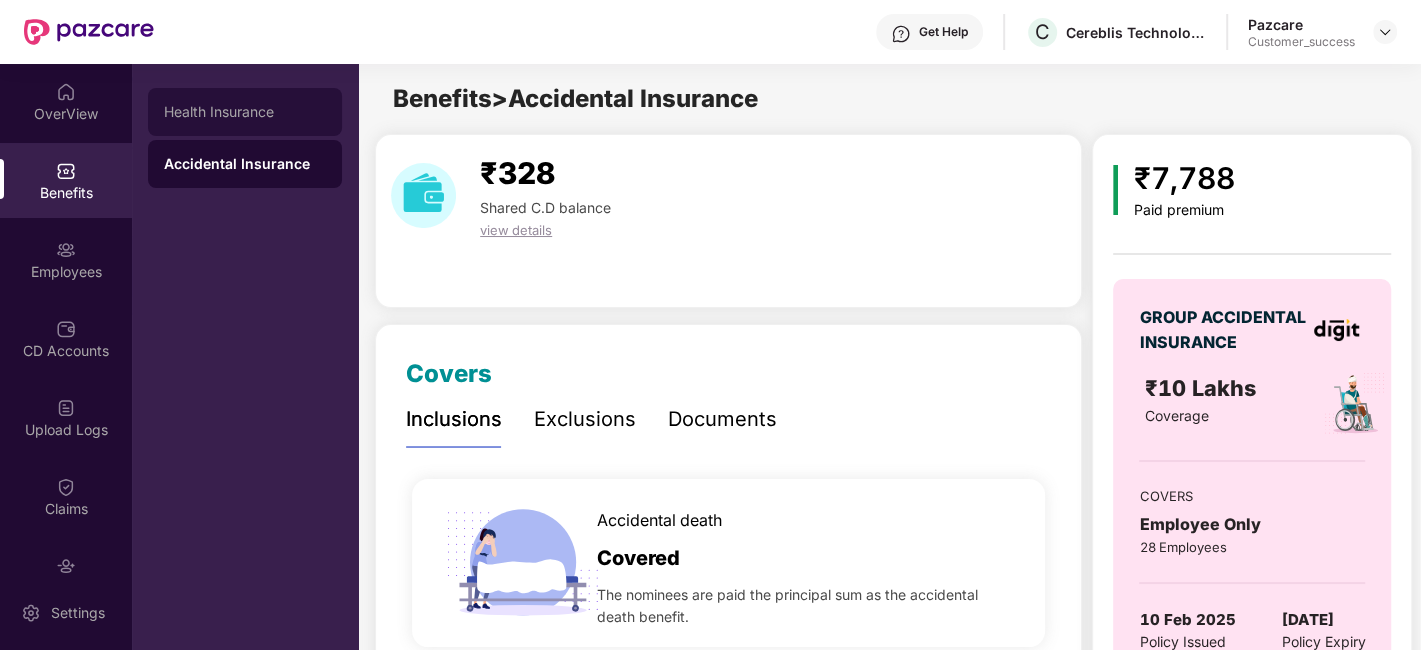 click on "Health Insurance" at bounding box center [245, 112] 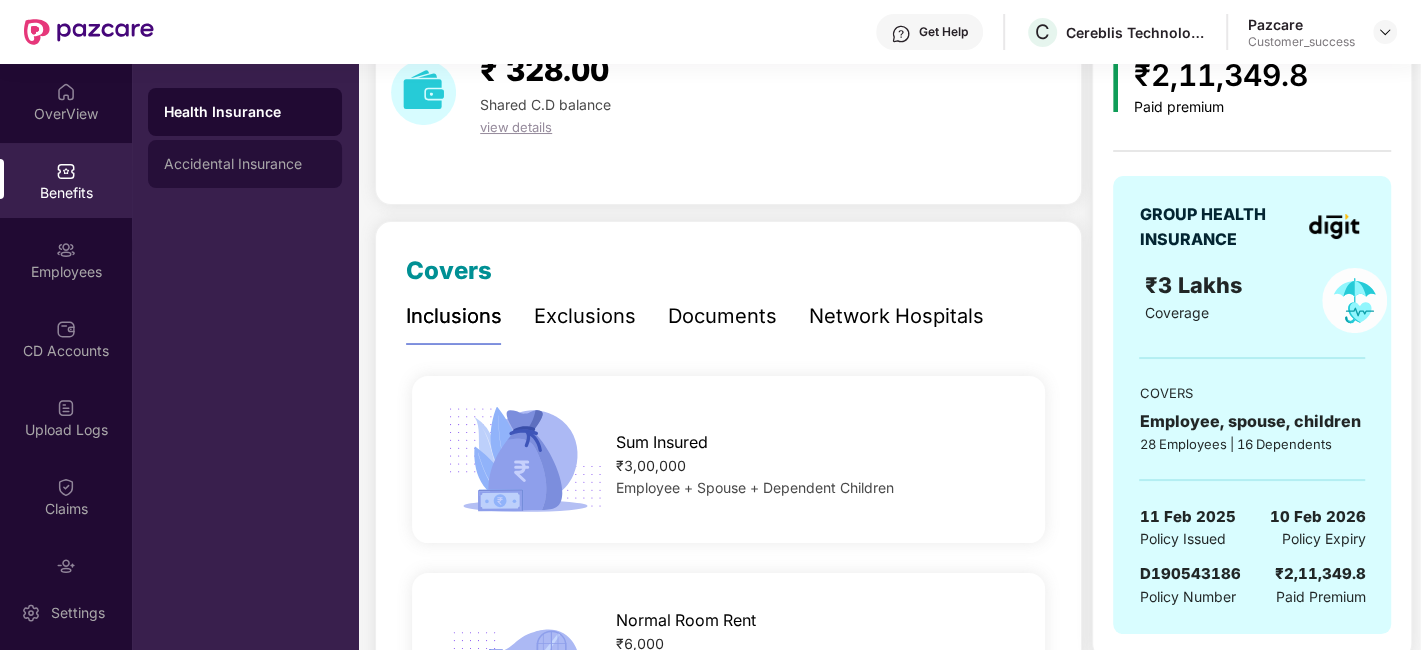 scroll, scrollTop: 106, scrollLeft: 0, axis: vertical 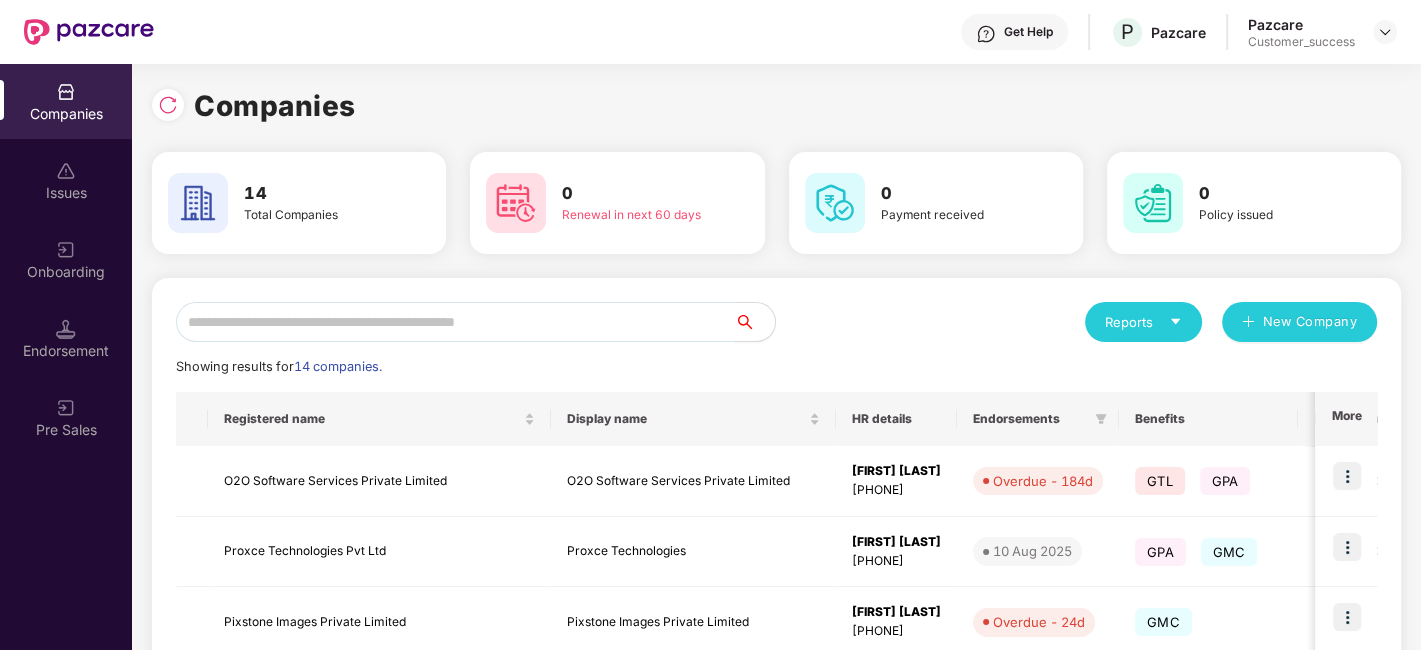 click at bounding box center (455, 322) 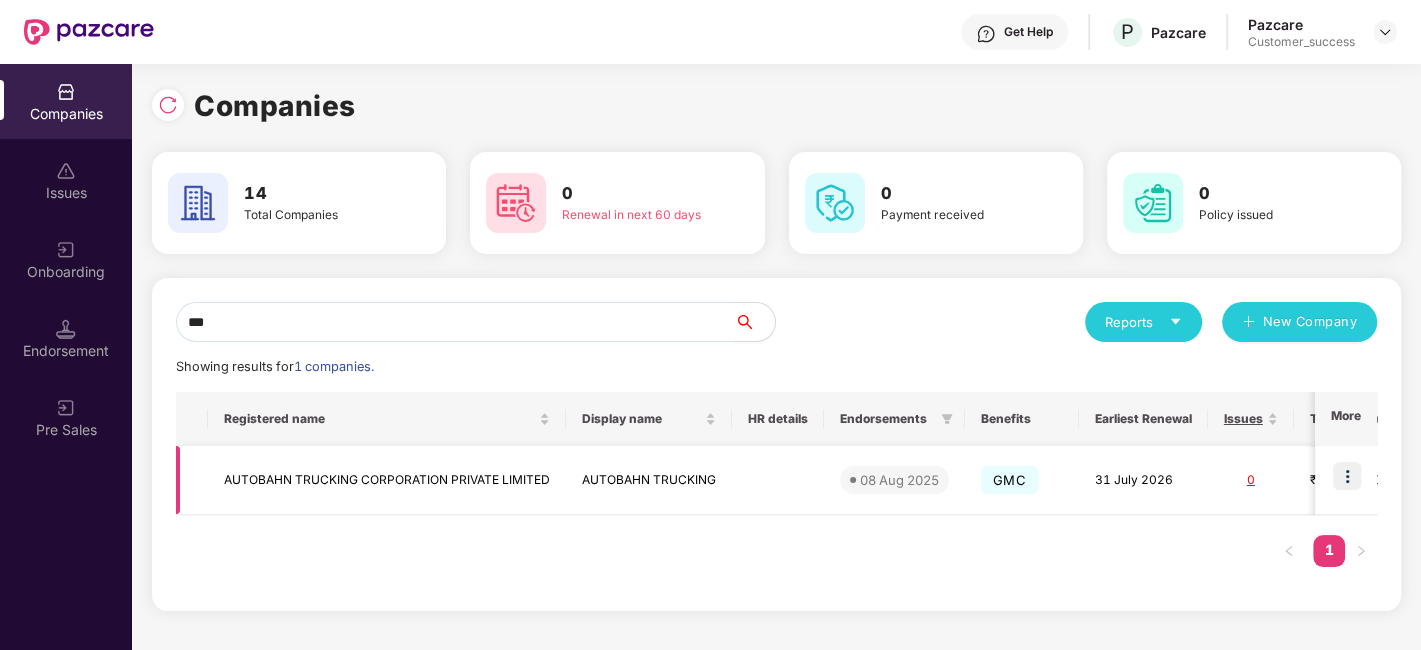 type on "***" 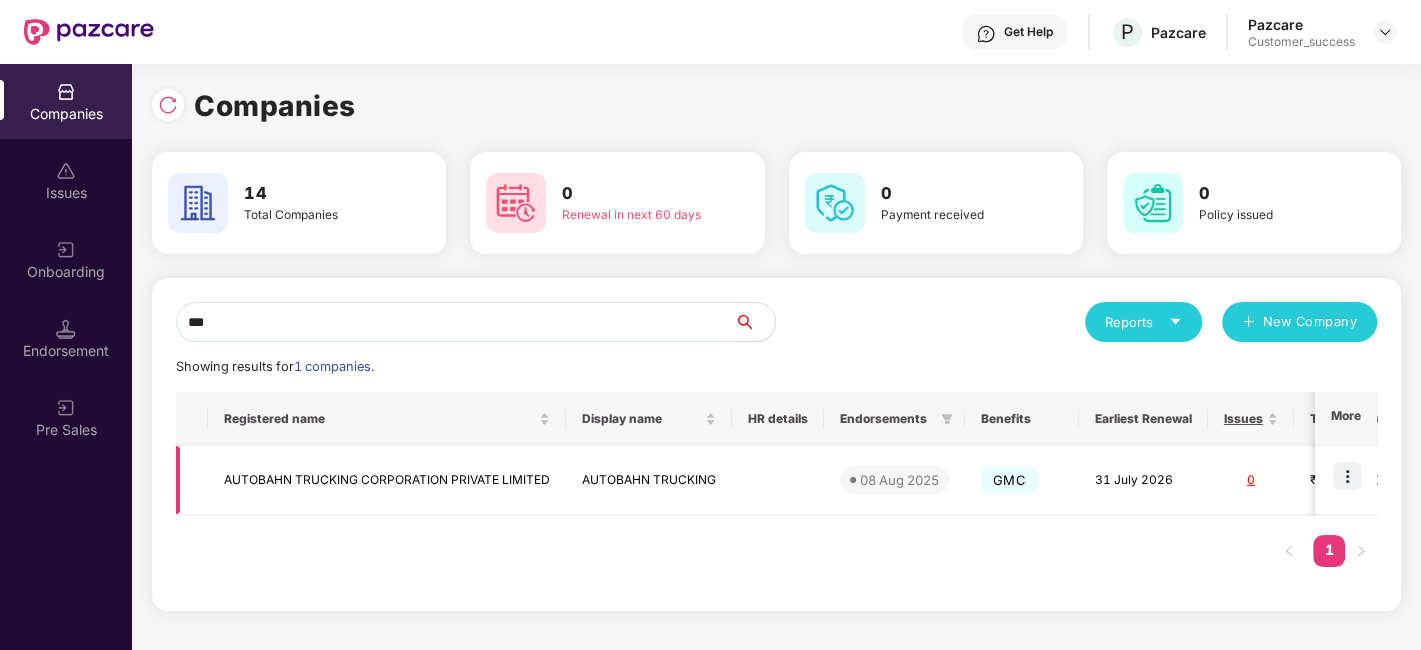 click at bounding box center [1347, 476] 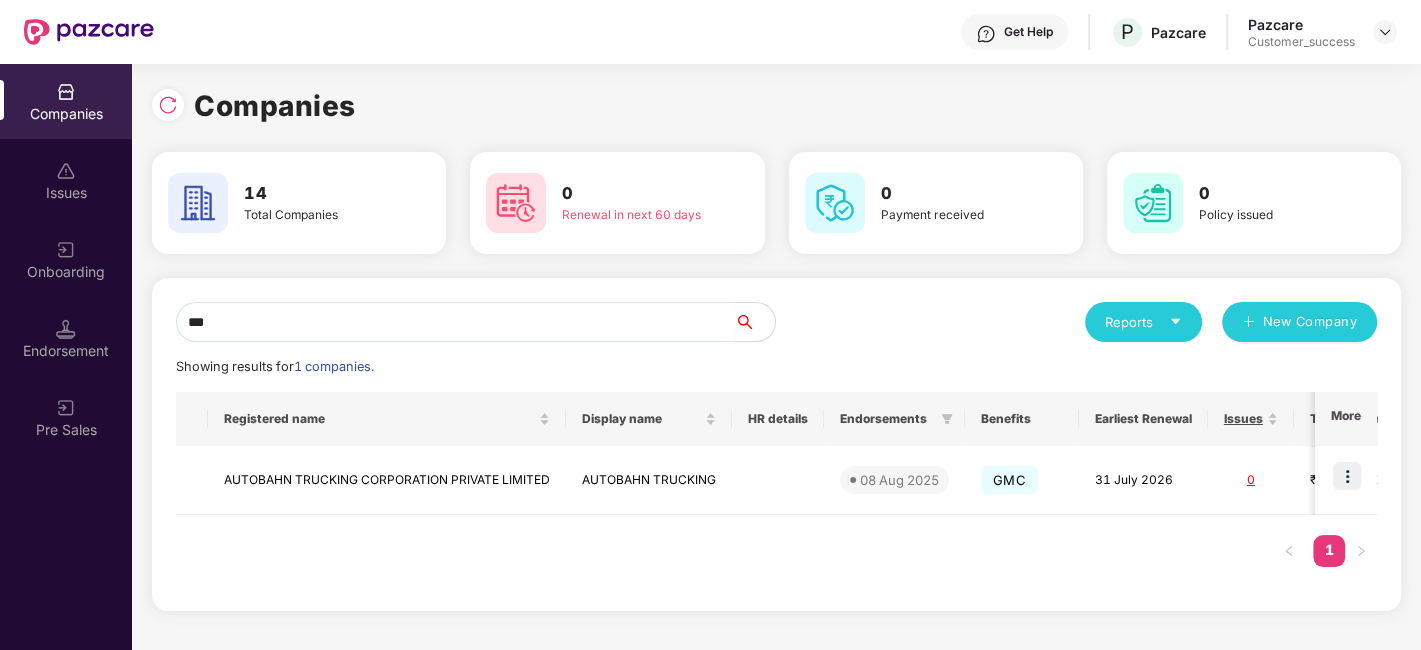 click on "Endorsement" at bounding box center [66, 338] 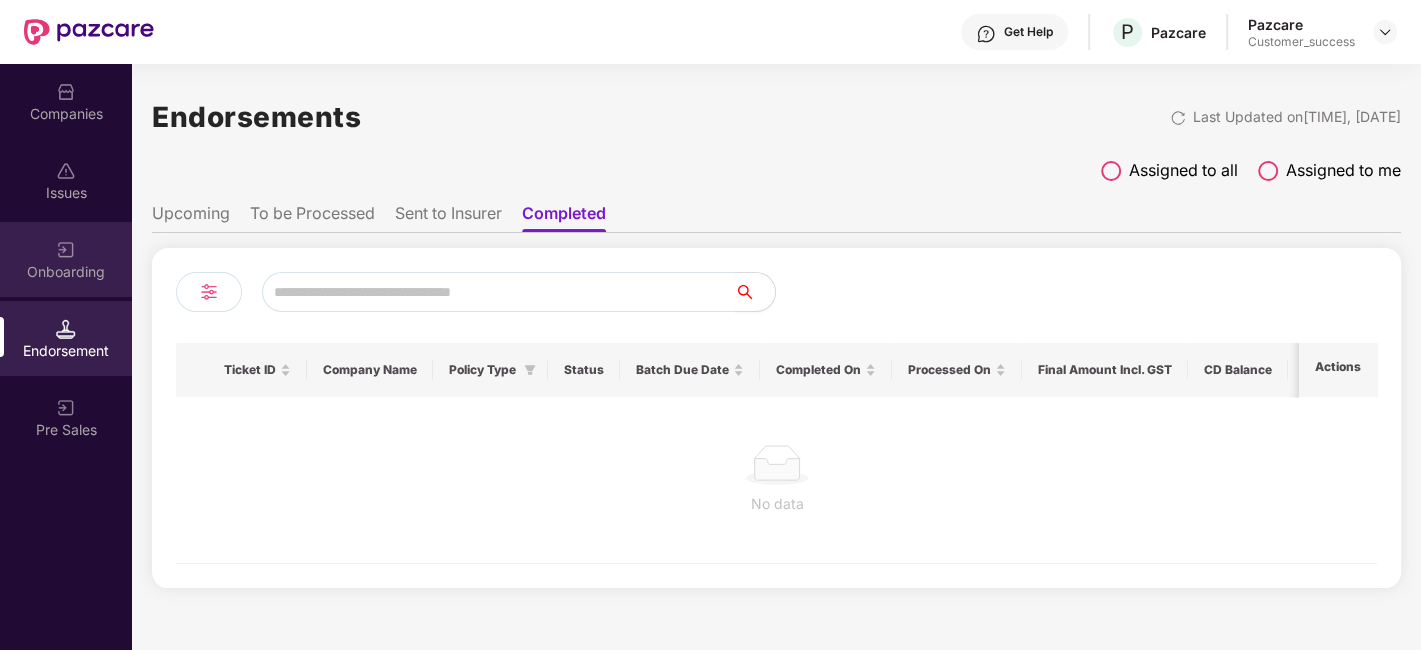 click on "Onboarding" at bounding box center [66, 272] 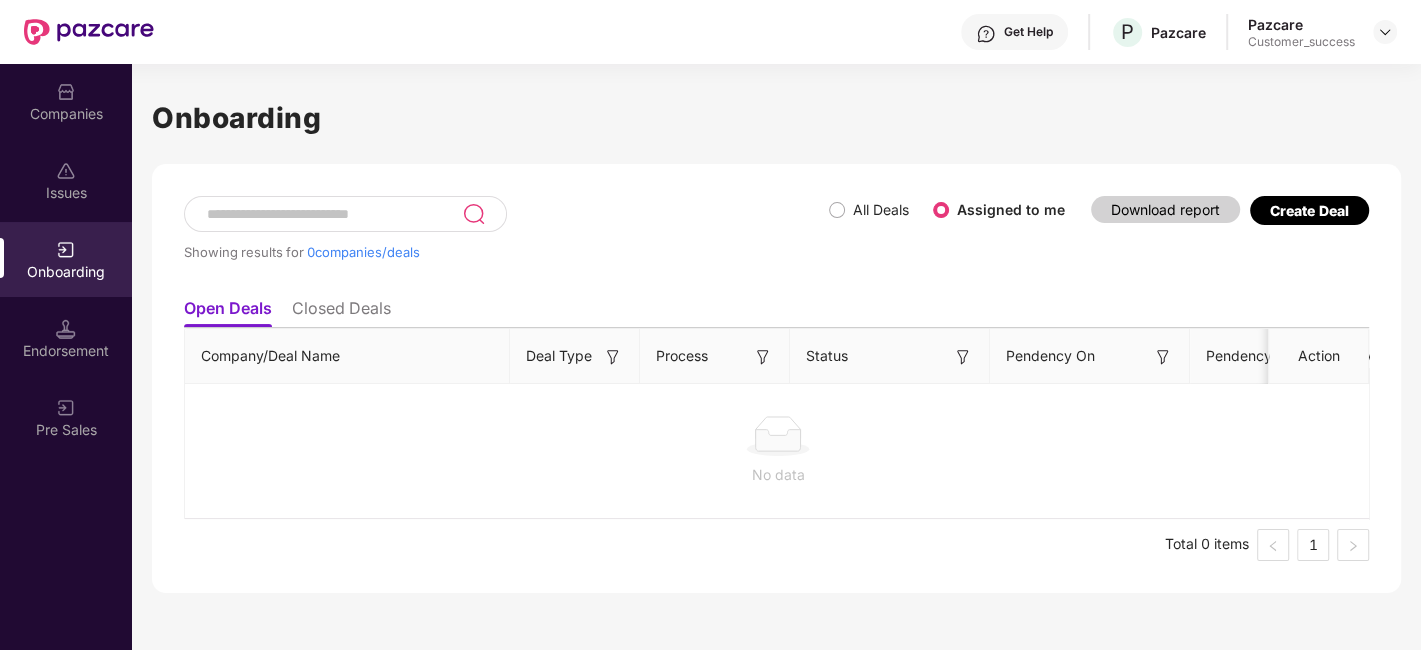 click at bounding box center [333, 214] 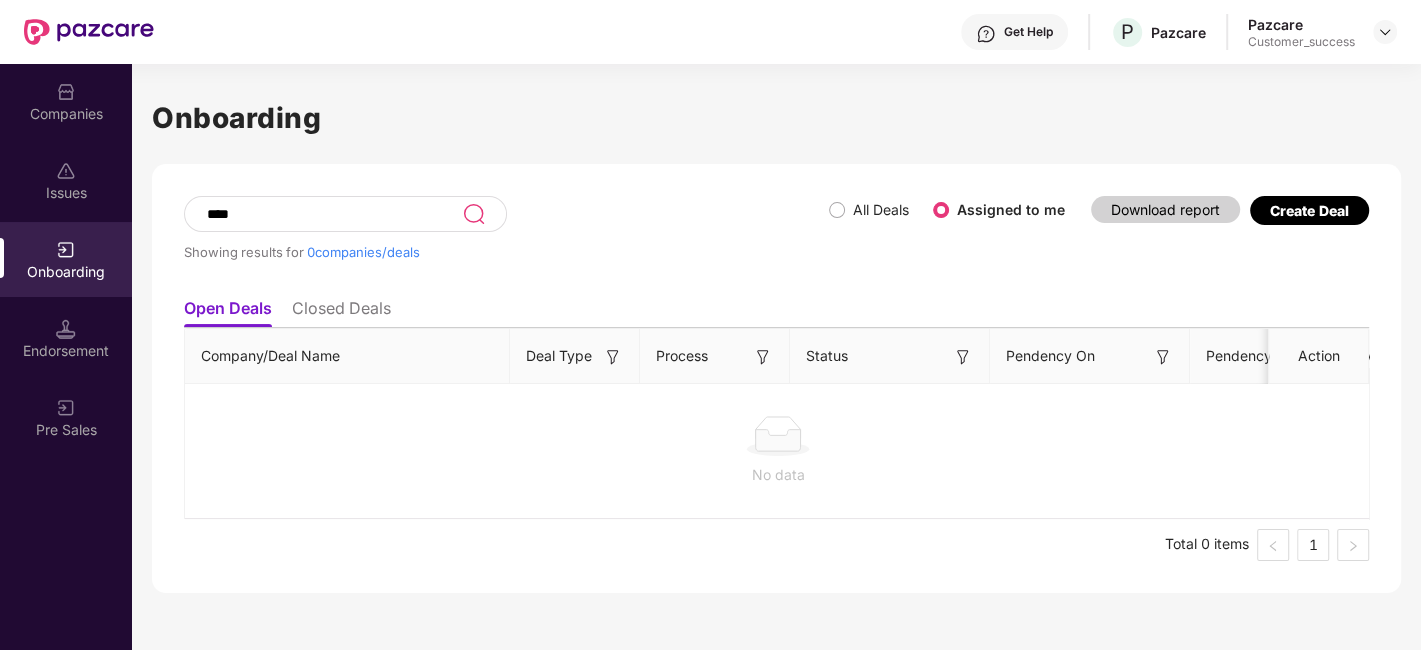 type on "****" 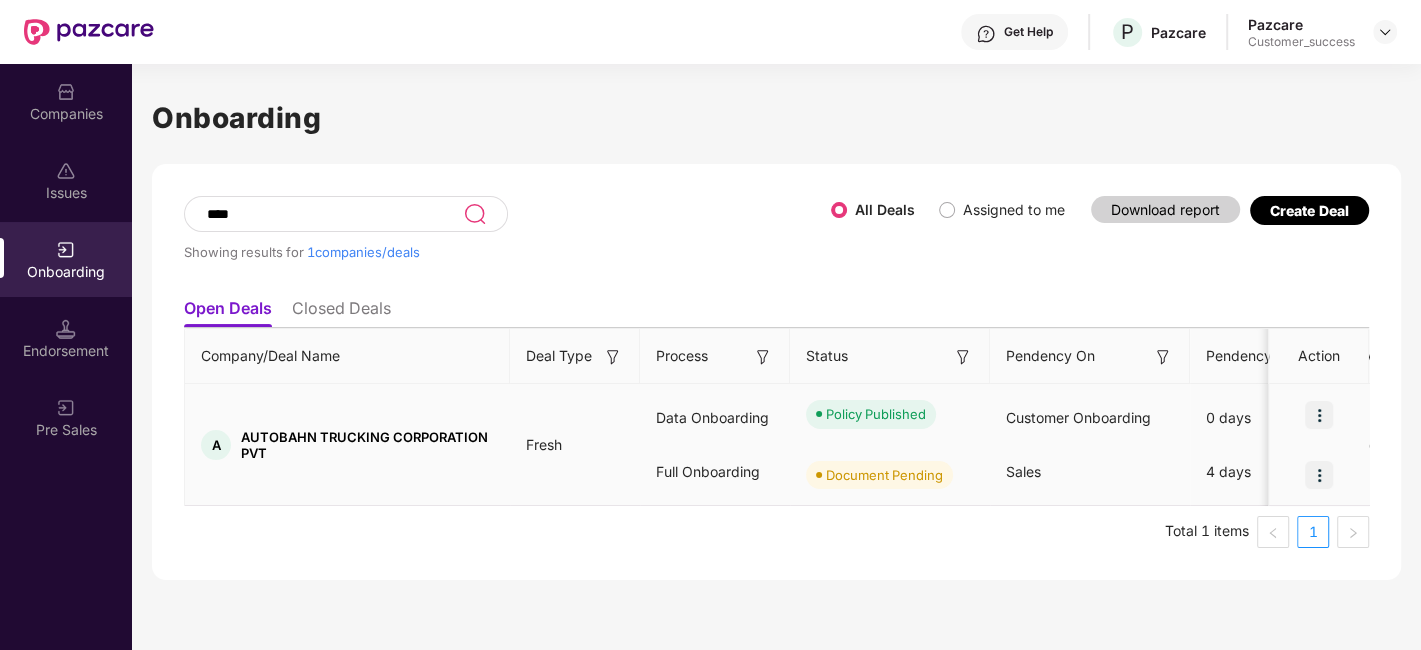 click at bounding box center (1319, 415) 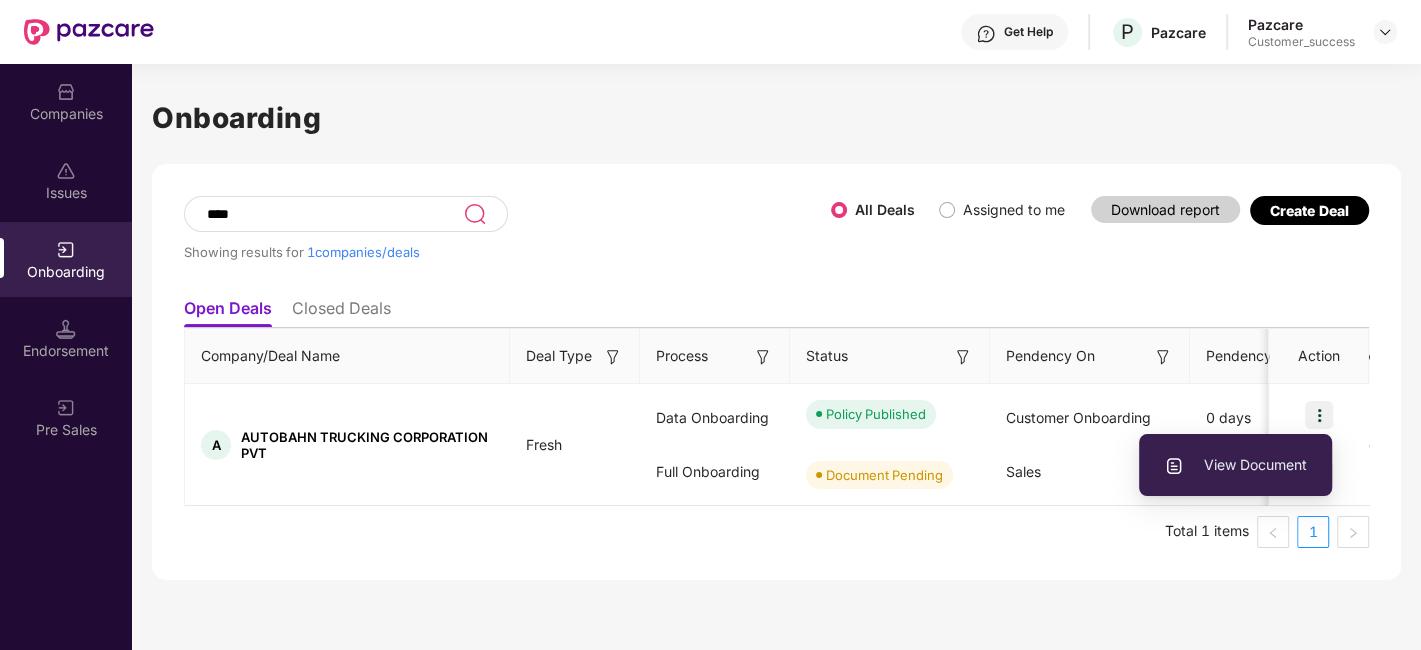 click on "Process Status Pendency On Pendency Overall Pendency Payment Done Premium Paid CSM Poc CSM Lead Sales POC Placement POC Region GSTIN Action AUTOBAHN TRUCKING CORPORATION PVT Fresh Data Onboarding Full Onboarding Policy Published Document Pending Customer Onboarding Sales 0 days 4 days 5 days [DATE] [CURRENCY] [AMOUNT] [FIRST] [LAST] [EMAIL] [FIRST] [LAST] [EMAIL] [FIRST] [LAST] [EMAIL] [FIRST] [LAST] [EMAIL] [REGION] [GSTIN] Total 1 items 1" at bounding box center [776, 372] 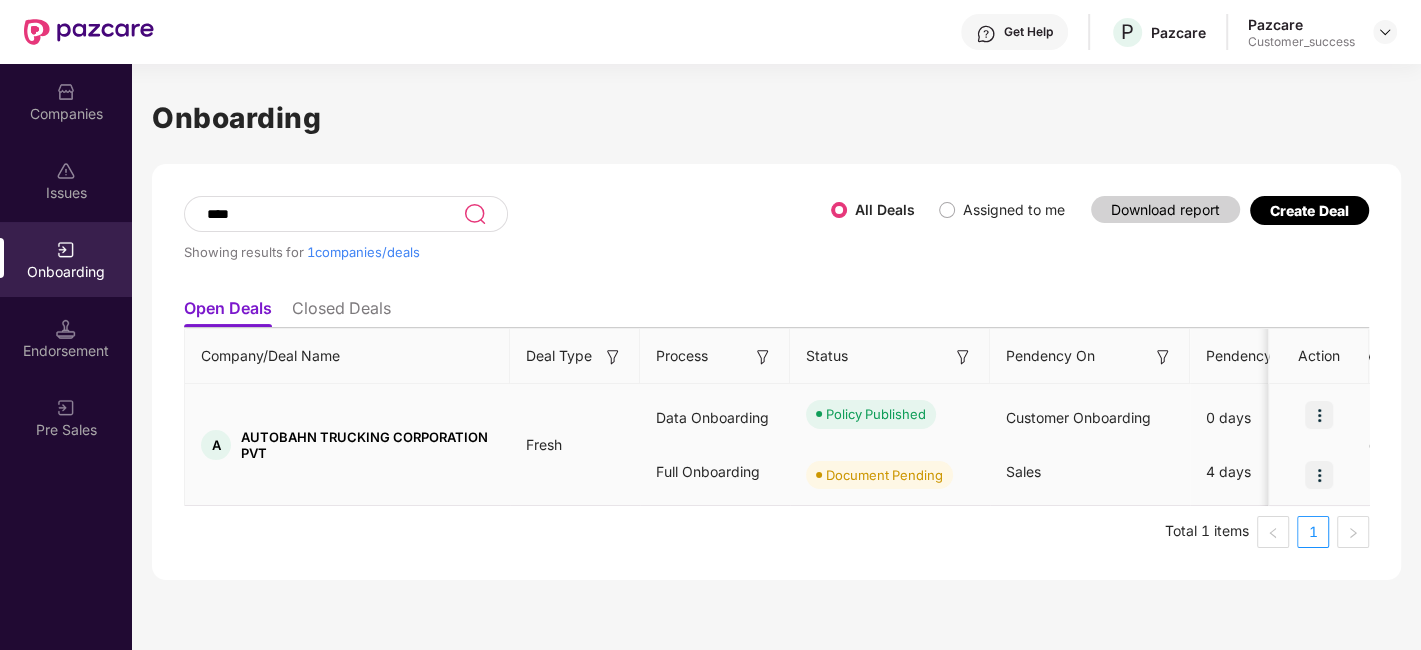 click at bounding box center (1319, 475) 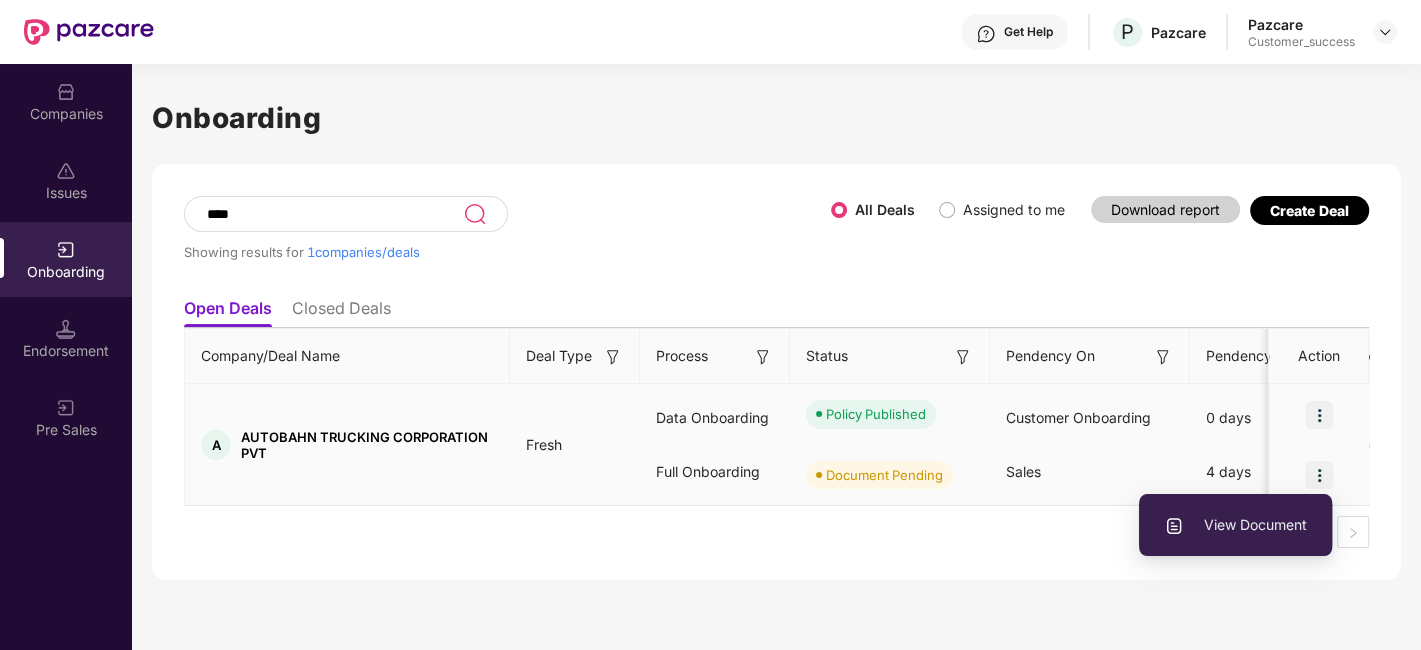 click on "View Document" at bounding box center [1235, 525] 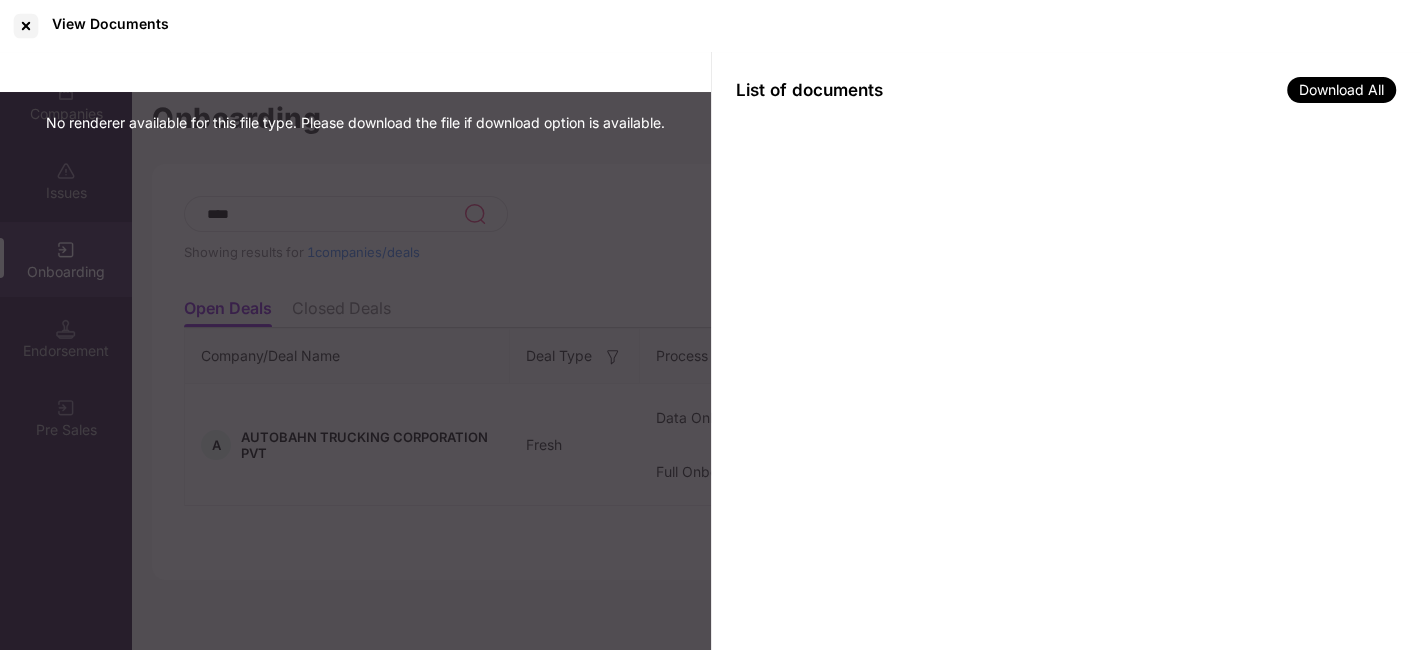 click on "No renderer available for this file type. Please download the file if download option is available." at bounding box center [355, 352] 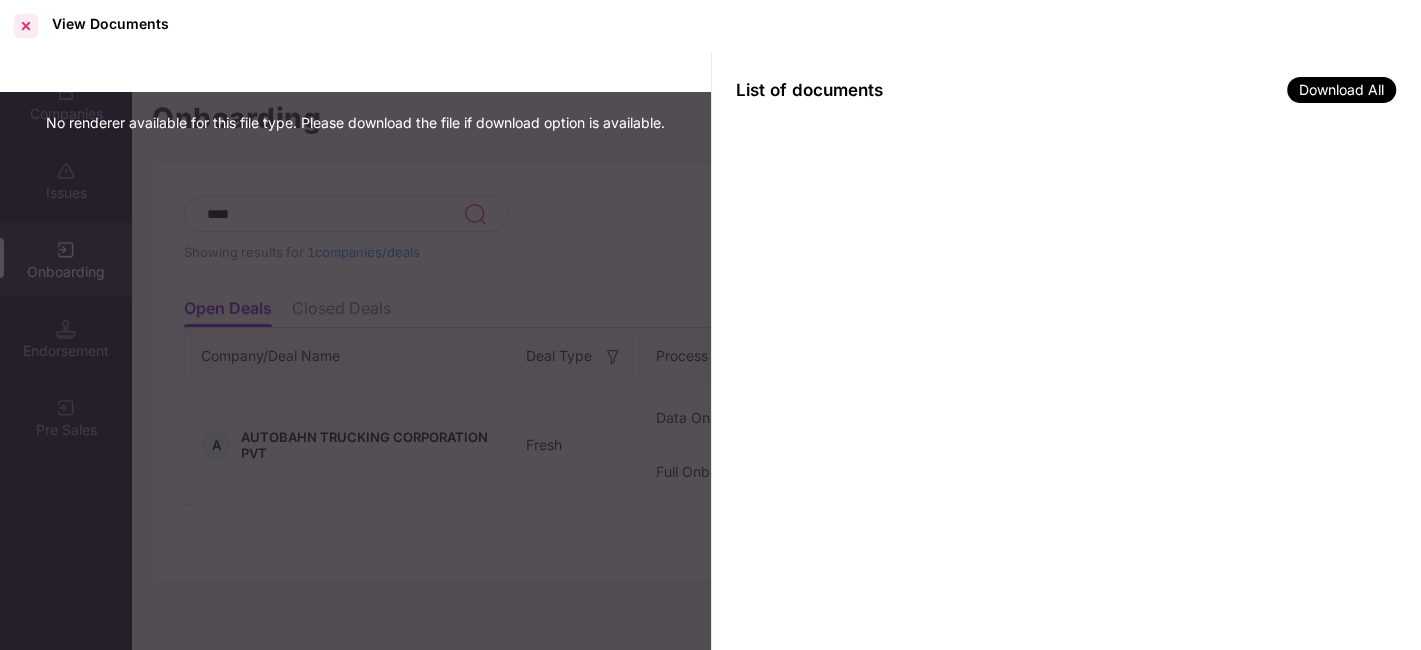 click at bounding box center (26, 26) 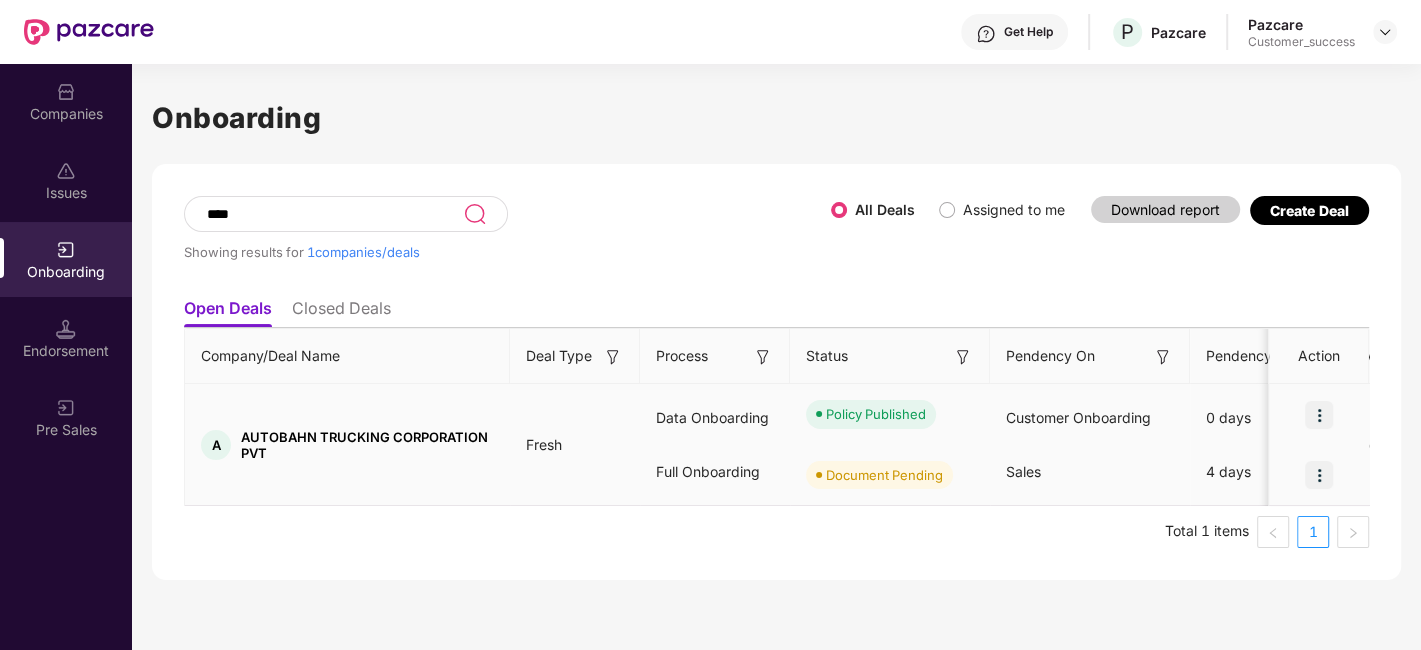 click at bounding box center [1319, 415] 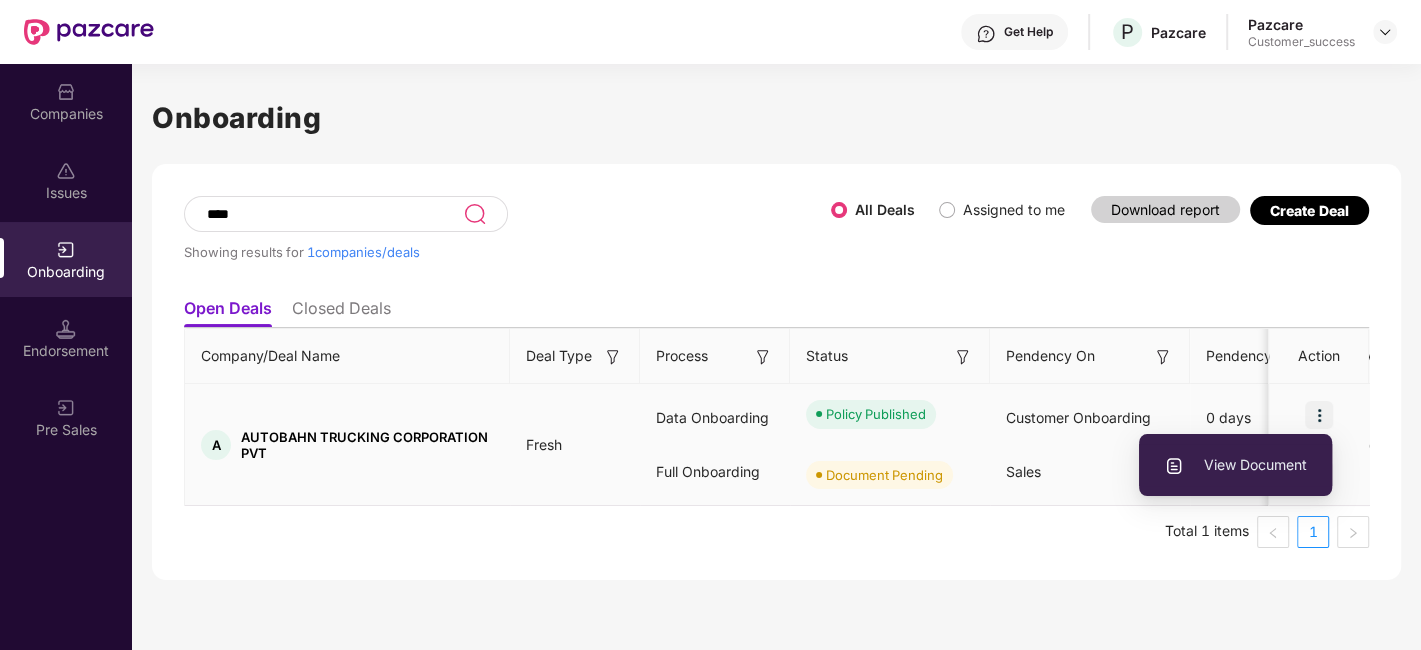 click on "View Document" at bounding box center (1235, 465) 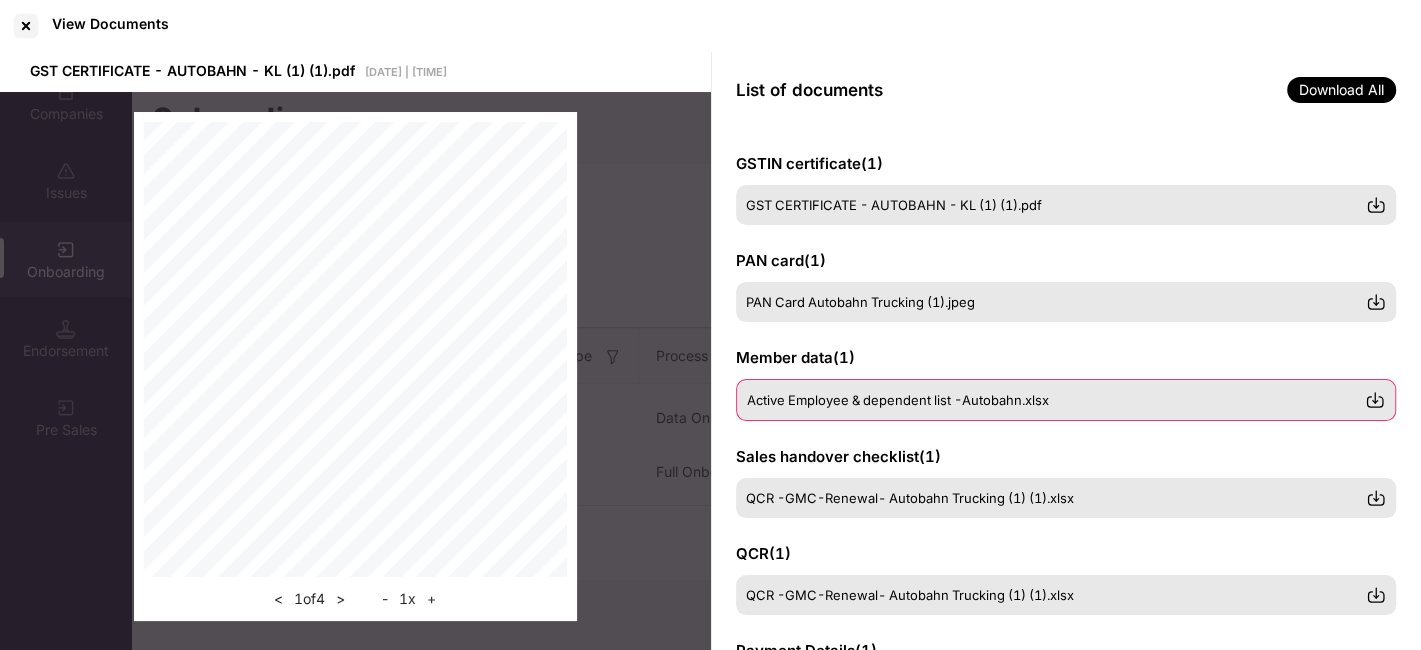 drag, startPoint x: 1240, startPoint y: 447, endPoint x: 1228, endPoint y: 389, distance: 59.22837 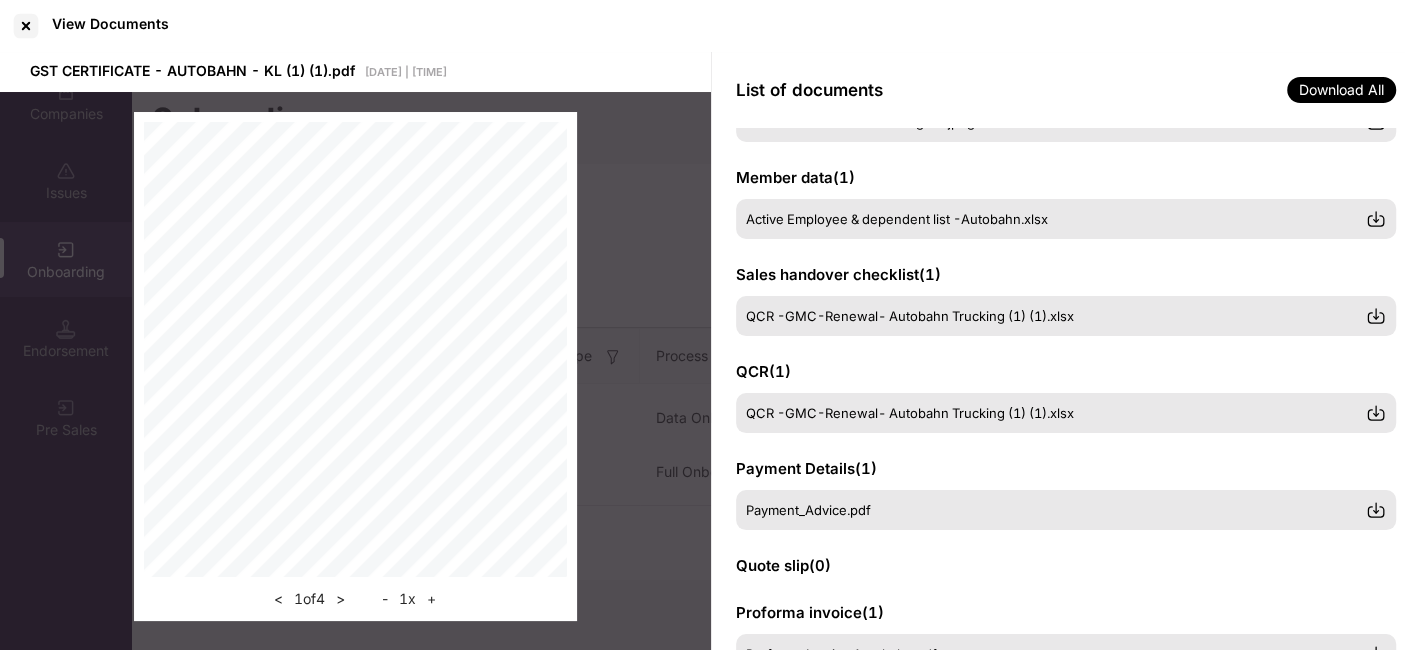 scroll, scrollTop: 180, scrollLeft: 0, axis: vertical 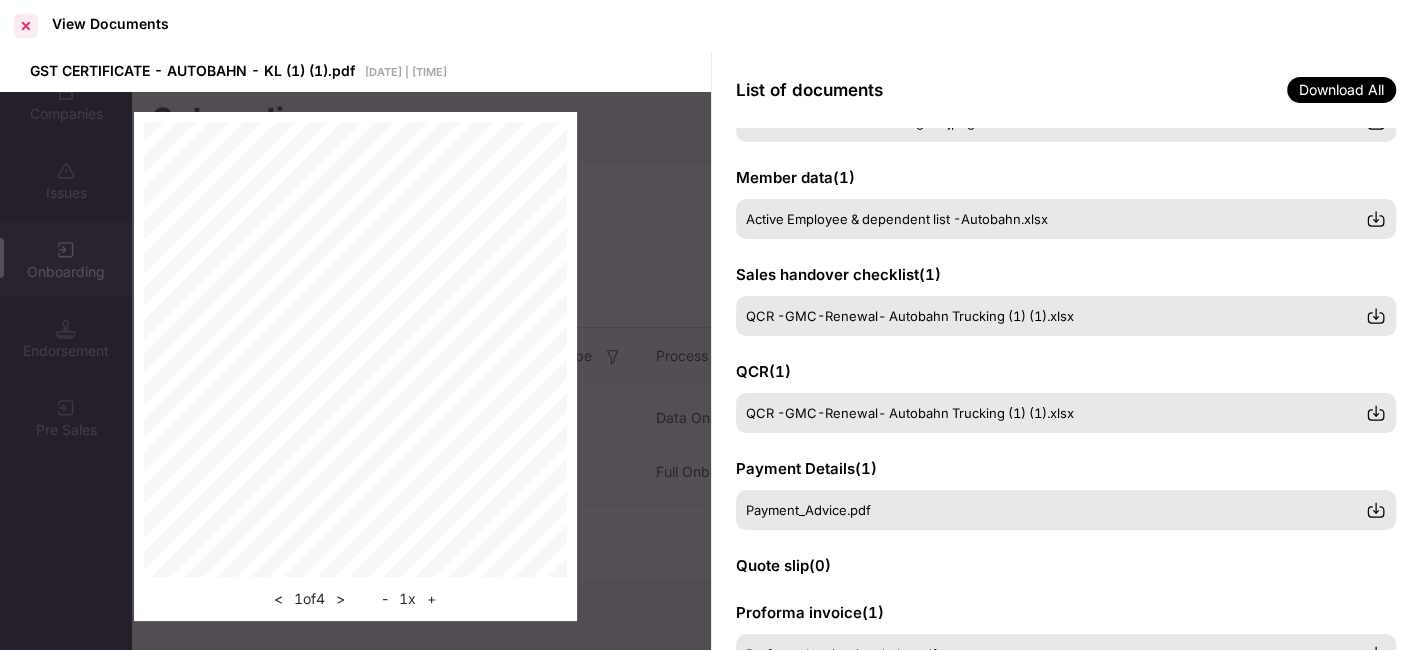 click at bounding box center [26, 26] 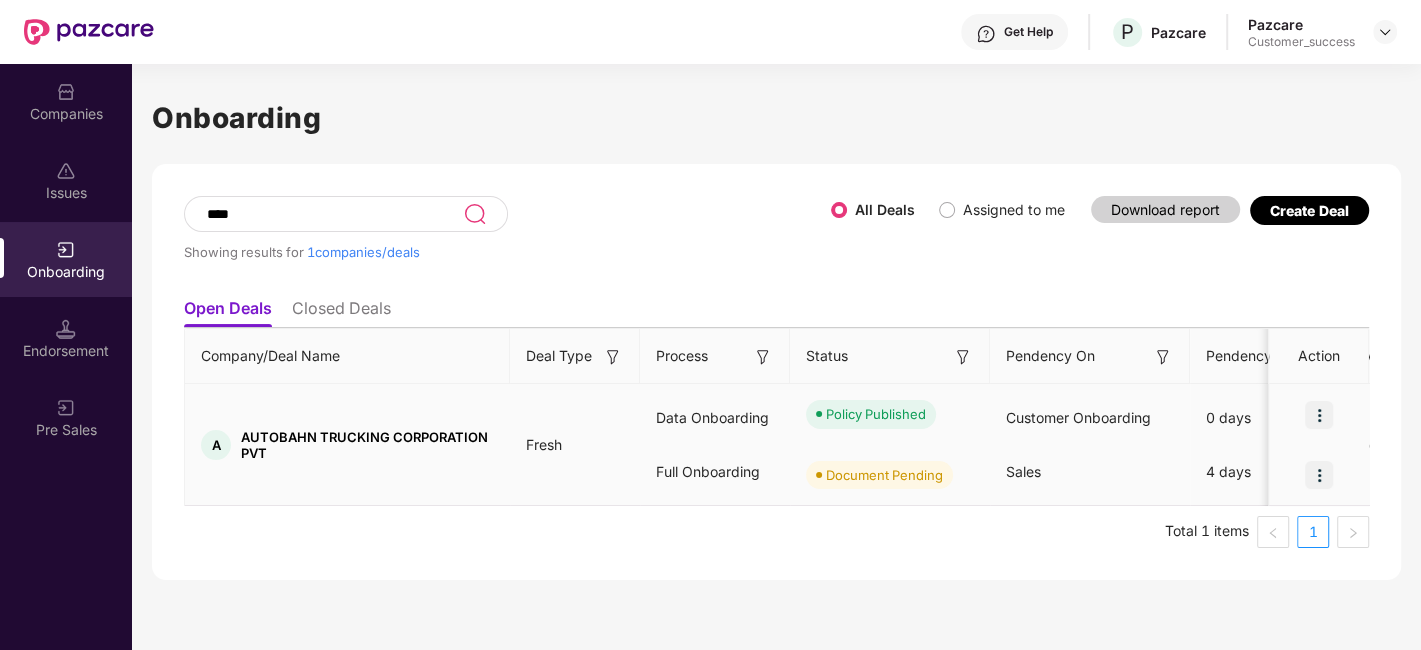 click at bounding box center [1319, 415] 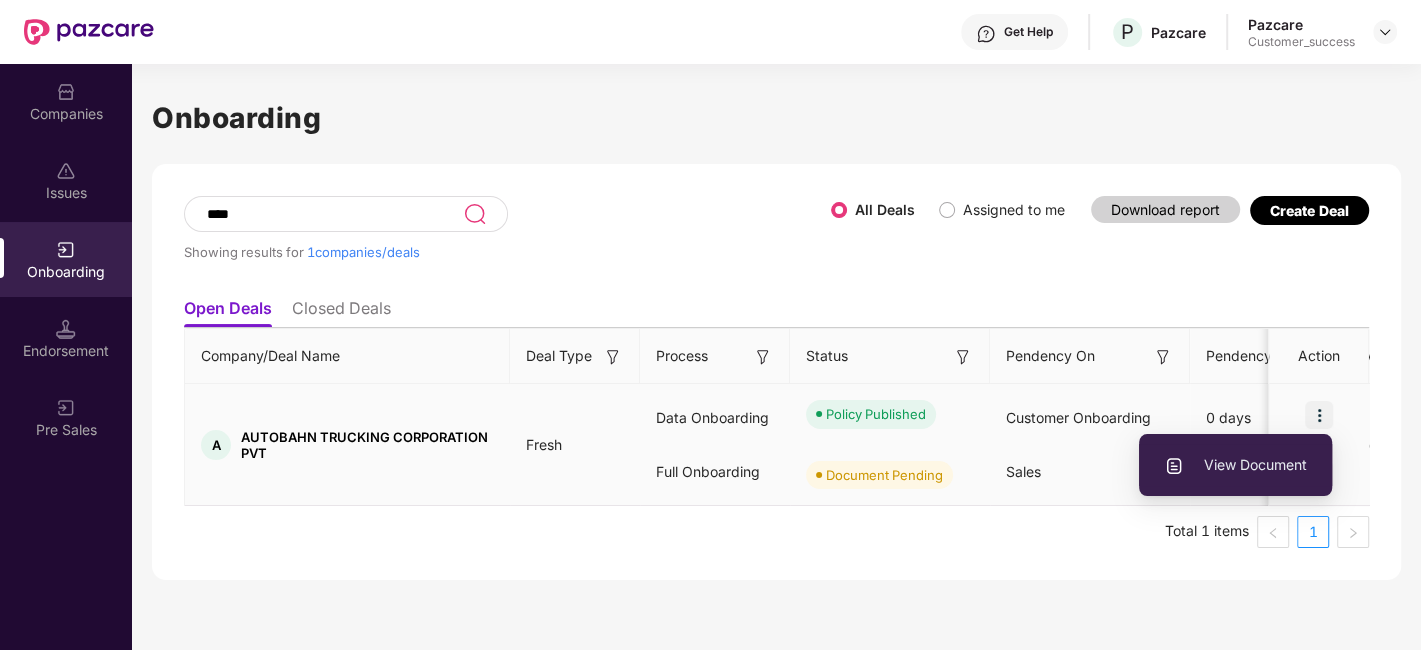 click on "View Document" at bounding box center [1235, 465] 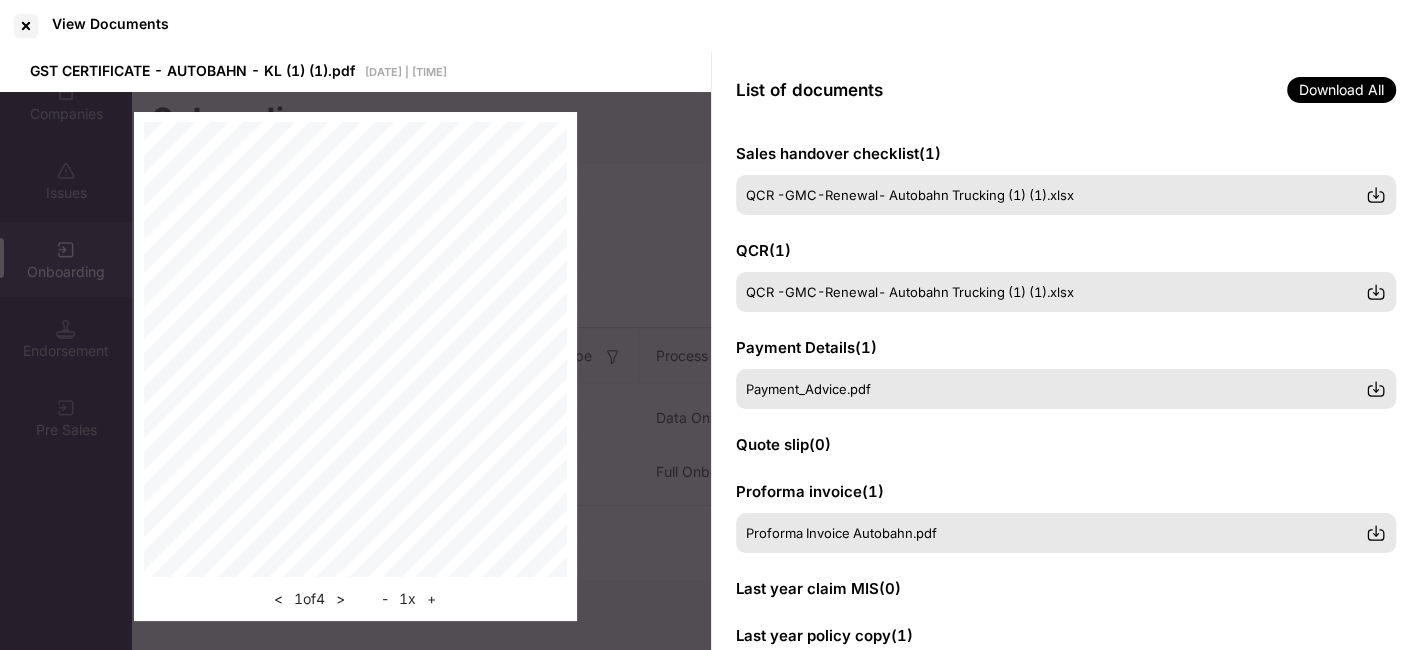 scroll, scrollTop: 394, scrollLeft: 0, axis: vertical 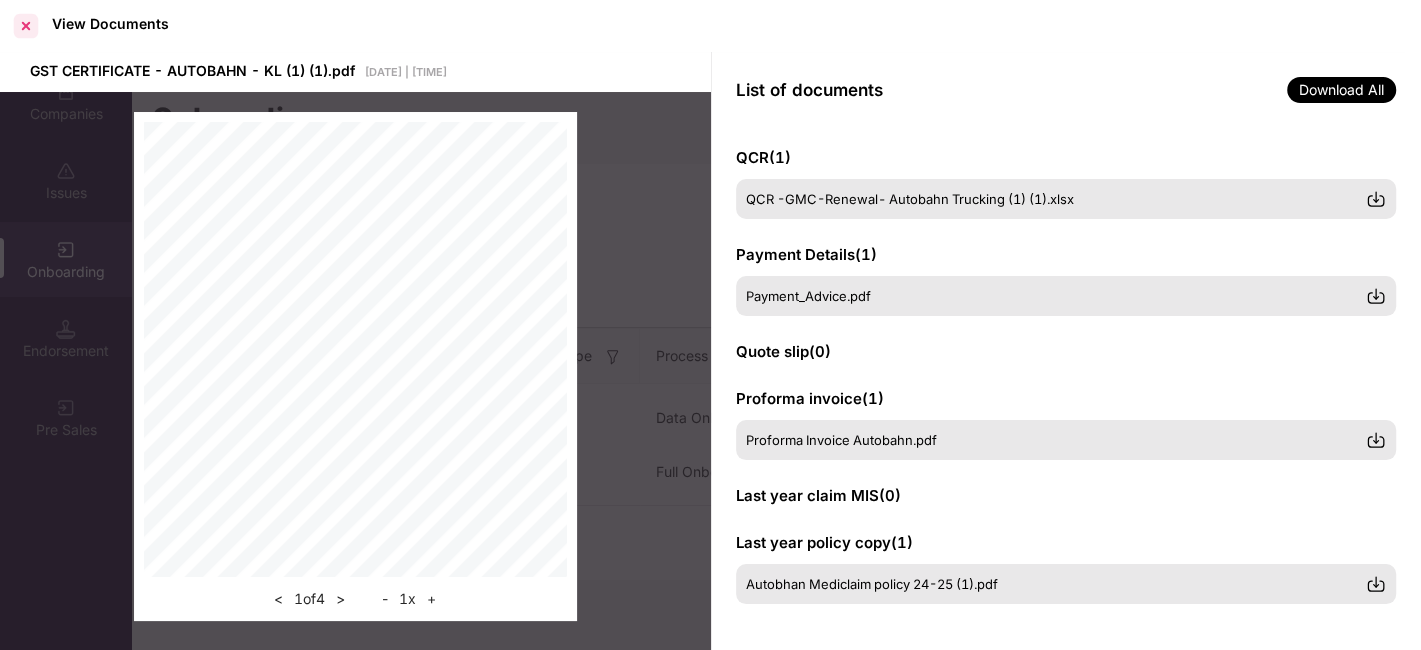click at bounding box center [26, 26] 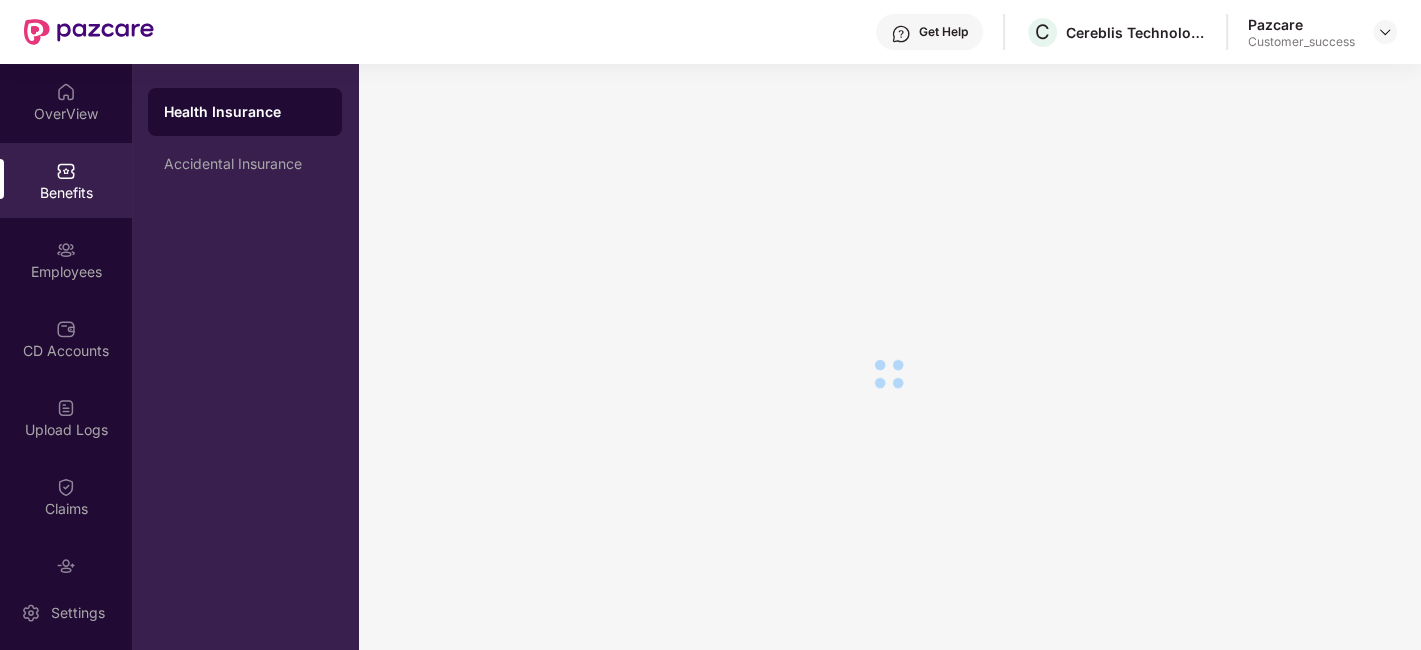 click on "OverView" at bounding box center (66, 114) 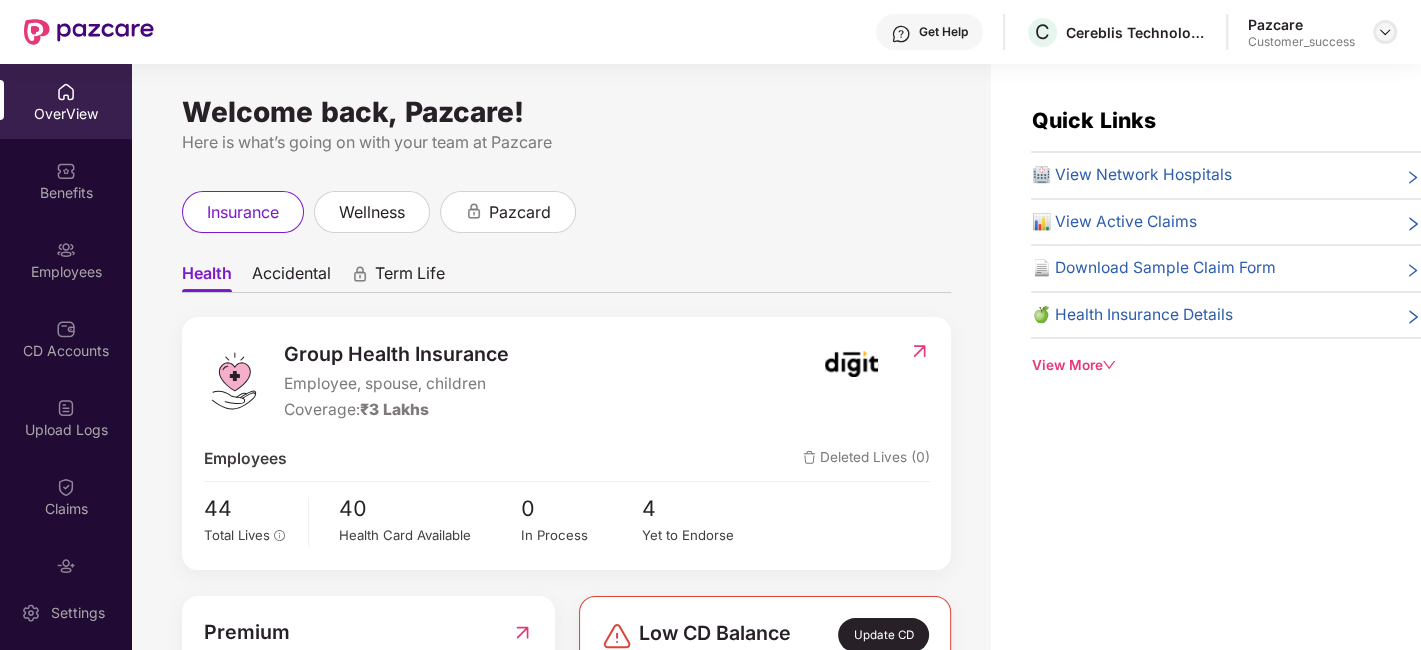 click at bounding box center [1385, 32] 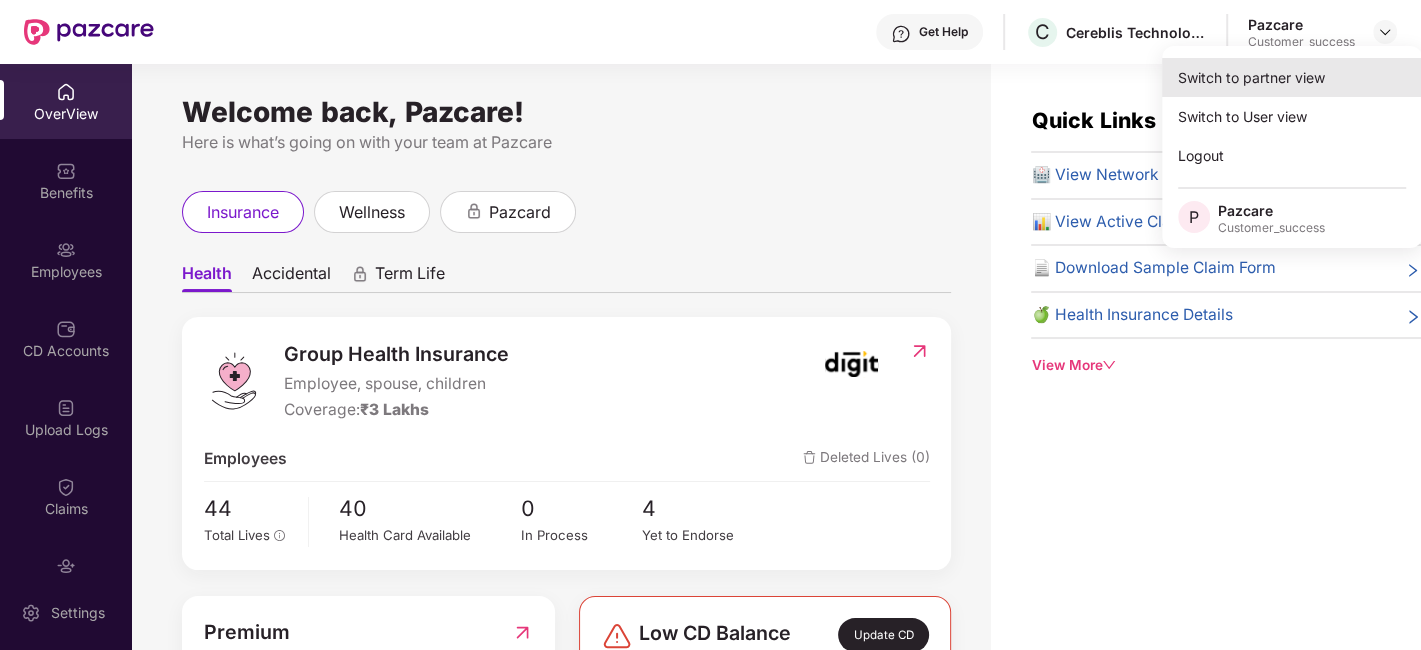 click on "Switch to partner view" at bounding box center [1292, 77] 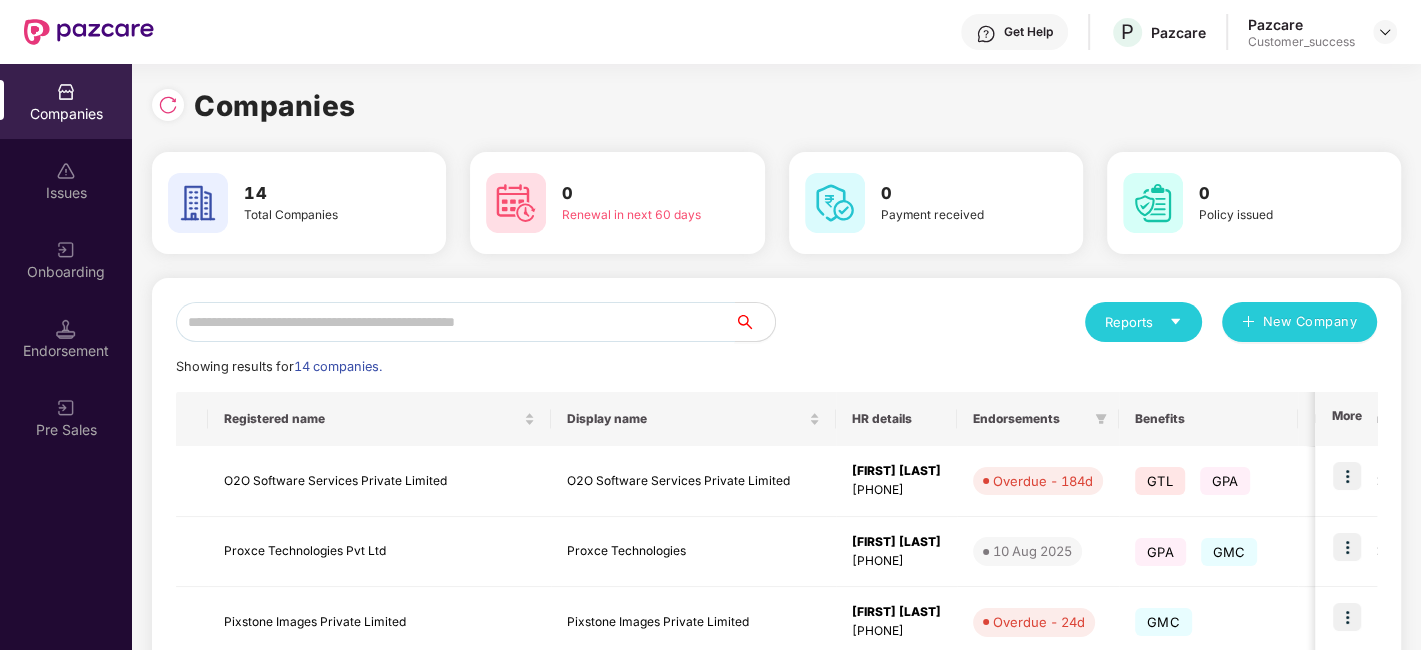 click at bounding box center [455, 322] 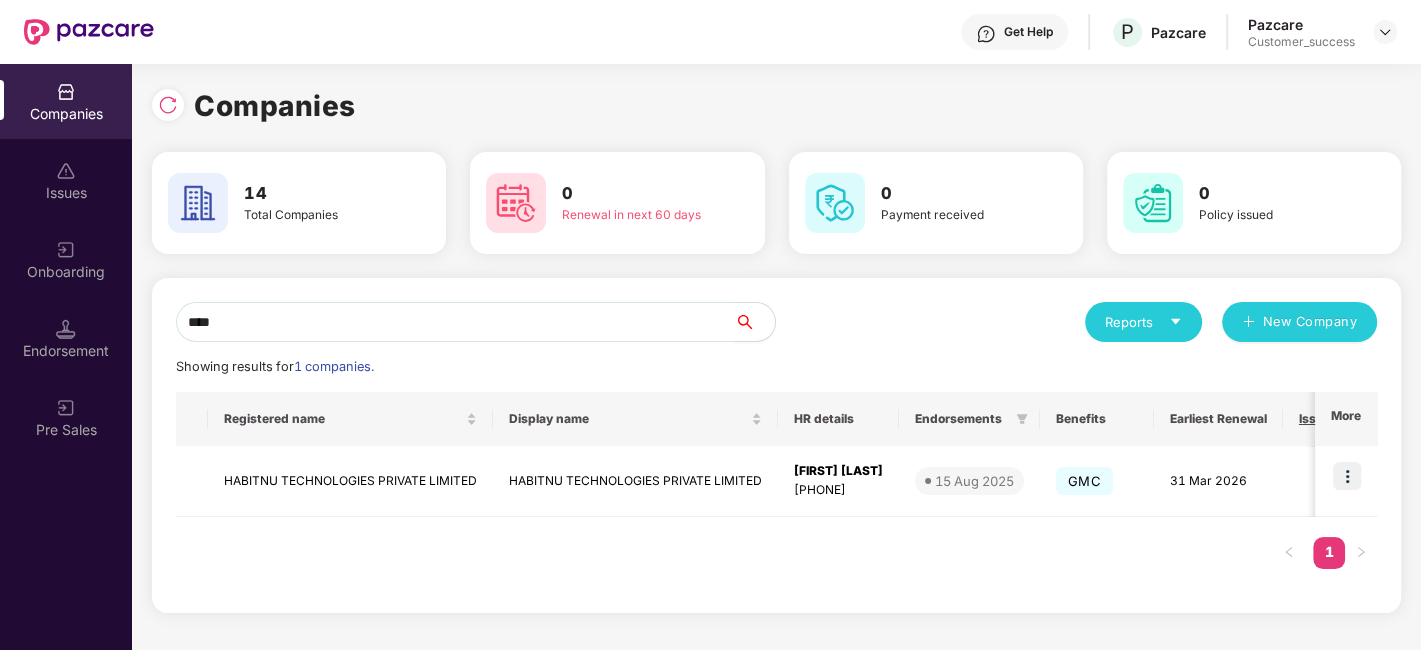 type on "****" 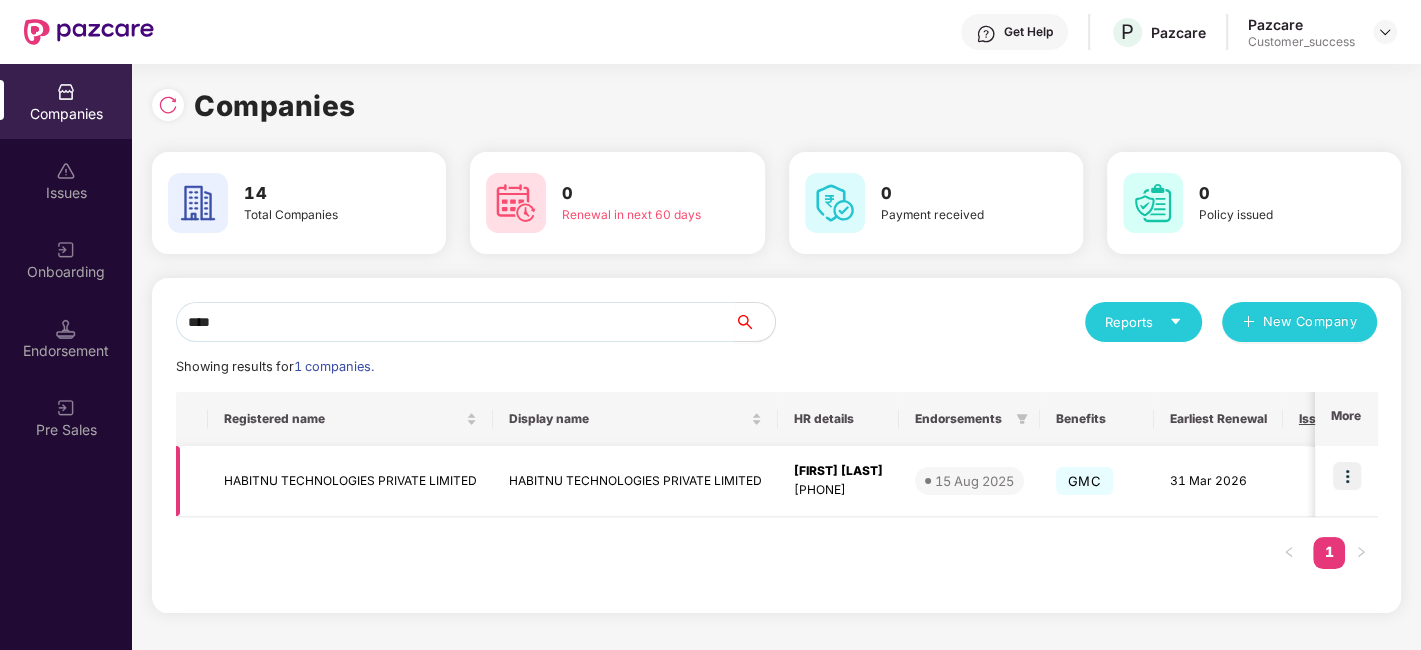 click at bounding box center [1347, 476] 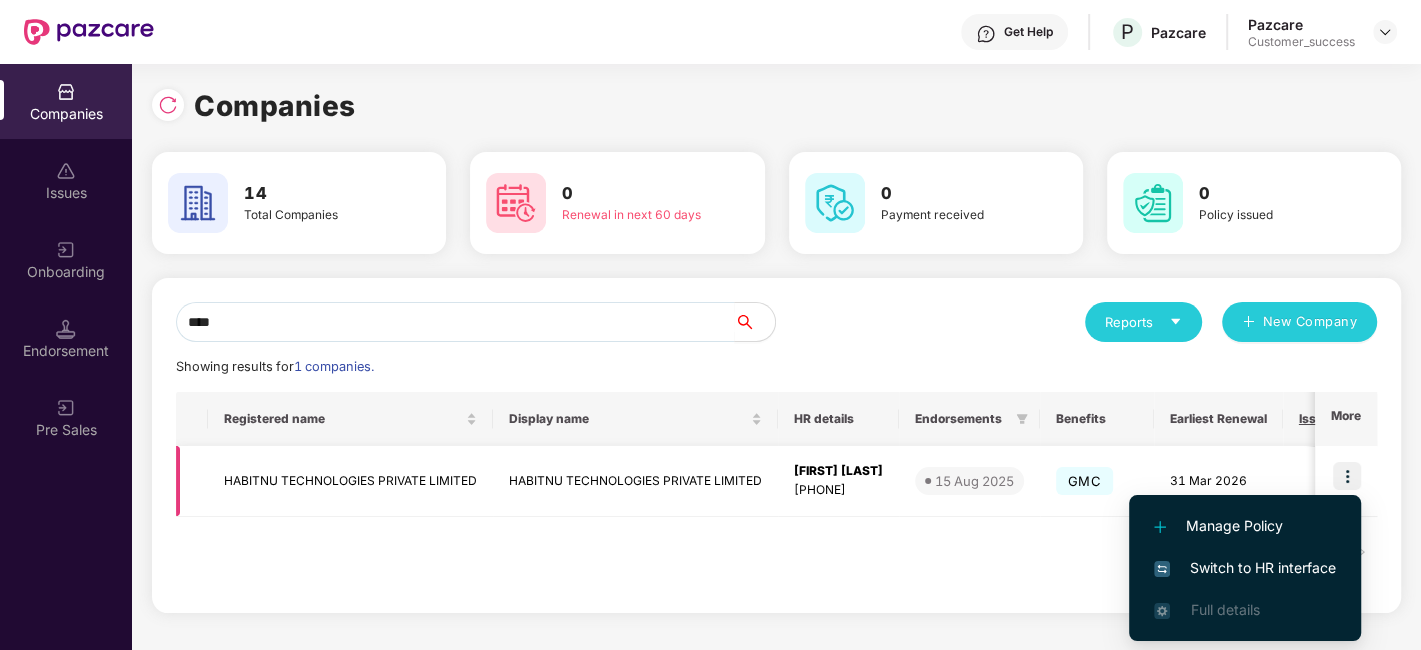 click at bounding box center (1347, 476) 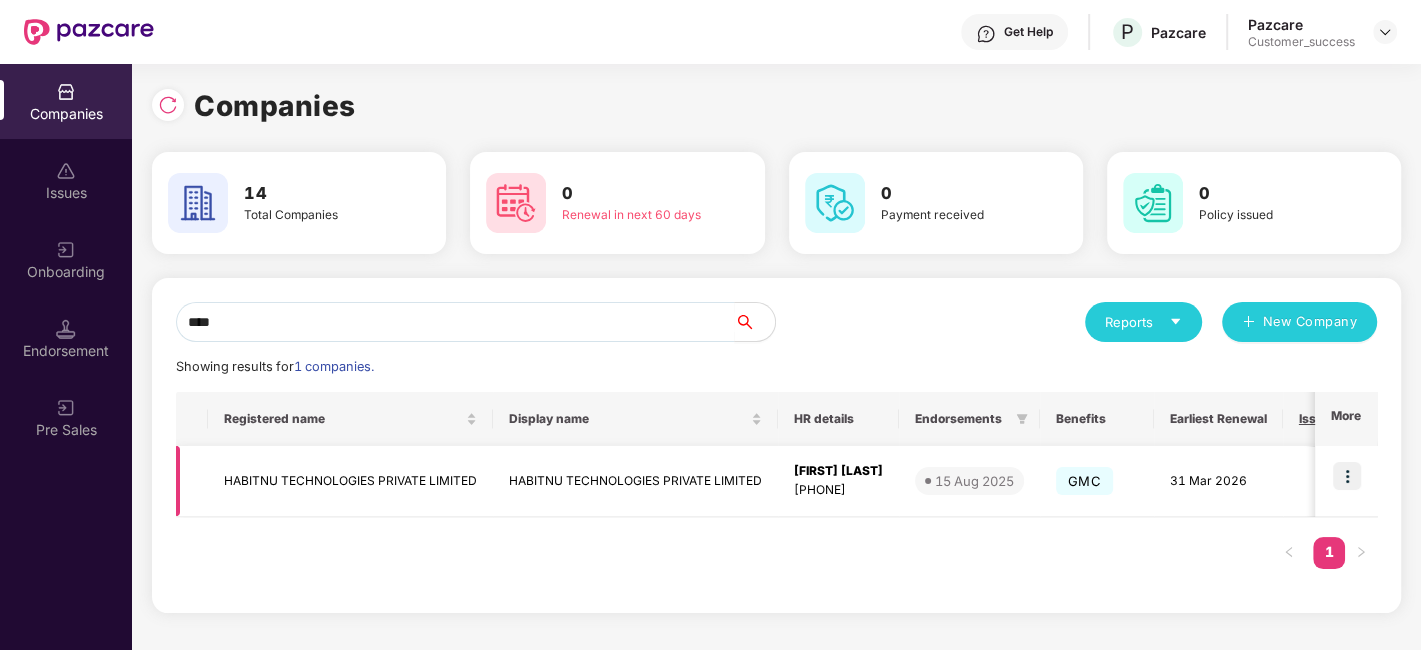 click at bounding box center (1347, 476) 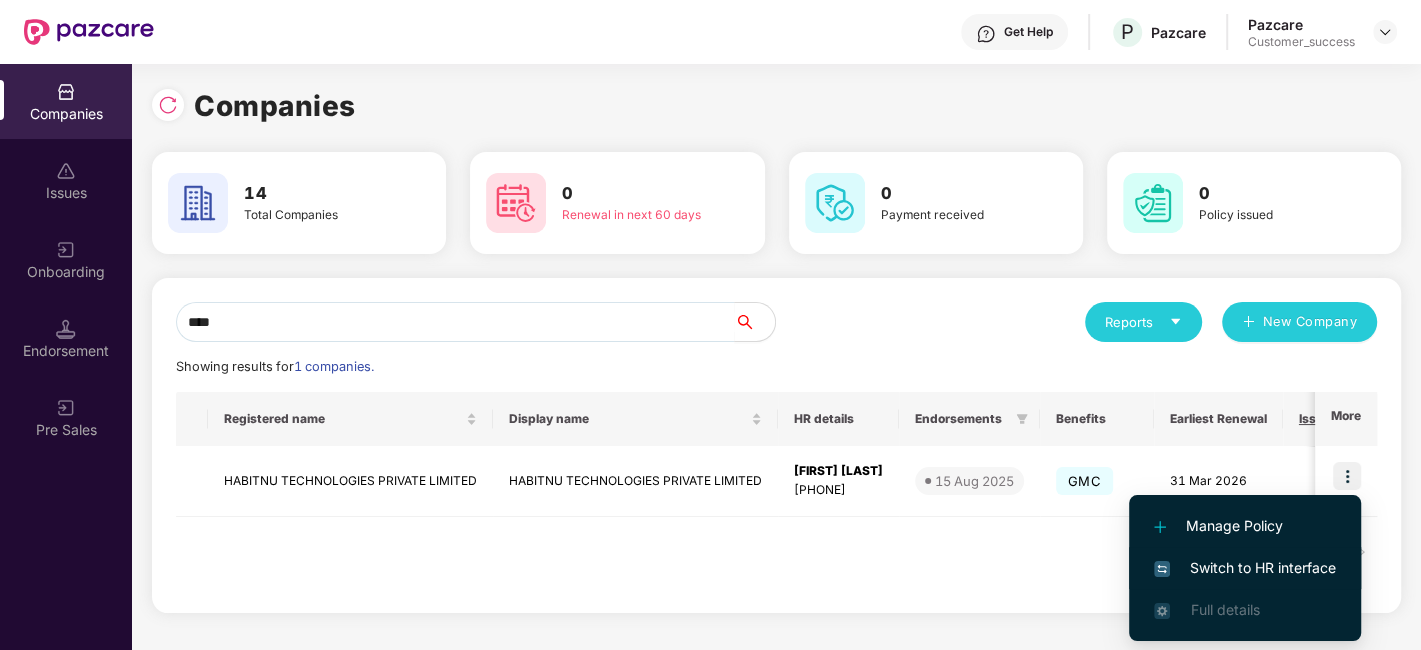 click on "Switch to HR interface" at bounding box center (1245, 568) 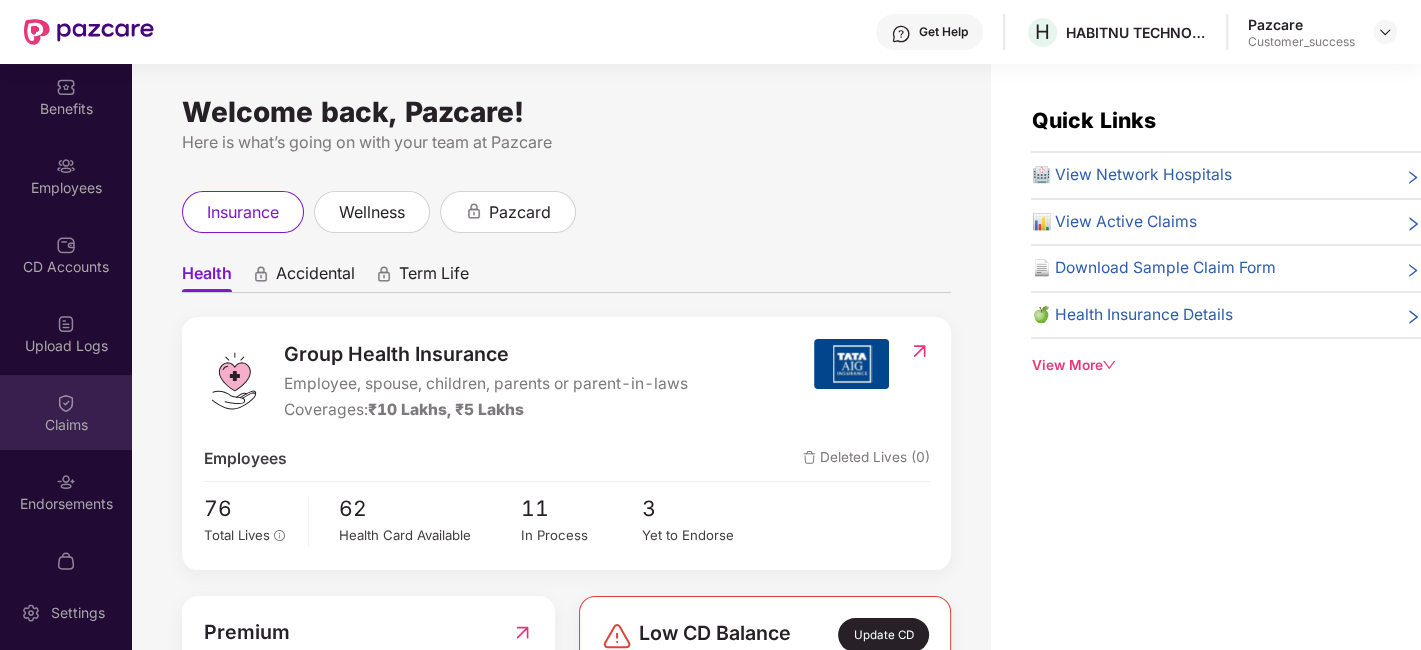 scroll, scrollTop: 88, scrollLeft: 0, axis: vertical 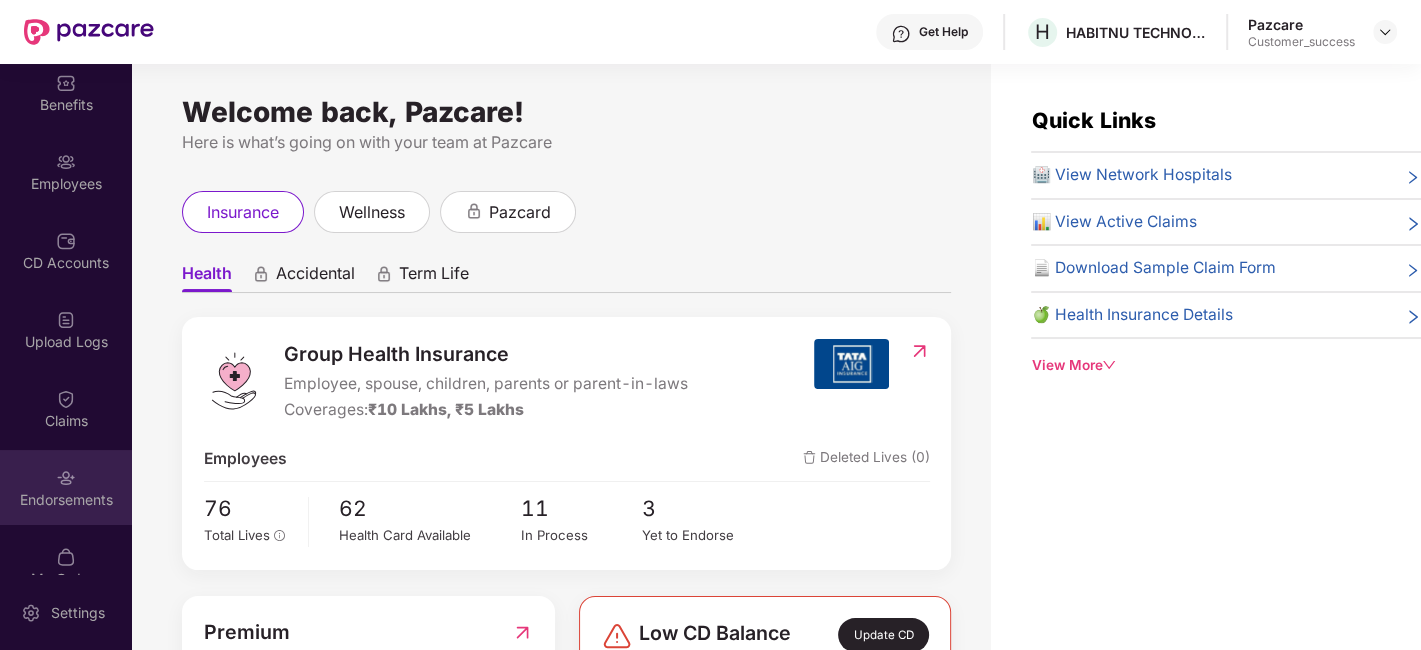 click on "Endorsements" at bounding box center (66, 487) 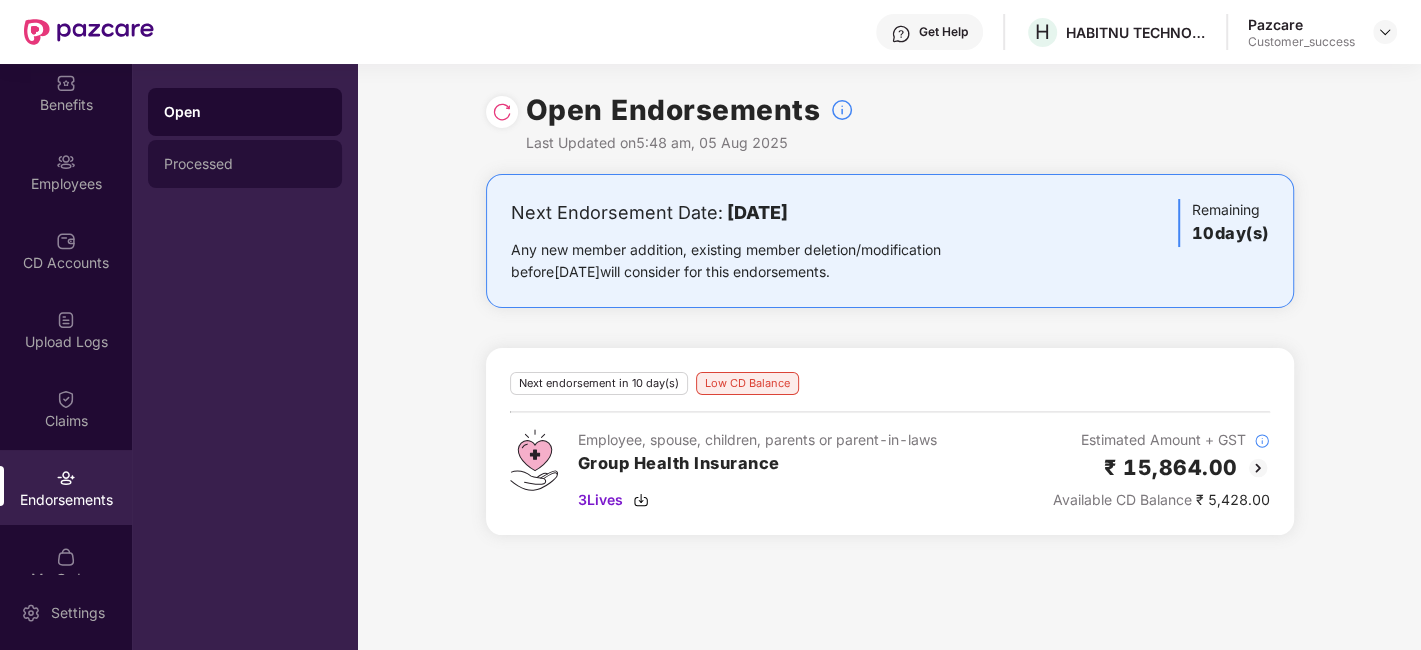 click on "Processed" at bounding box center [245, 164] 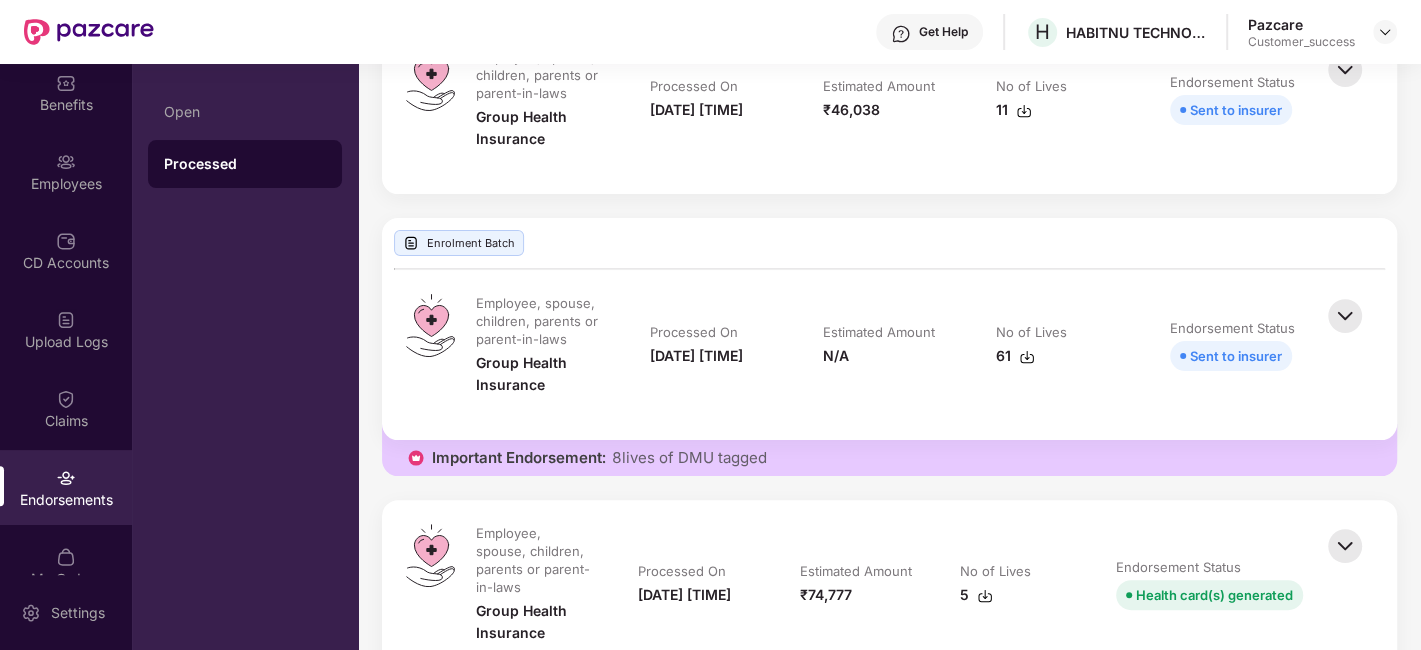 scroll, scrollTop: 0, scrollLeft: 0, axis: both 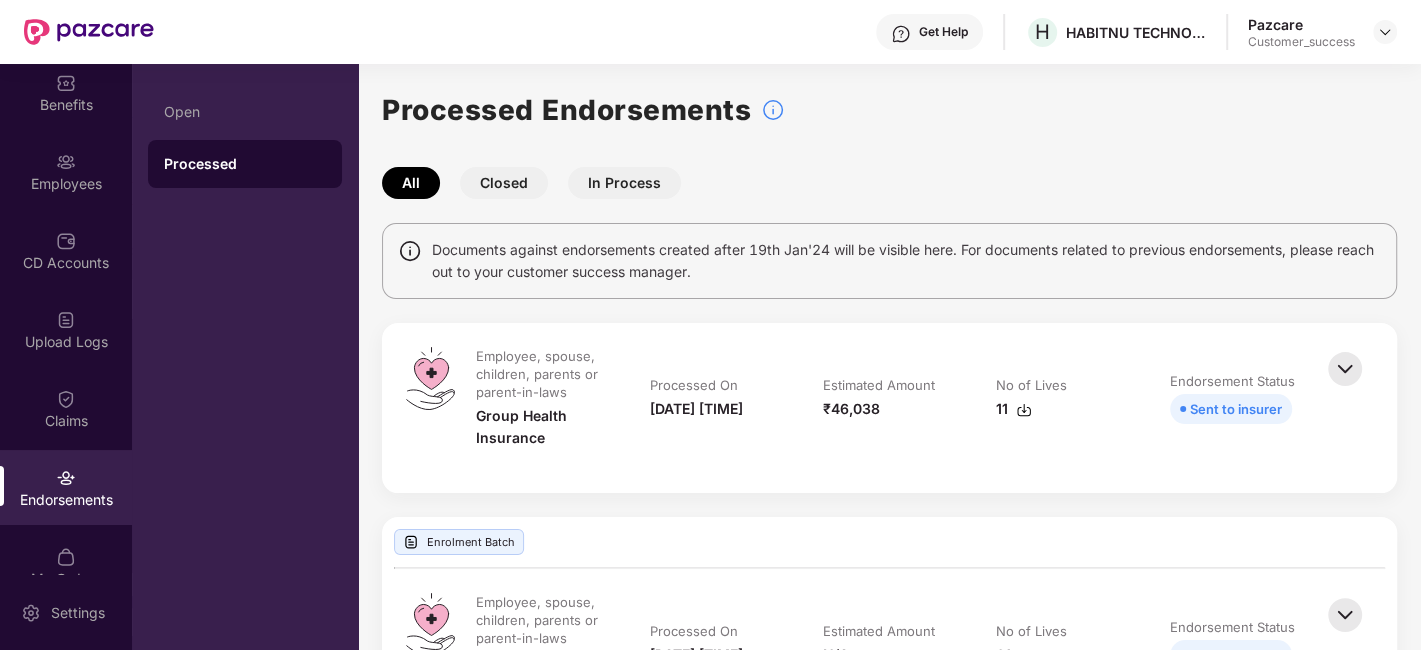 click on "Closed" at bounding box center [504, 183] 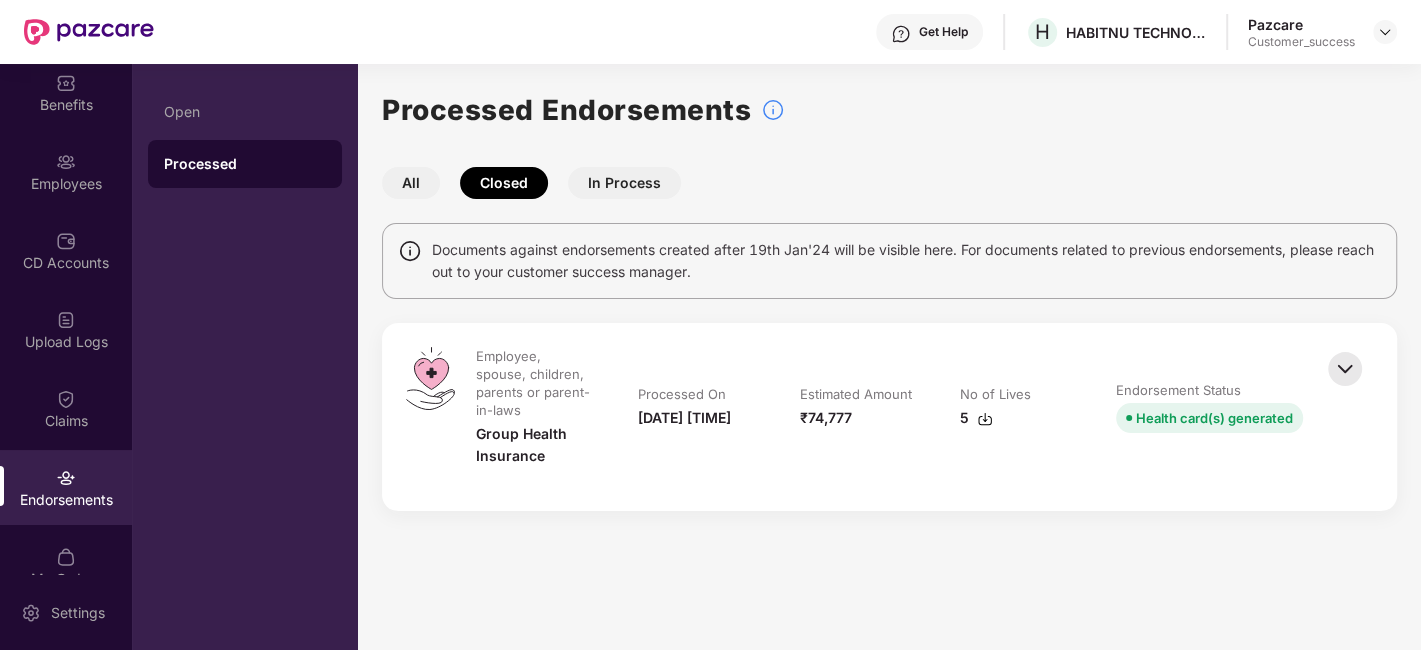 click on "Processed On [DATE] [TIME] Estimated Amount [CURRENCY] [AMOUNT] No of Lives [NUMBER]" at bounding box center [889, 299] 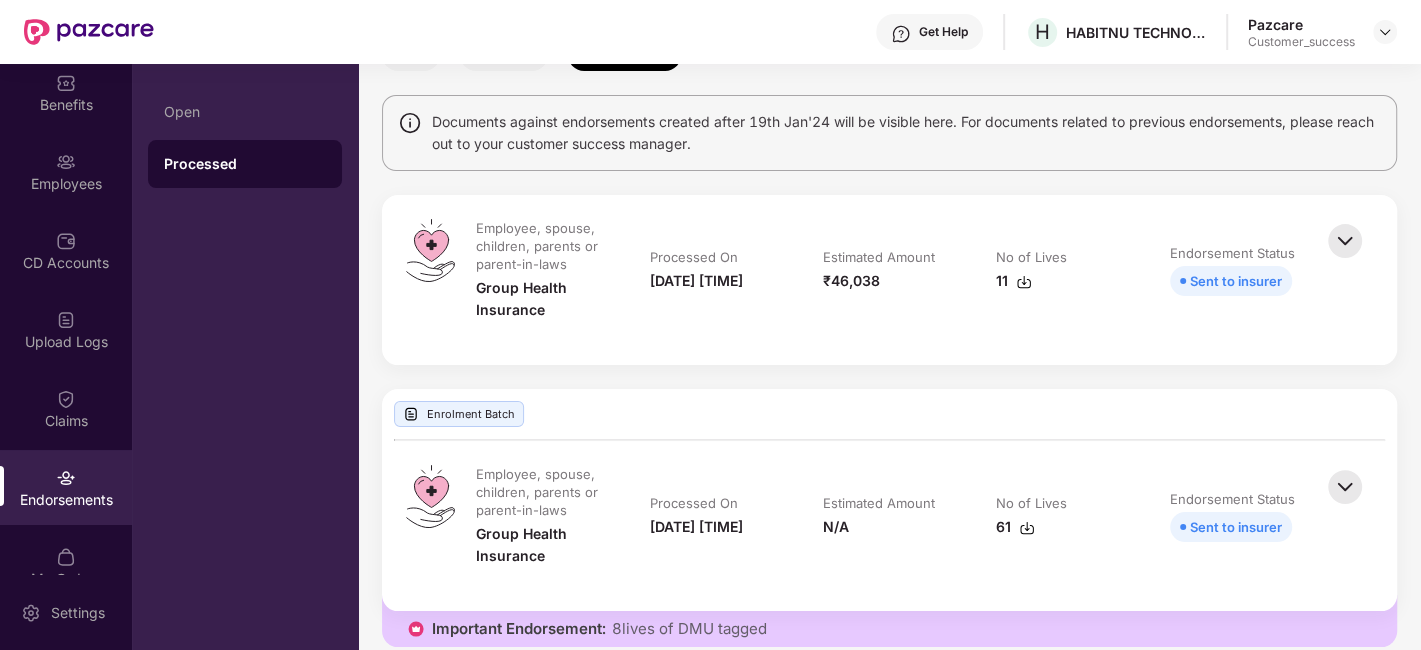 scroll, scrollTop: 0, scrollLeft: 0, axis: both 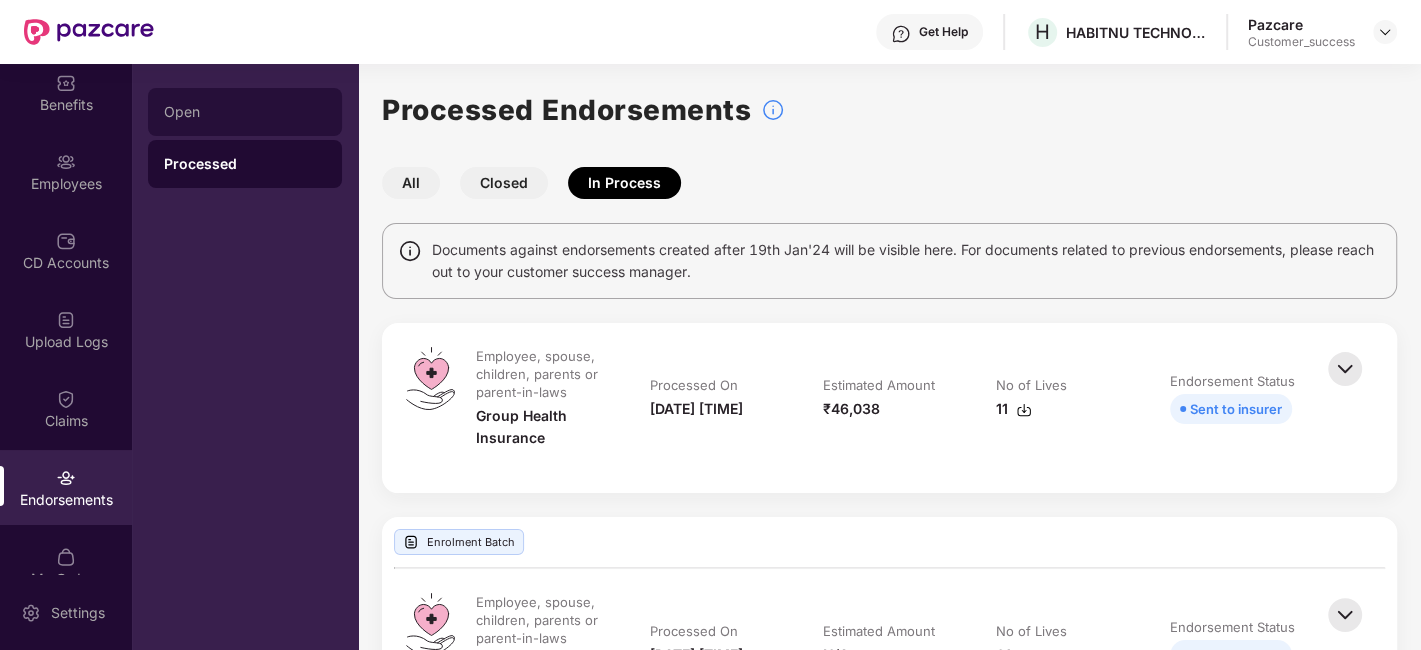 click on "Open" at bounding box center [245, 112] 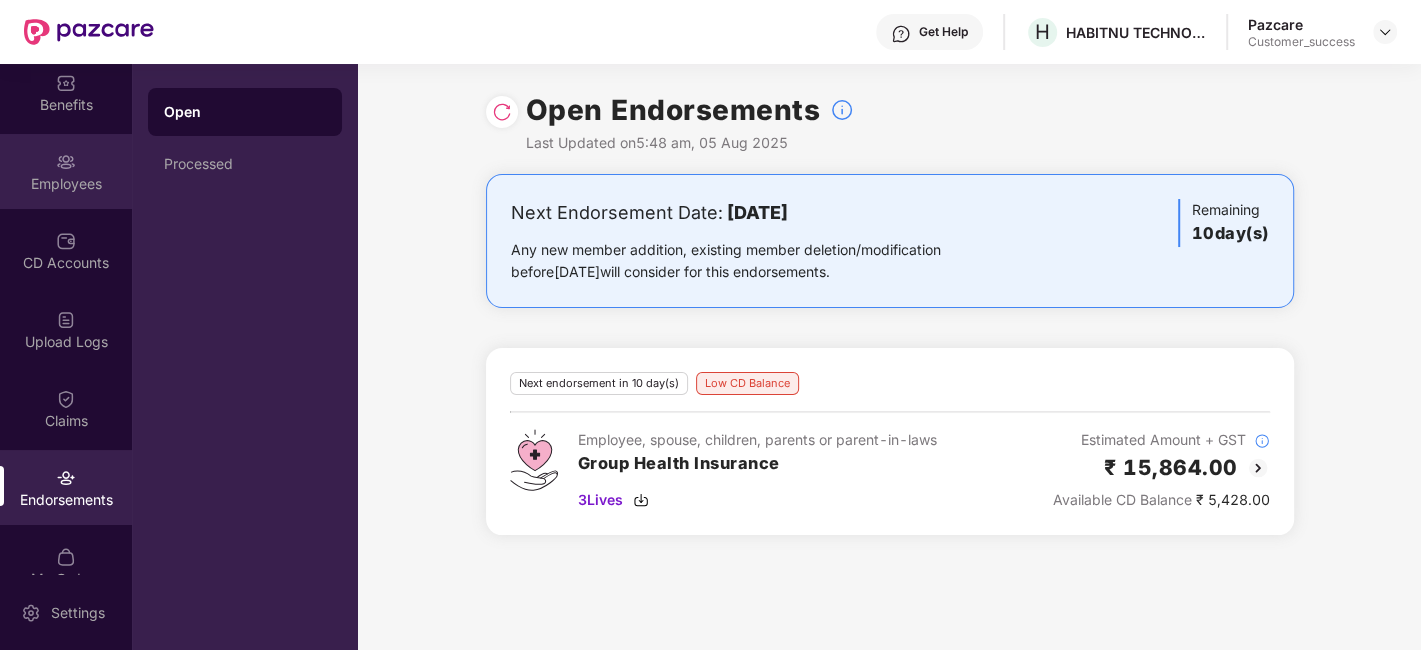 scroll, scrollTop: 0, scrollLeft: 0, axis: both 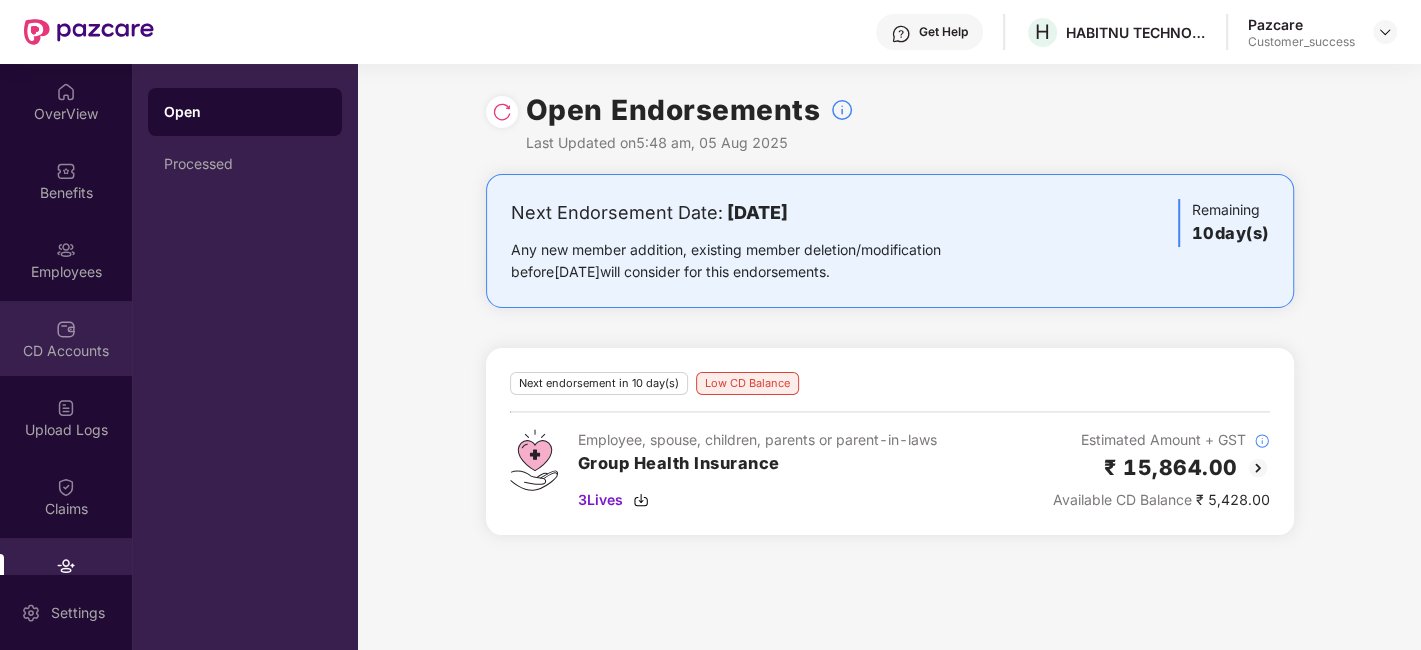 click at bounding box center (66, 329) 